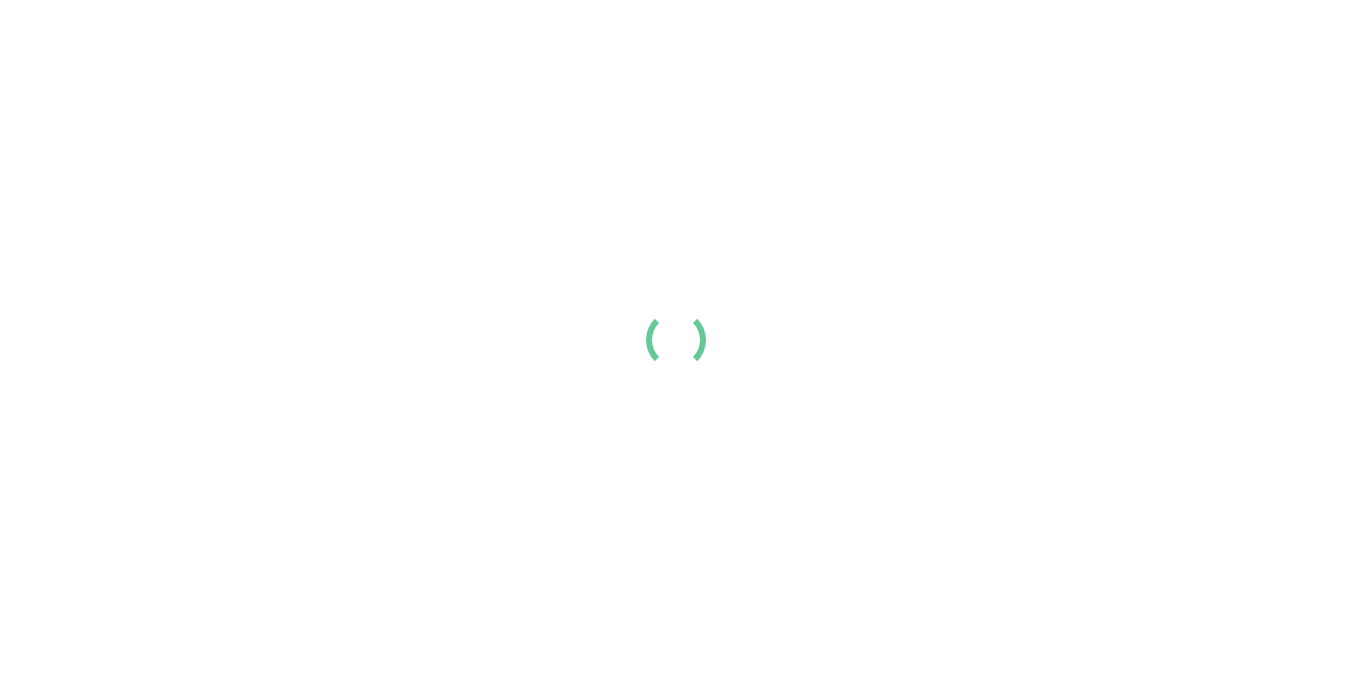 scroll, scrollTop: 0, scrollLeft: 0, axis: both 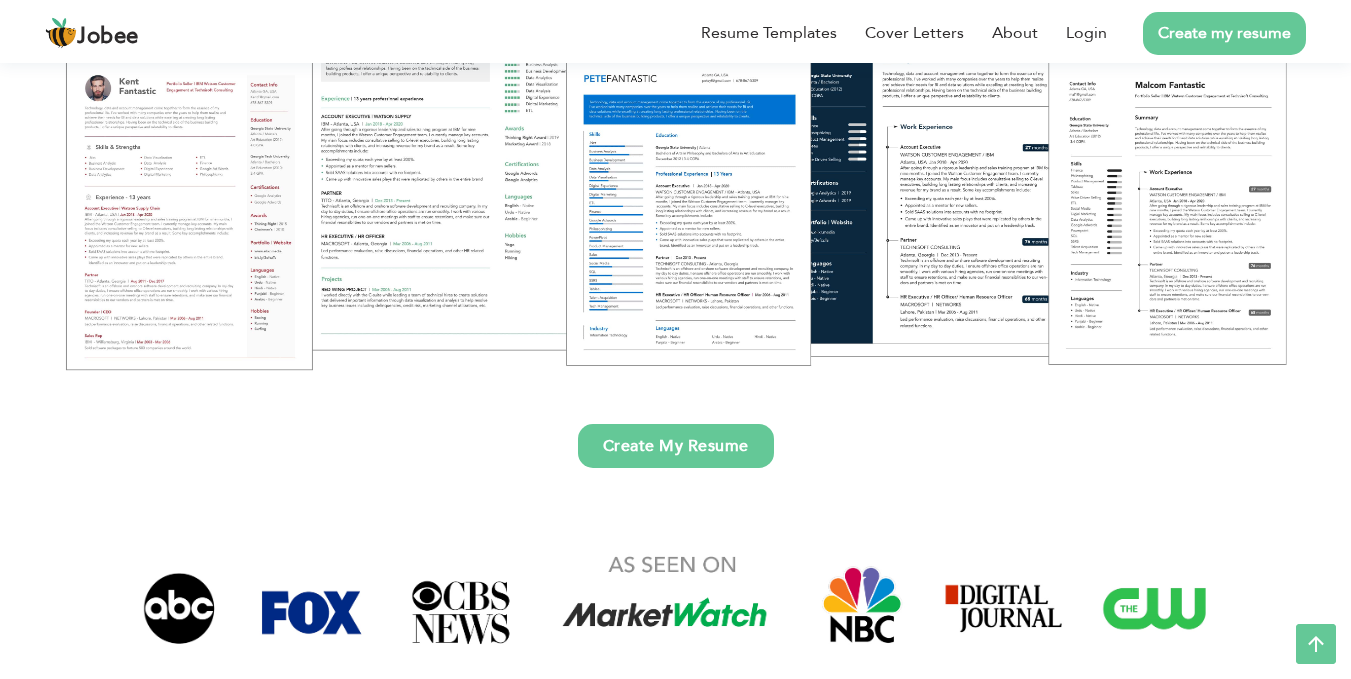 click on "Create My Resume" at bounding box center (676, 446) 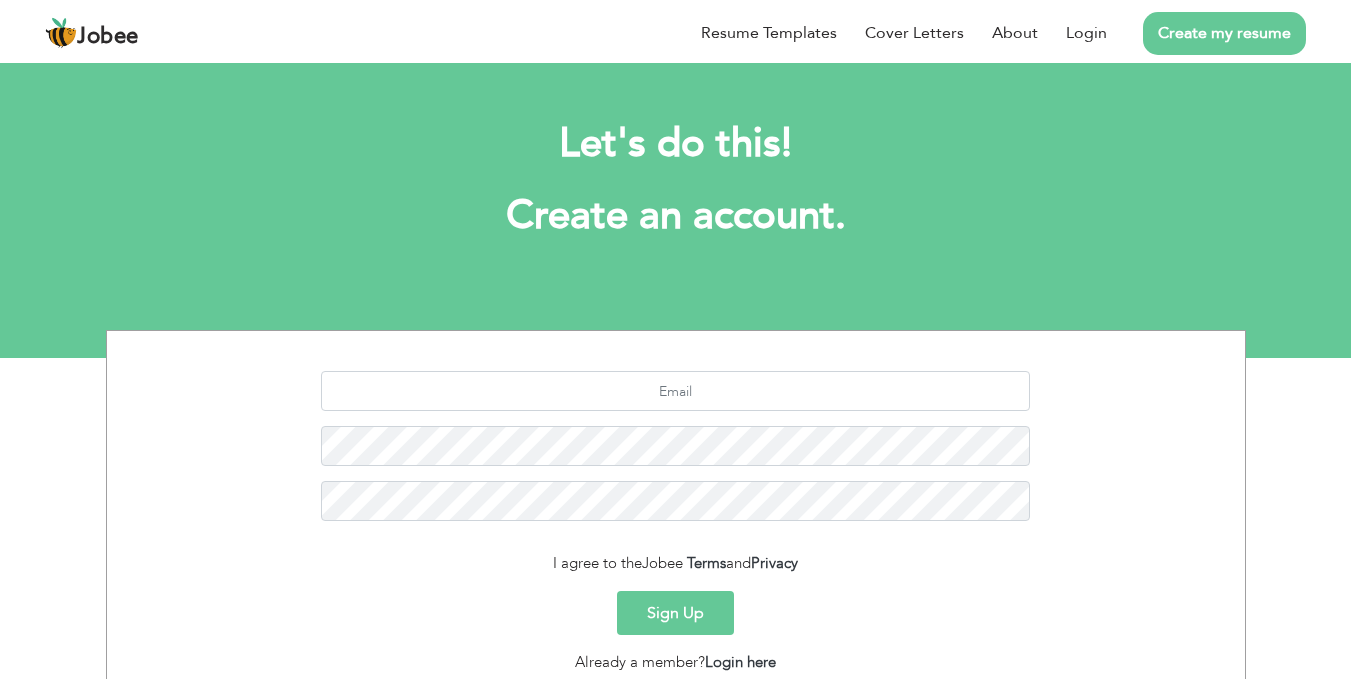scroll, scrollTop: 0, scrollLeft: 0, axis: both 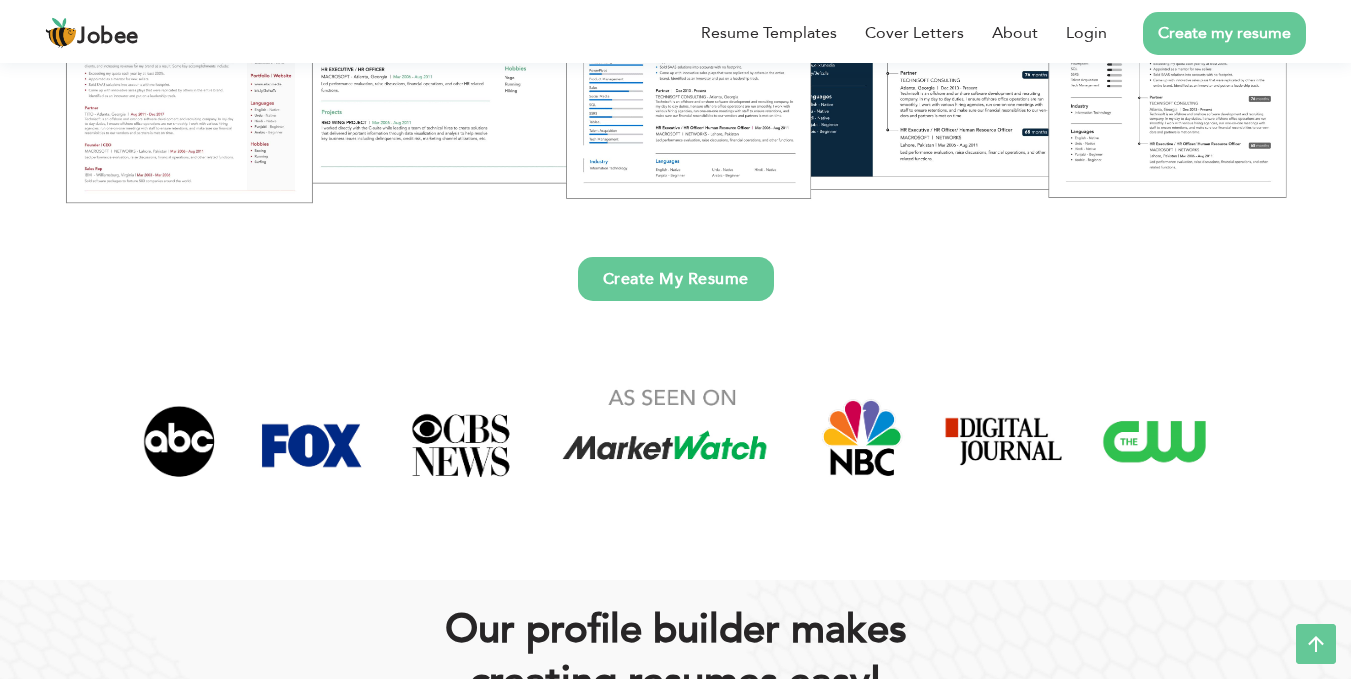 click on "Create My Resume" at bounding box center (676, 279) 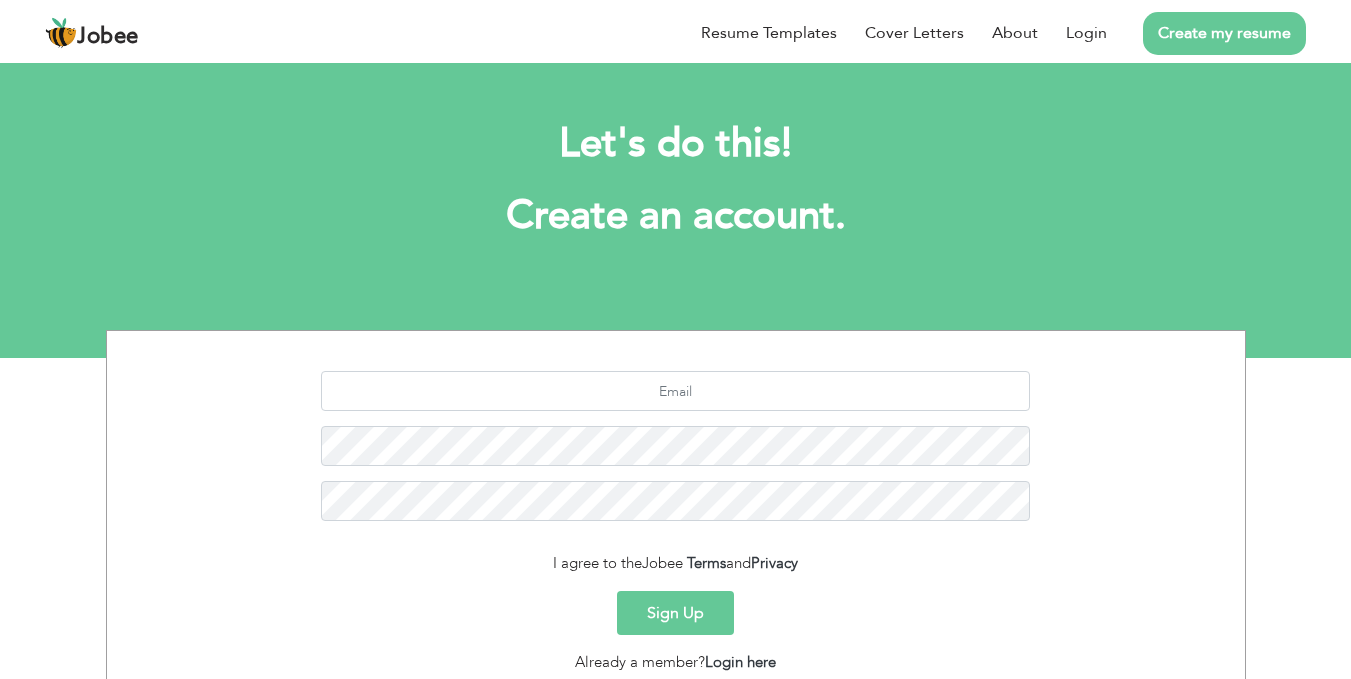 scroll, scrollTop: 0, scrollLeft: 0, axis: both 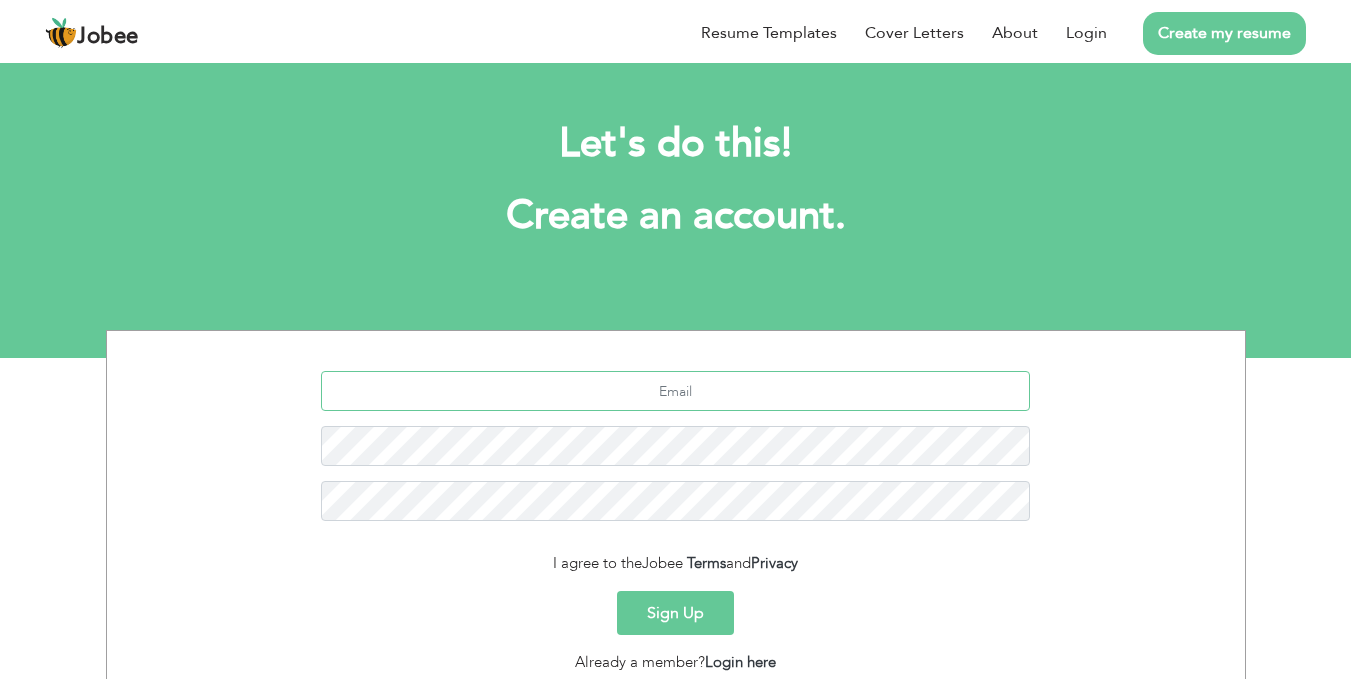 click at bounding box center [675, 391] 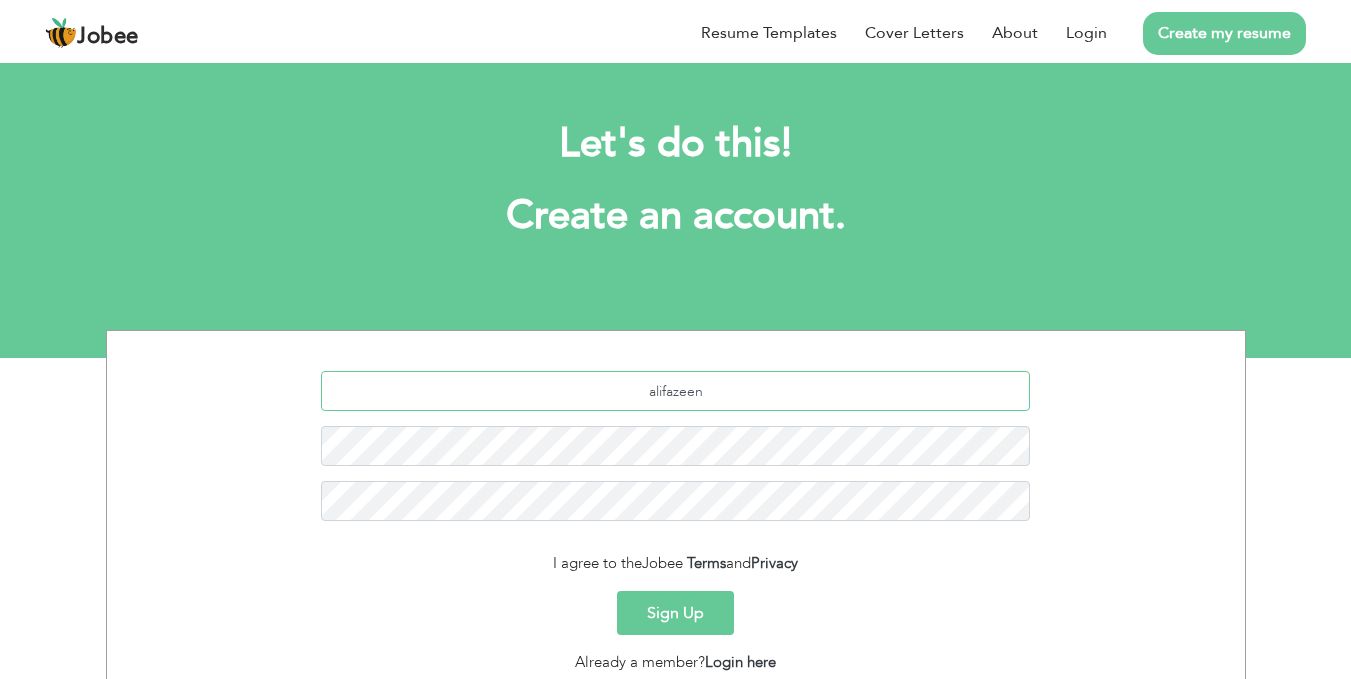 click on "alifazeen" at bounding box center [675, 391] 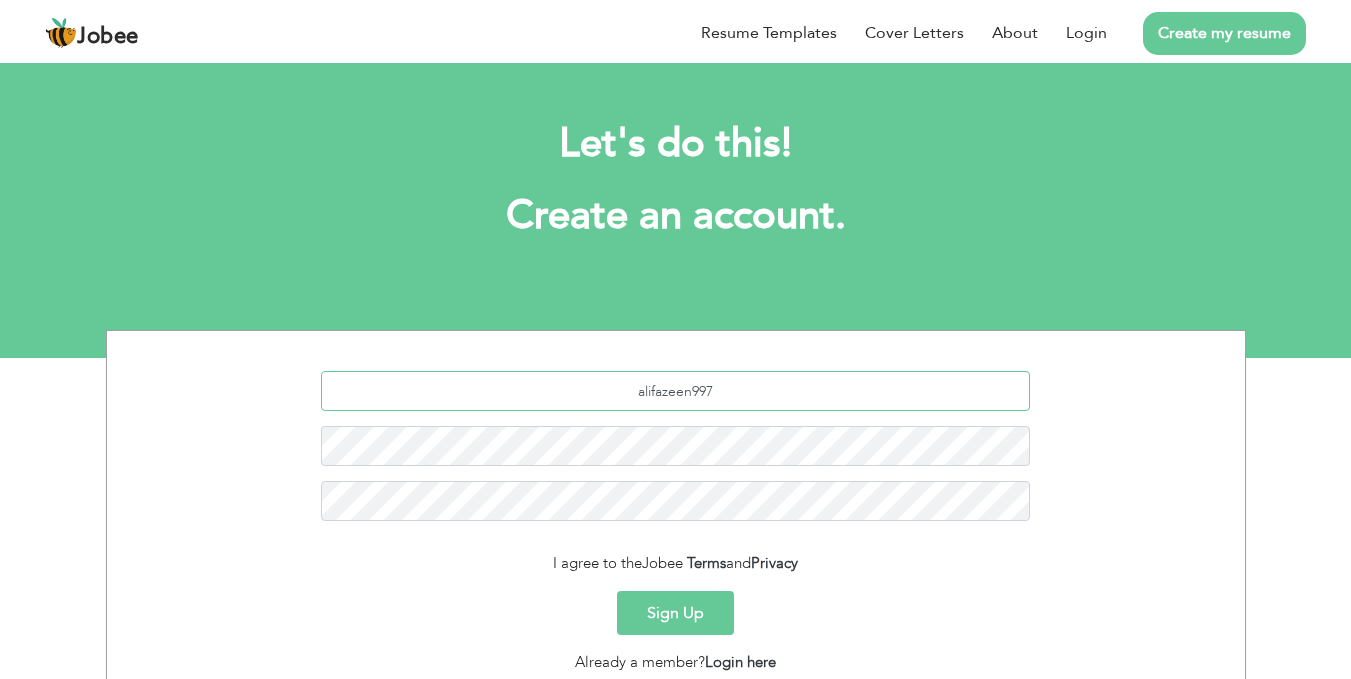 click on "alifazeen997" at bounding box center [675, 391] 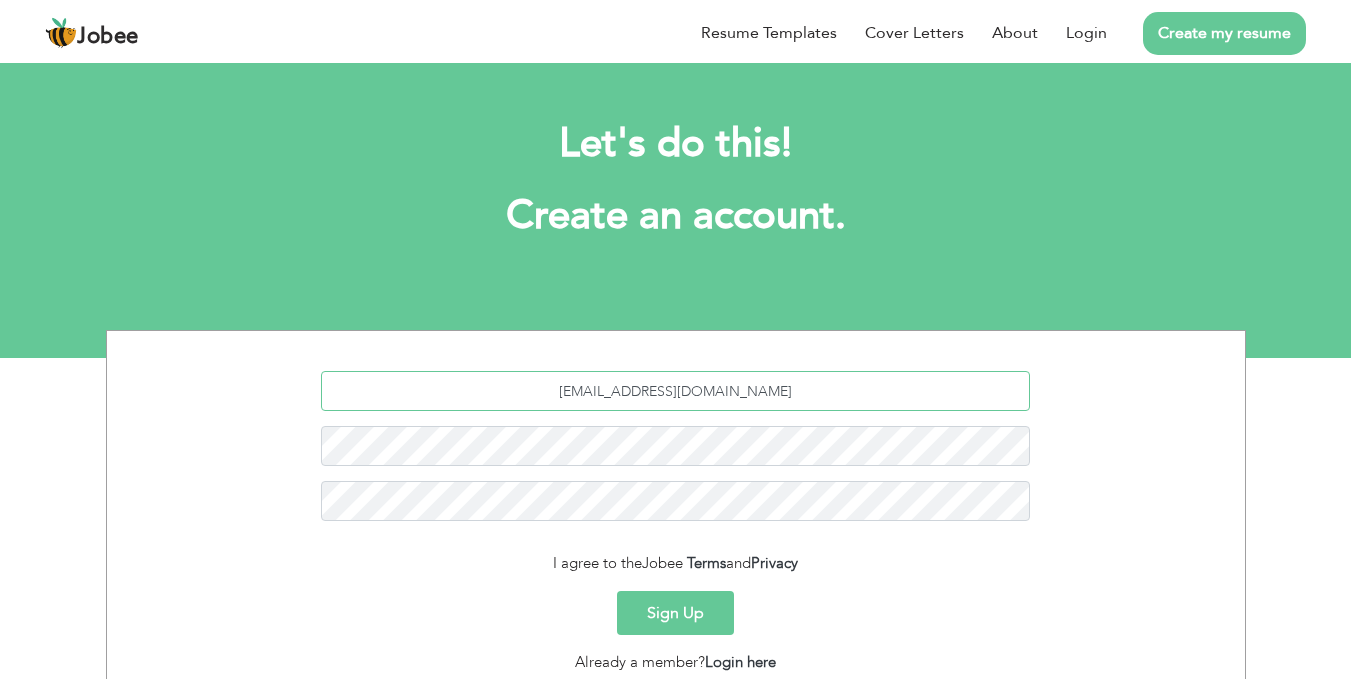 type on "alifazeen997@gmail.com" 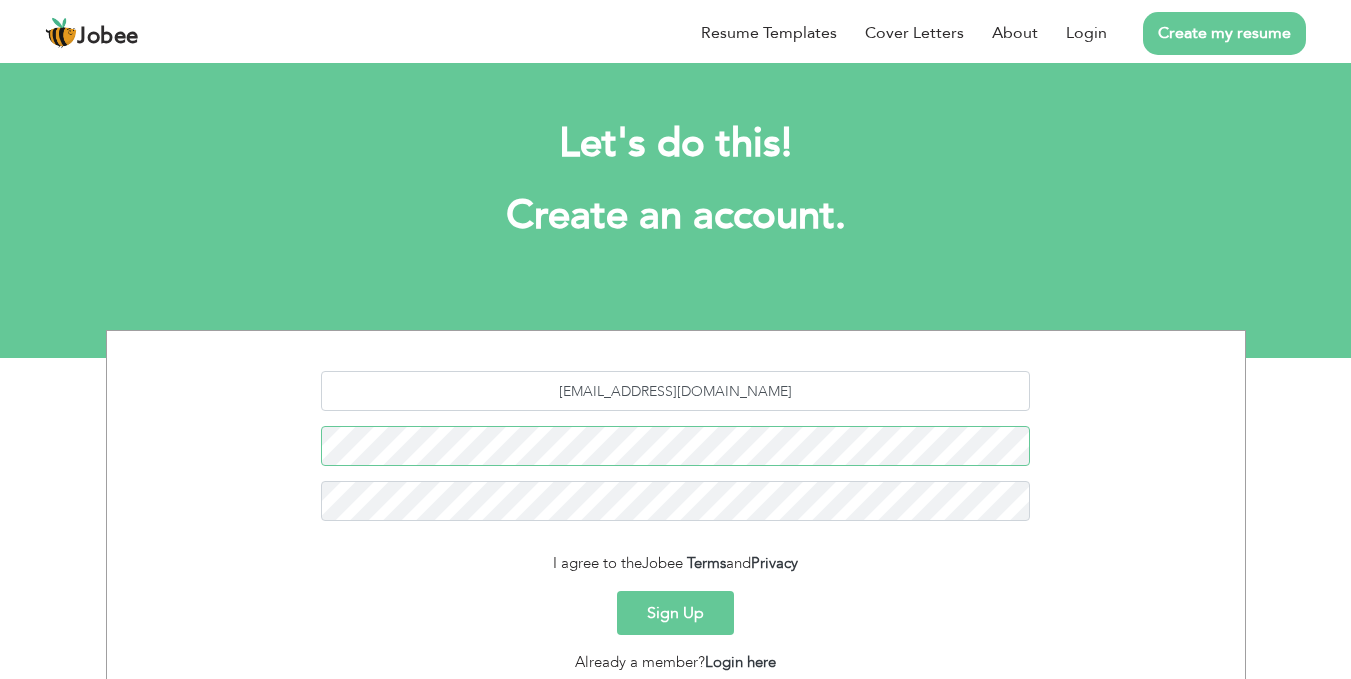 click on "alifazeen997@gmail.com" at bounding box center [676, 453] 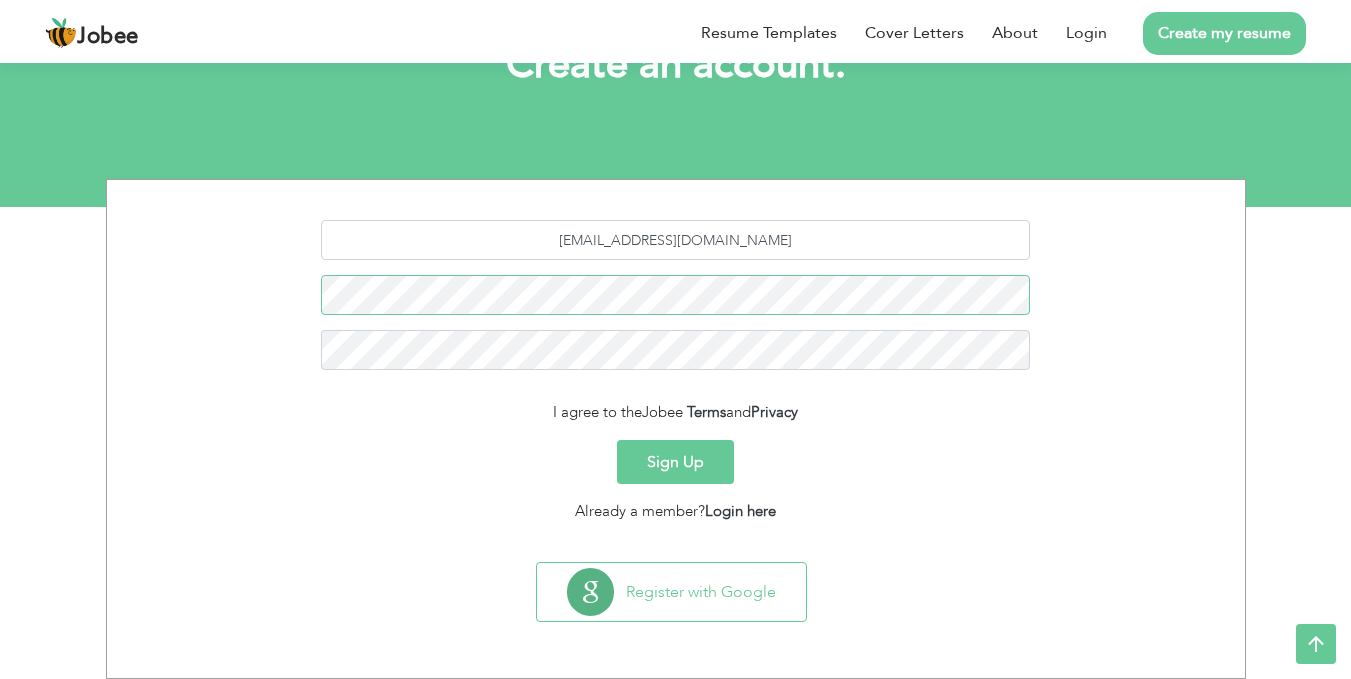 click on "alifazeen997@gmail.com" at bounding box center (676, 302) 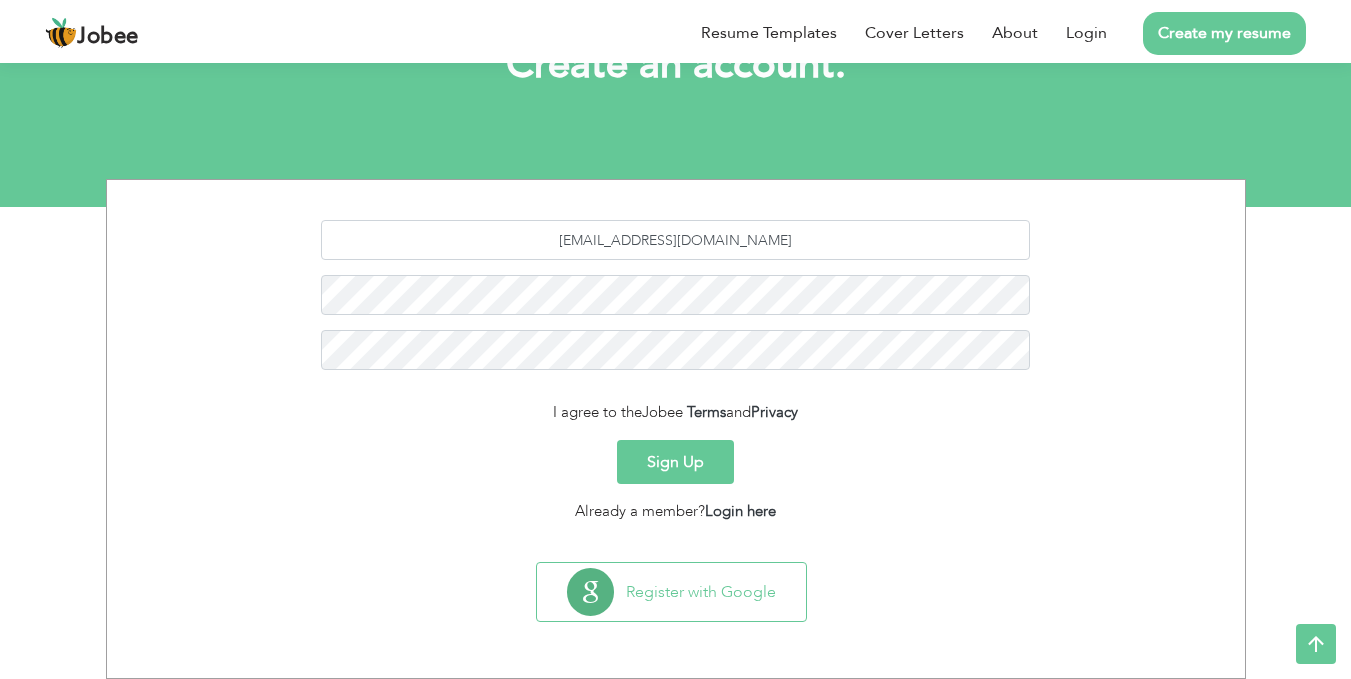 click on "Sign Up" at bounding box center [675, 462] 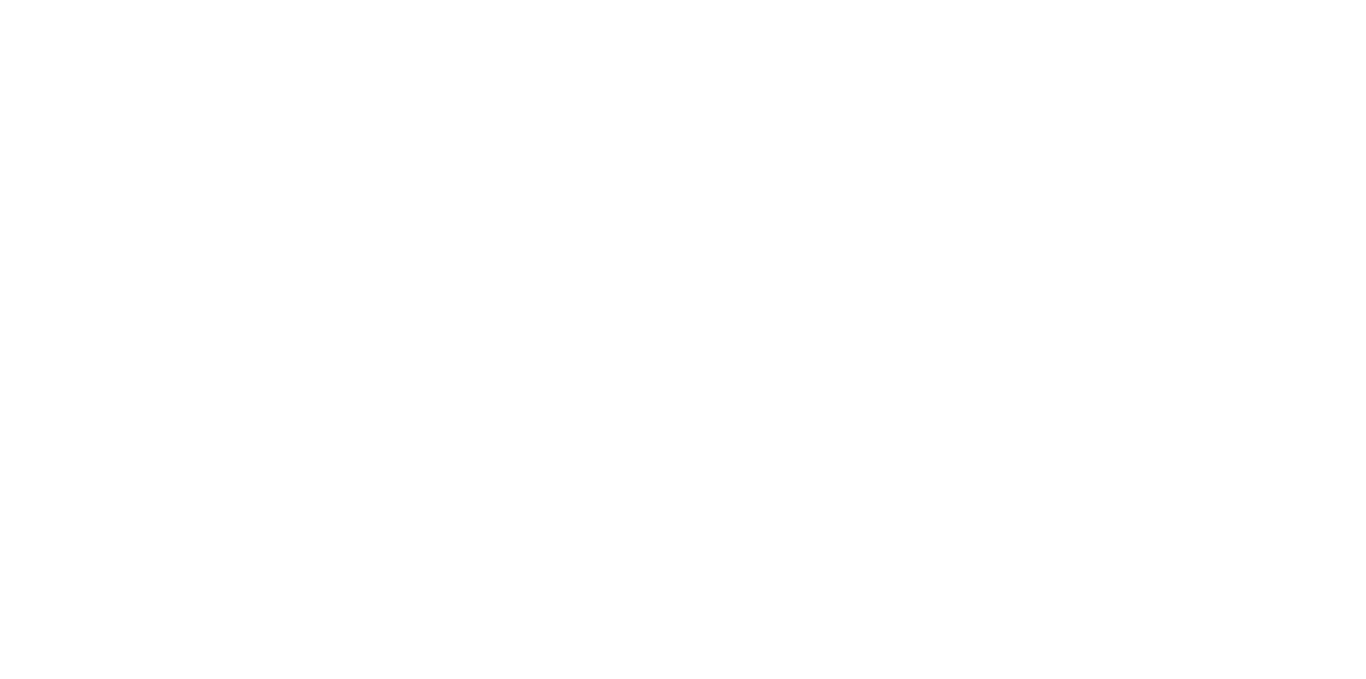 scroll, scrollTop: 0, scrollLeft: 0, axis: both 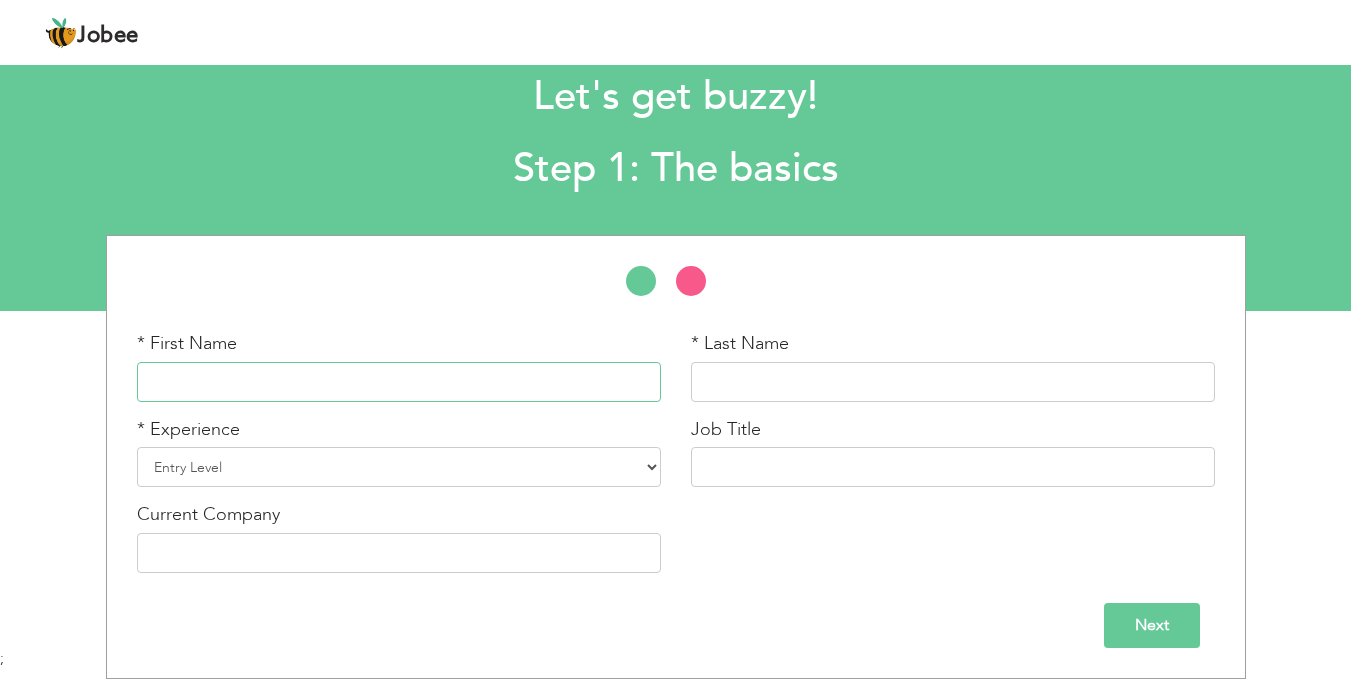 click at bounding box center [399, 382] 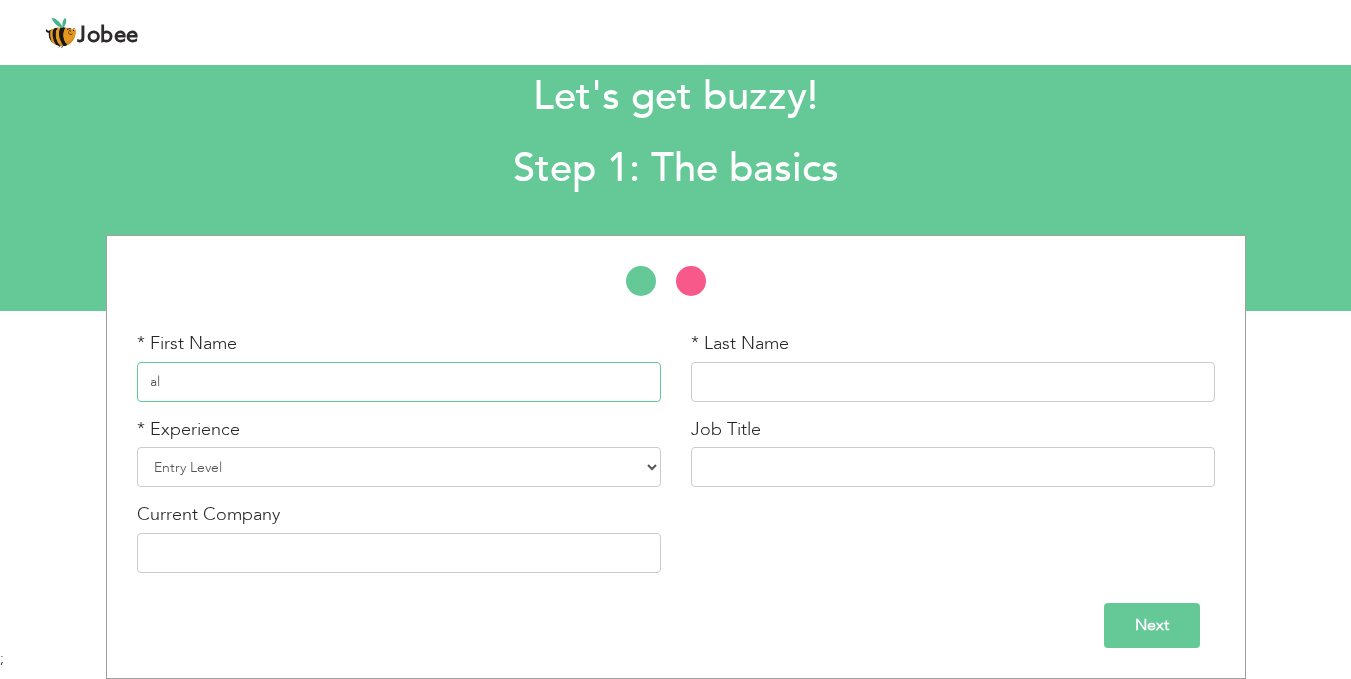 type on "a" 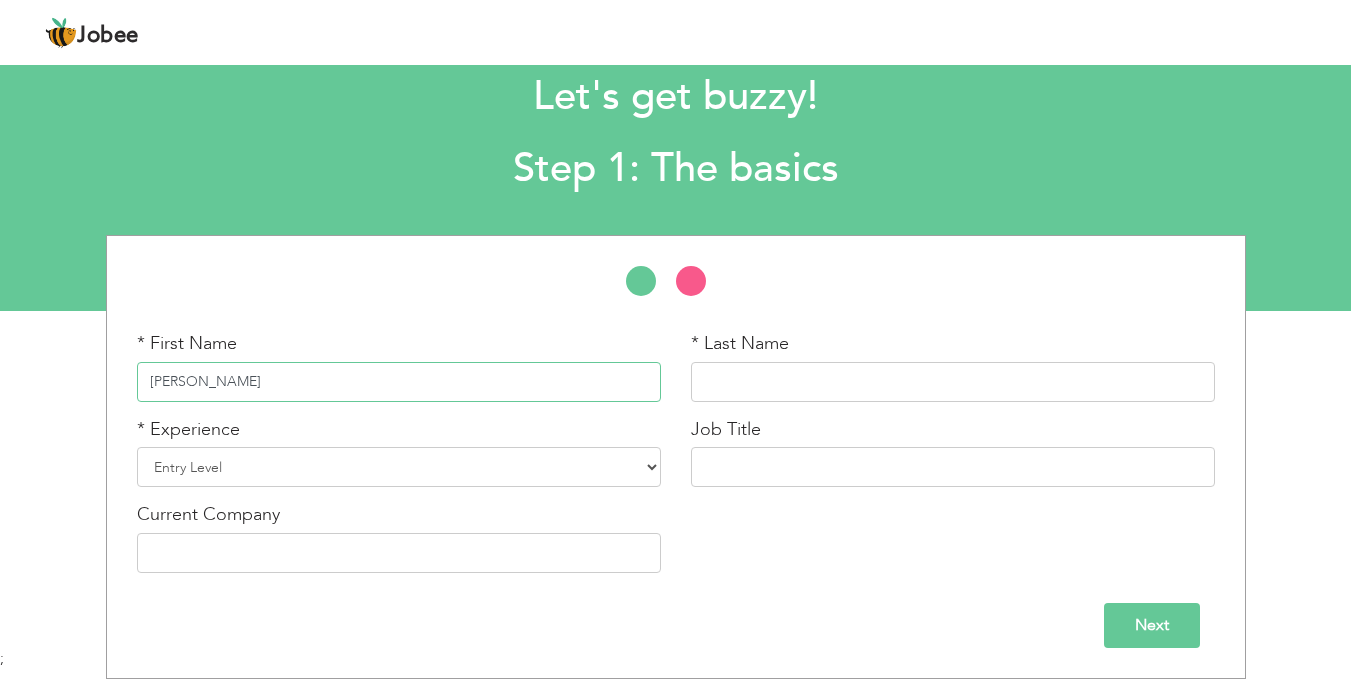 type on "[PERSON_NAME]" 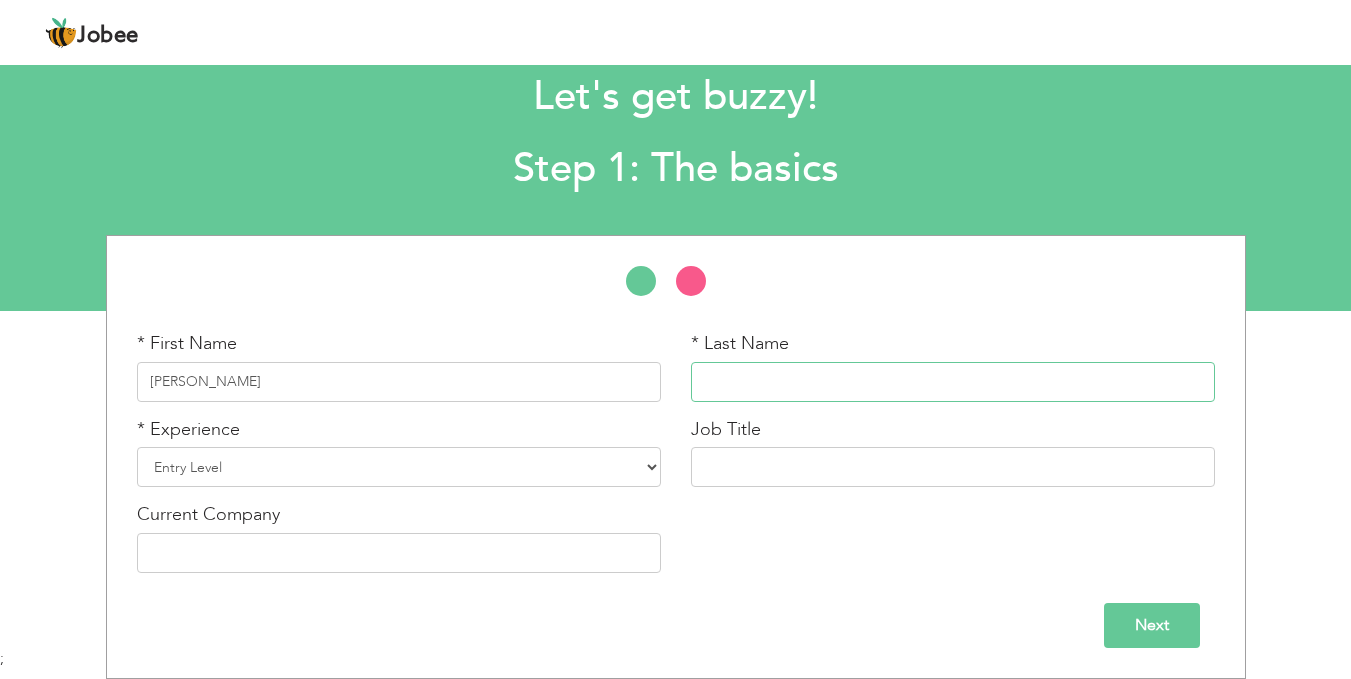 click at bounding box center (953, 382) 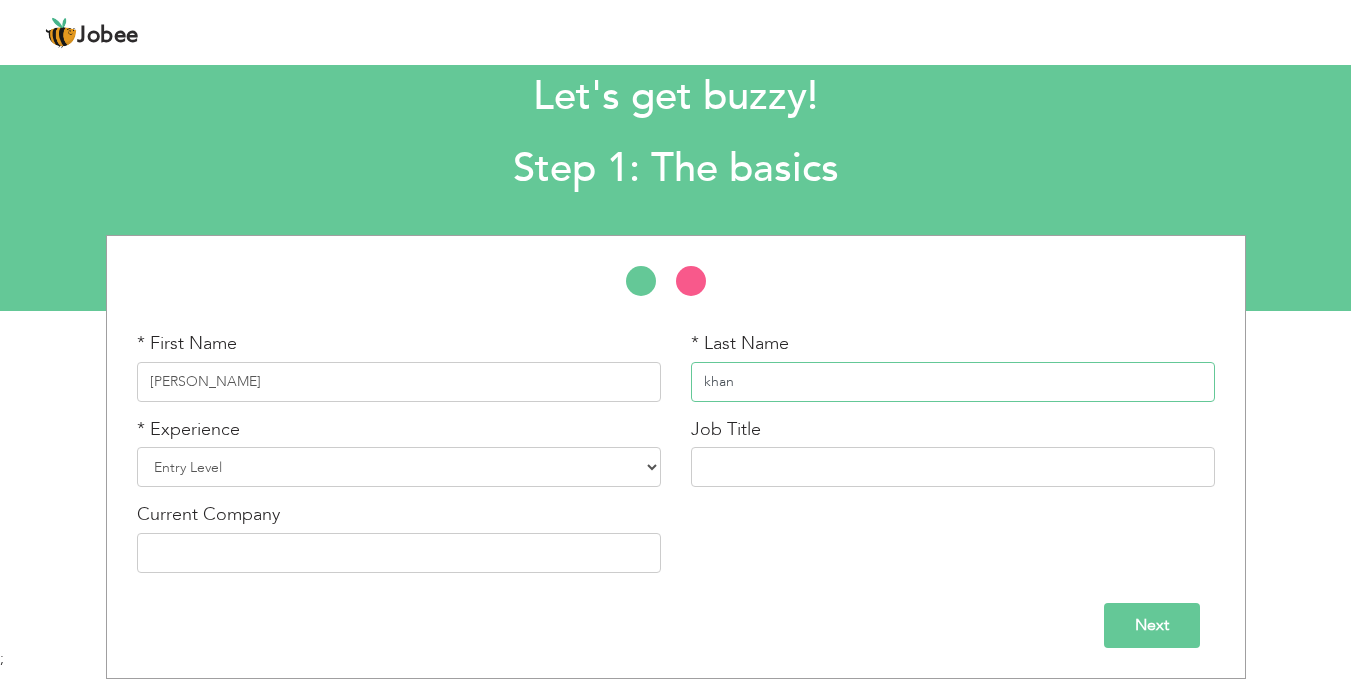 type on "khan" 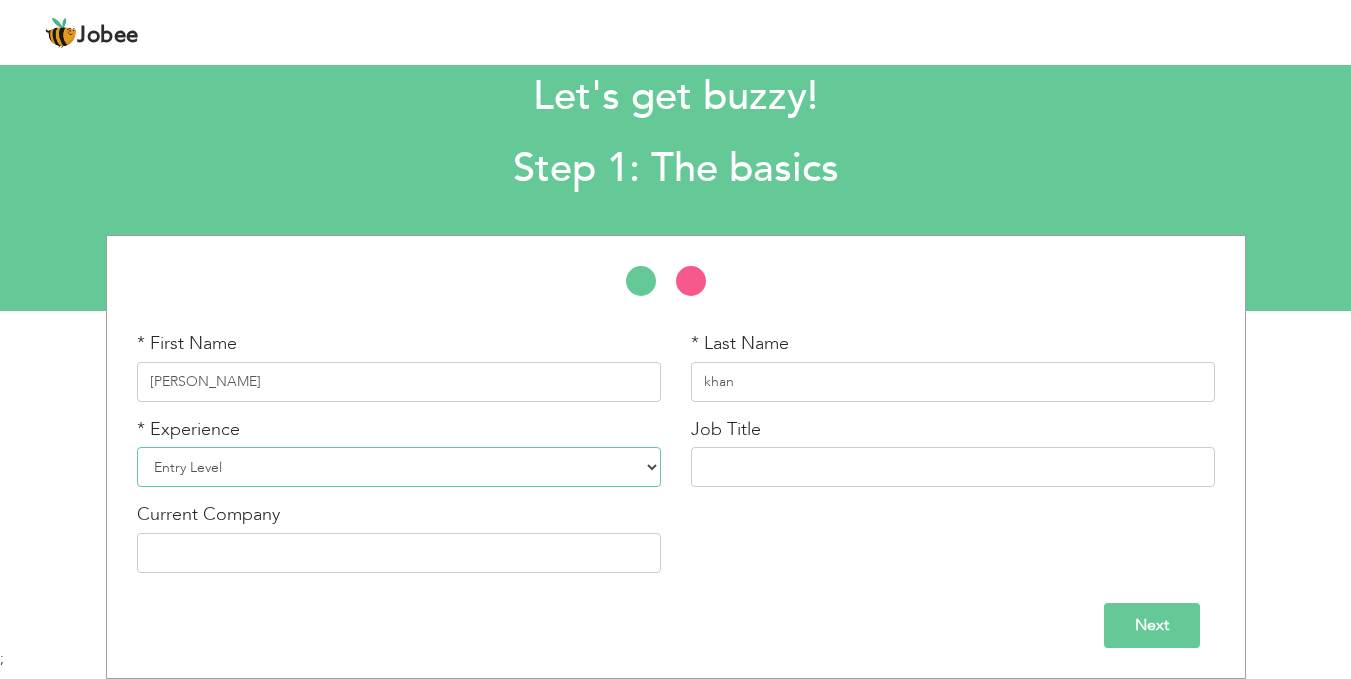 click on "Entry Level
Less than 1 Year
1 Year
2 Years
3 Years
4 Years
5 Years
6 Years
7 Years
8 Years
9 Years
10 Years
11 Years
12 Years
13 Years
14 Years
15 Years
16 Years
17 Years
18 Years
19 Years
20 Years
21 Years
22 Years
23 Years
24 Years
25 Years
26 Years
27 Years
28 Years
29 Years
30 Years
31 Years
32 Years
33 Years
34 Years
35 Years
More than 35 Years" at bounding box center (399, 467) 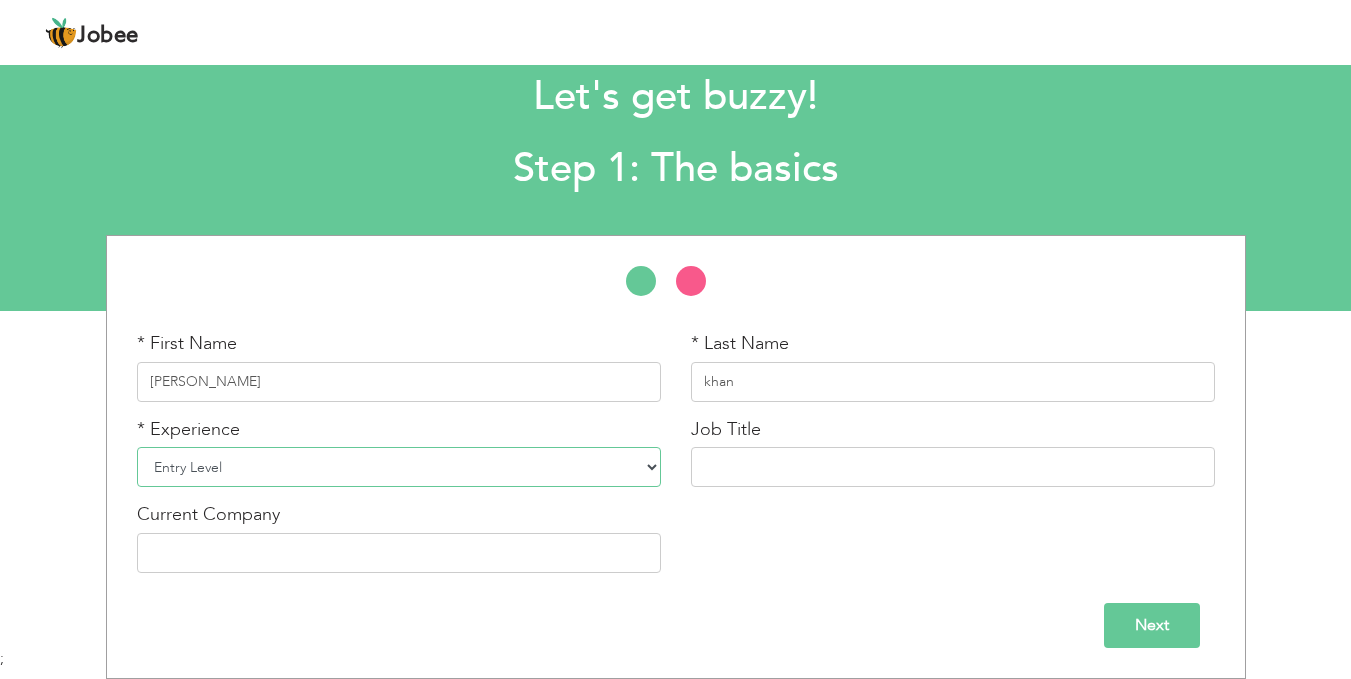 select on "4" 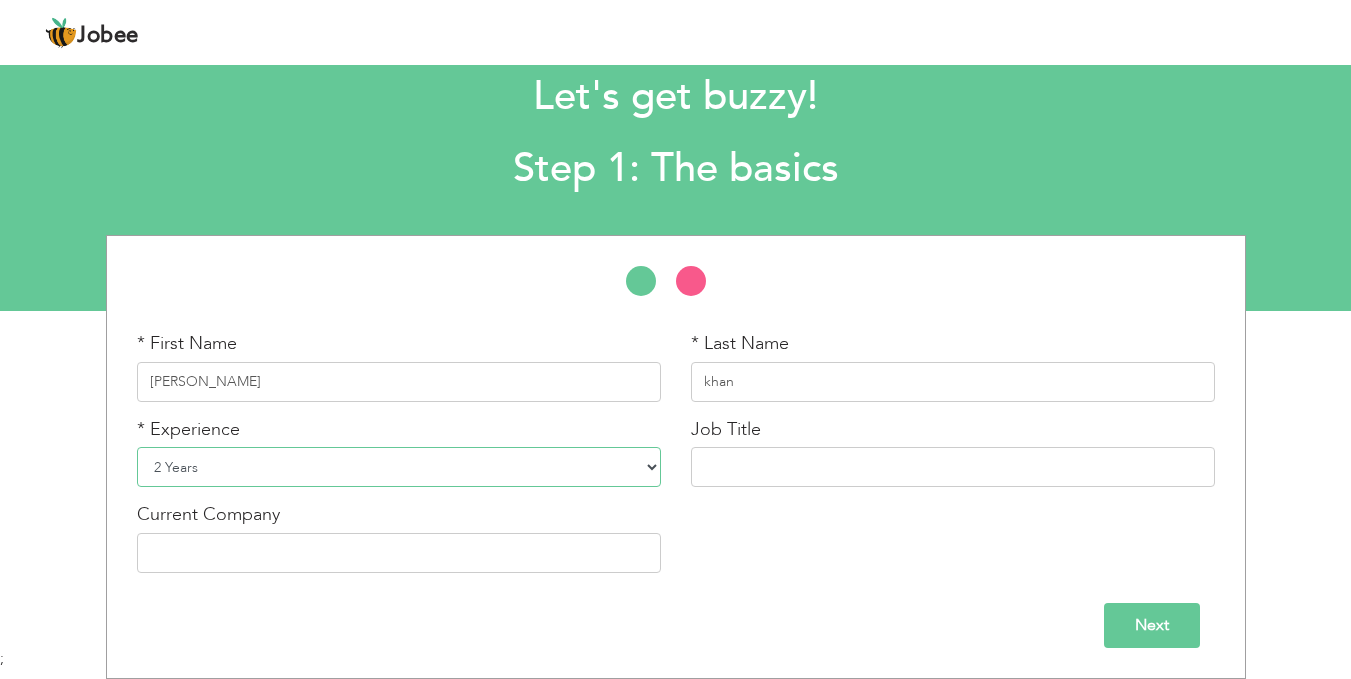 click on "Entry Level
Less than 1 Year
1 Year
2 Years
3 Years
4 Years
5 Years
6 Years
7 Years
8 Years
9 Years
10 Years
11 Years
12 Years
13 Years
14 Years
15 Years
16 Years
17 Years
18 Years
19 Years
20 Years
21 Years
22 Years
23 Years
24 Years
25 Years
26 Years
27 Years
28 Years
29 Years
30 Years
31 Years
32 Years
33 Years
34 Years
35 Years
More than 35 Years" at bounding box center [399, 467] 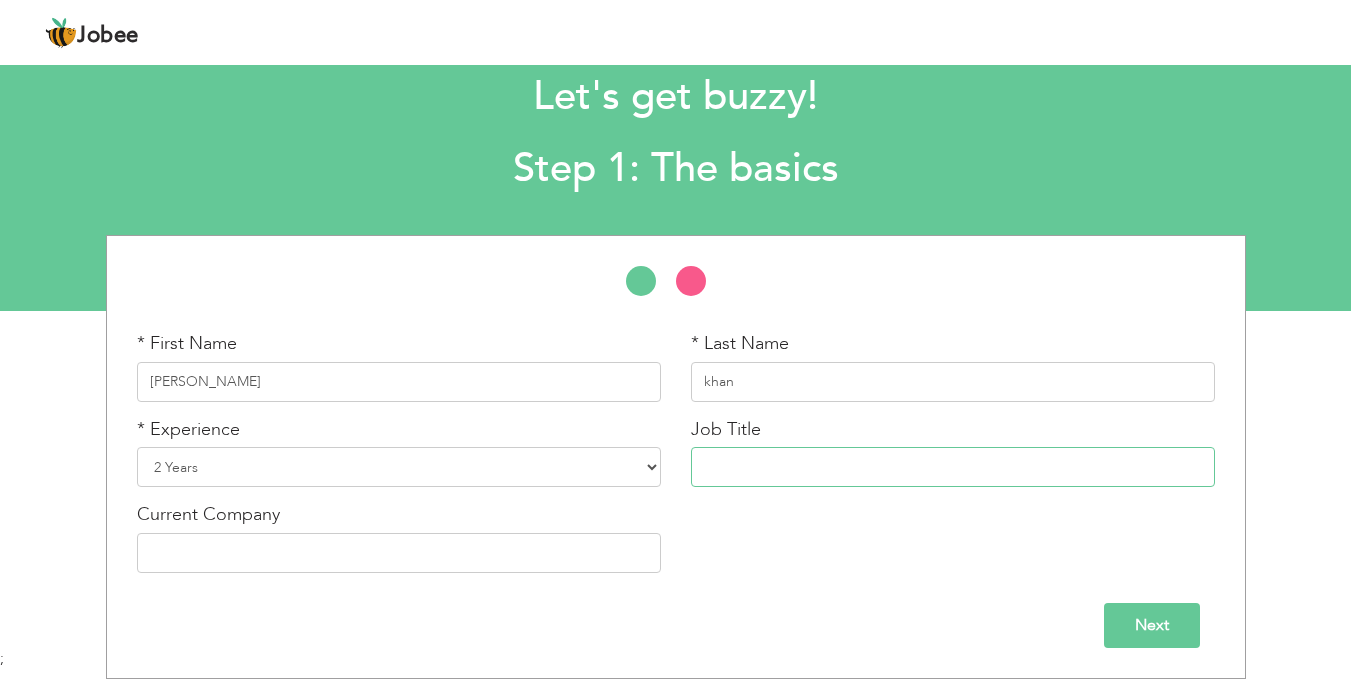 click at bounding box center (953, 467) 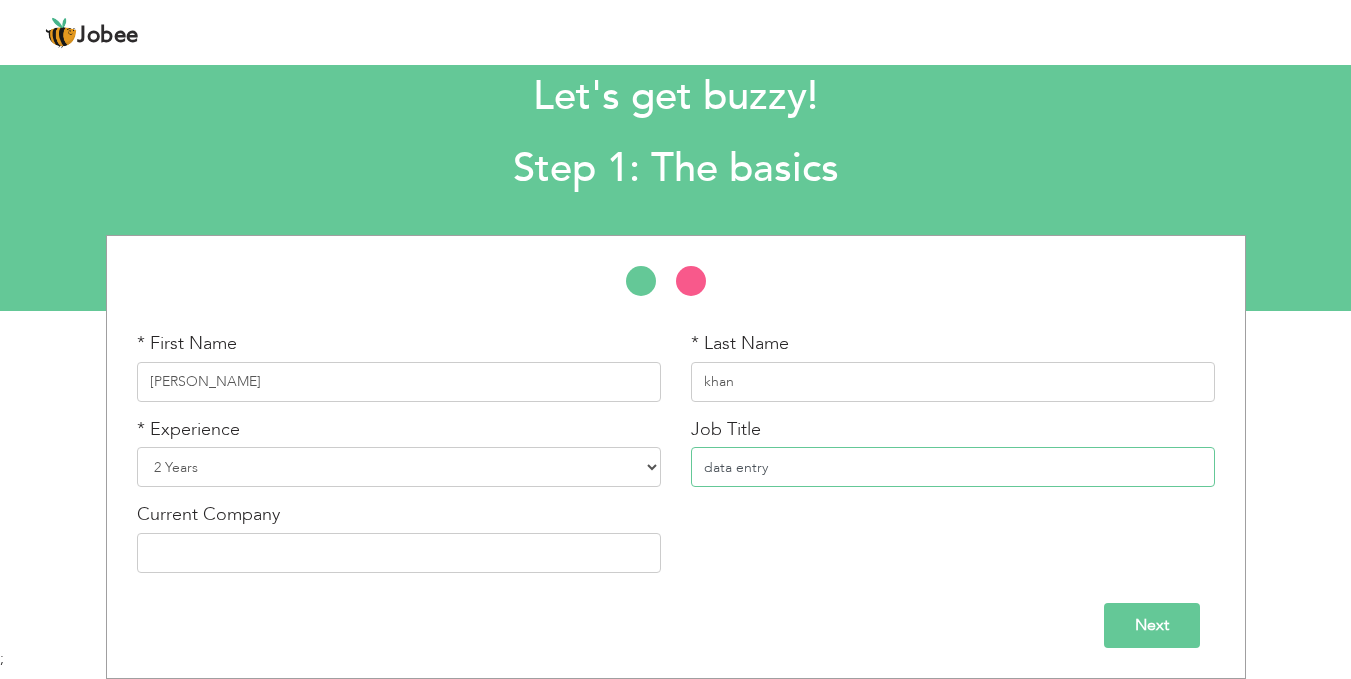 type on "data entry" 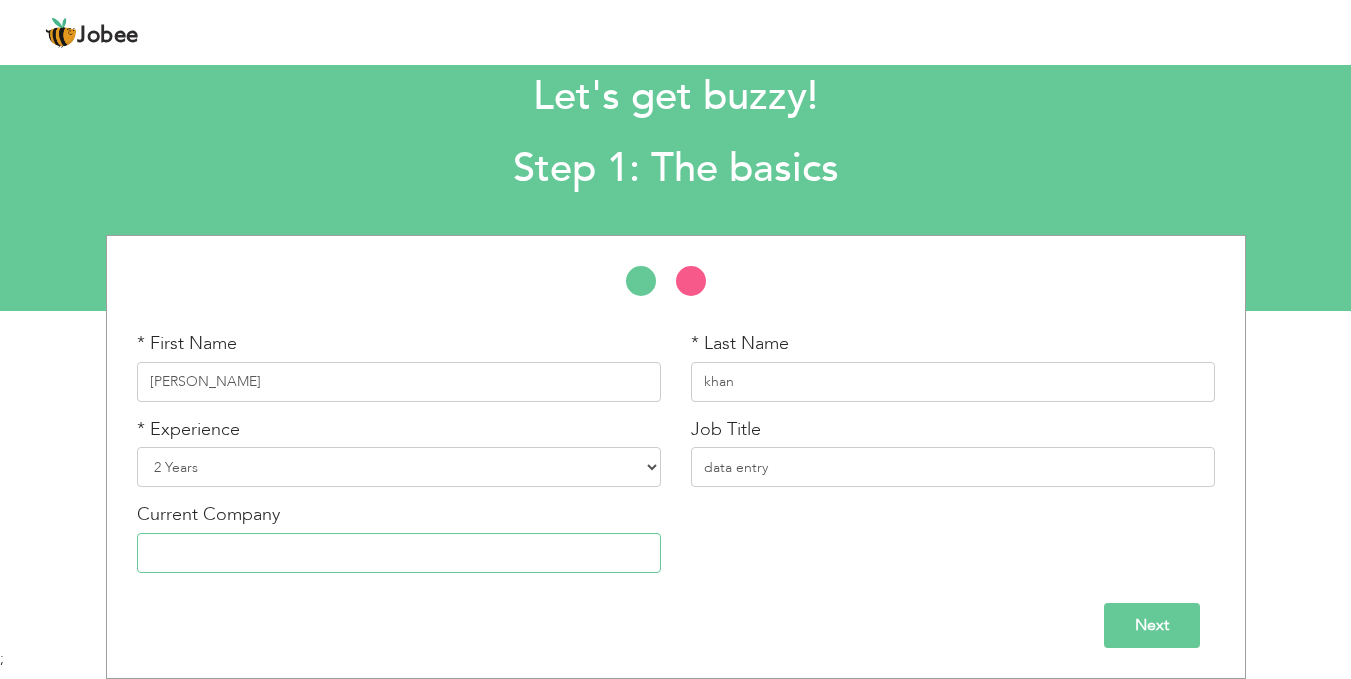 click at bounding box center (399, 553) 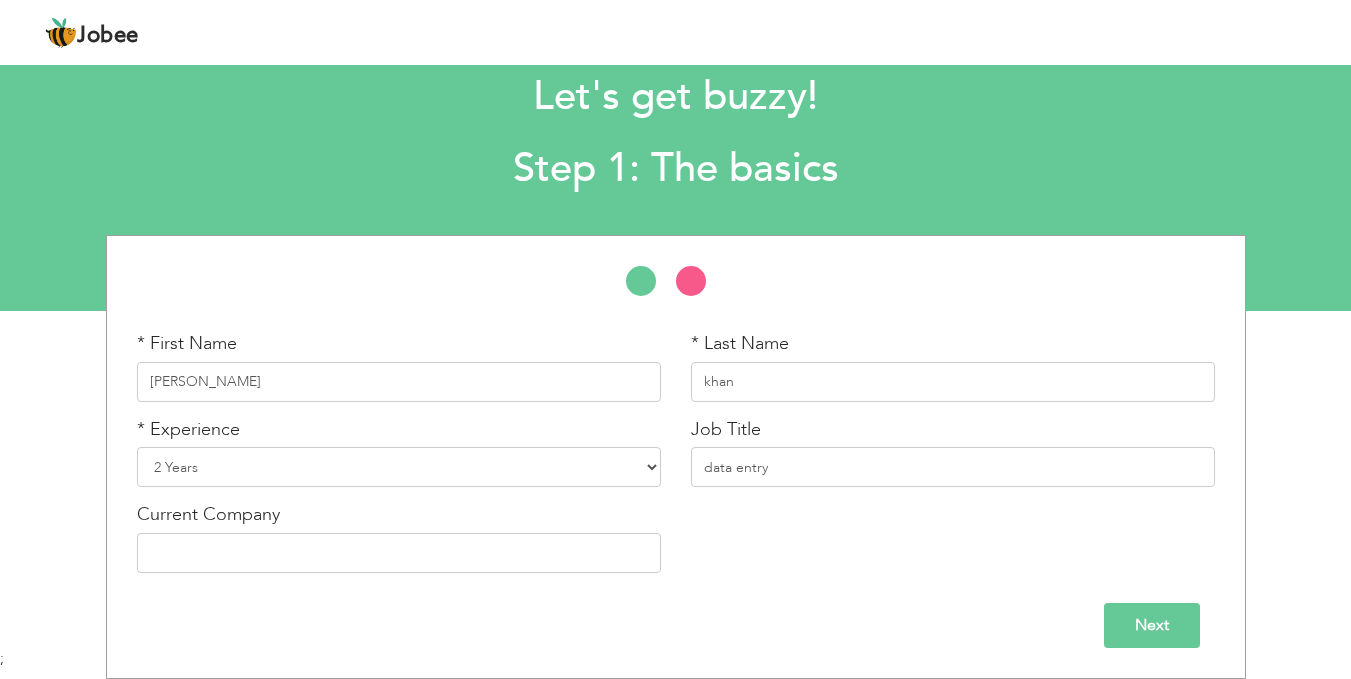click on "Next" at bounding box center (1152, 625) 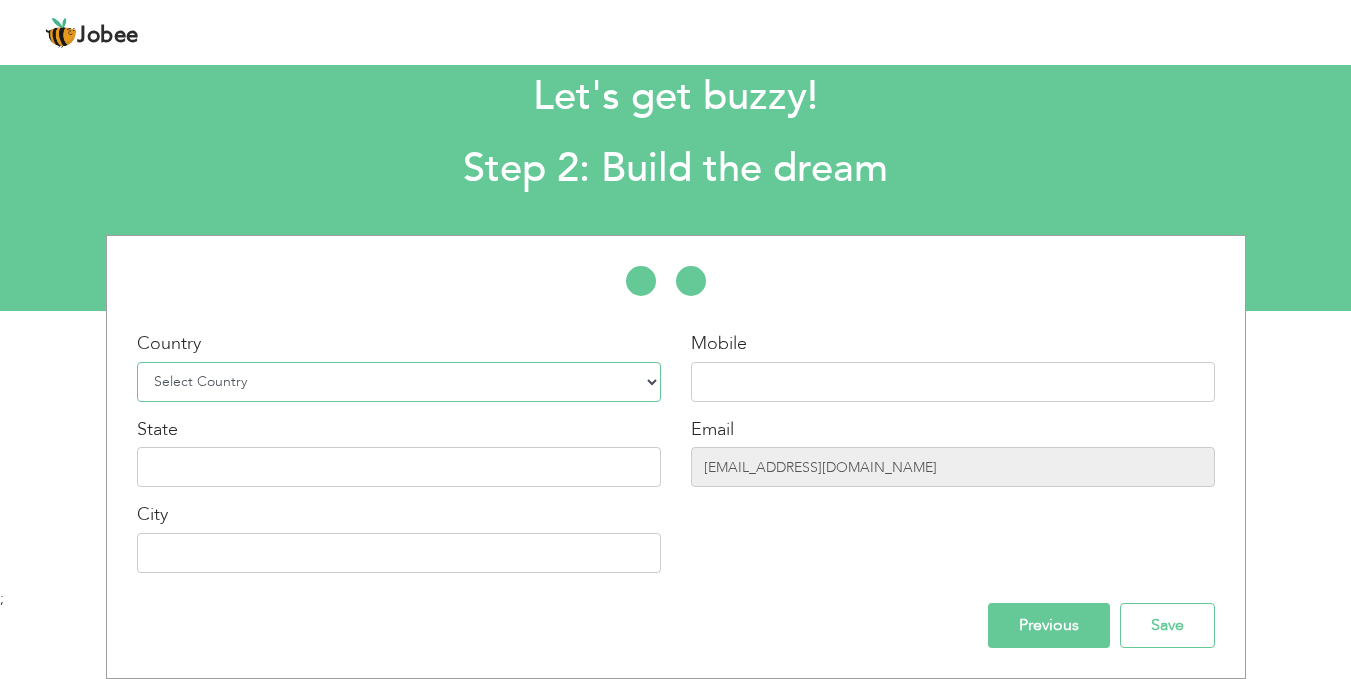 click on "Select Country
Afghanistan
Albania
Algeria
American Samoa
Andorra
Angola
Anguilla
Antarctica
Antigua and Barbuda
Argentina
Armenia
Aruba
Australia
Austria
Azerbaijan
Bahamas
Bahrain
Bangladesh
Barbados
Belarus
Belgium
Belize
Benin
Bermuda
Bhutan
Bolivia
Bosnia-Herzegovina
Botswana
Bouvet Island
Brazil
British Indian Ocean Territory
Brunei Darussalam
Bulgaria
Burkina Faso
Burundi
Cambodia
Cameroon
Canada
Cape Verde
Cayman Islands
Central African Republic
Chad
Chile
China
Christmas Island
Cocos (Keeling) Islands
Colombia
Comoros
Congo
Congo, Dem. Republic
Cook Islands
Costa Rica
Croatia
Cuba
Cyprus
Czech Rep
Denmark
Djibouti
Dominica
Dominican Republic
Ecuador
Egypt
El Salvador
Equatorial Guinea
Eritrea
Estonia
Ethiopia
European Union
Falkland Islands (Malvinas)
Faroe Islands
Fiji
Finland
France
French Guiana
French Southern Territories
Gabon
Gambia
Georgia" at bounding box center (399, 382) 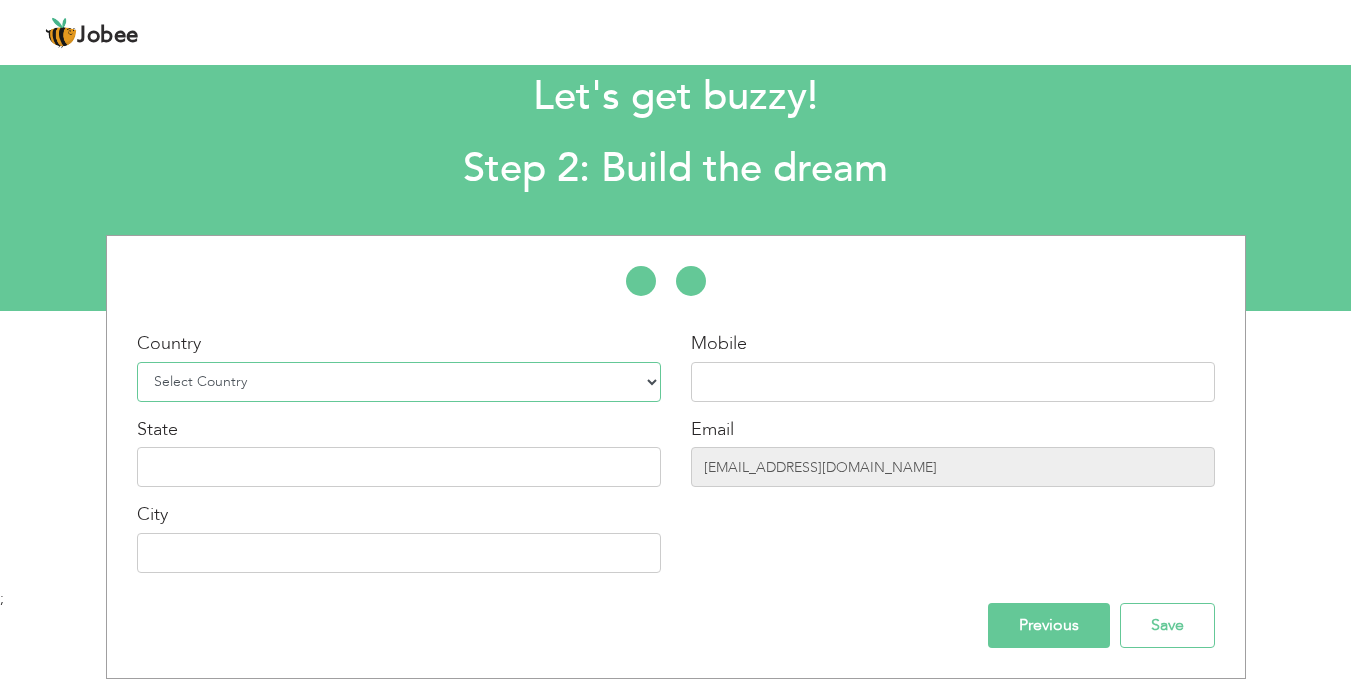 select on "166" 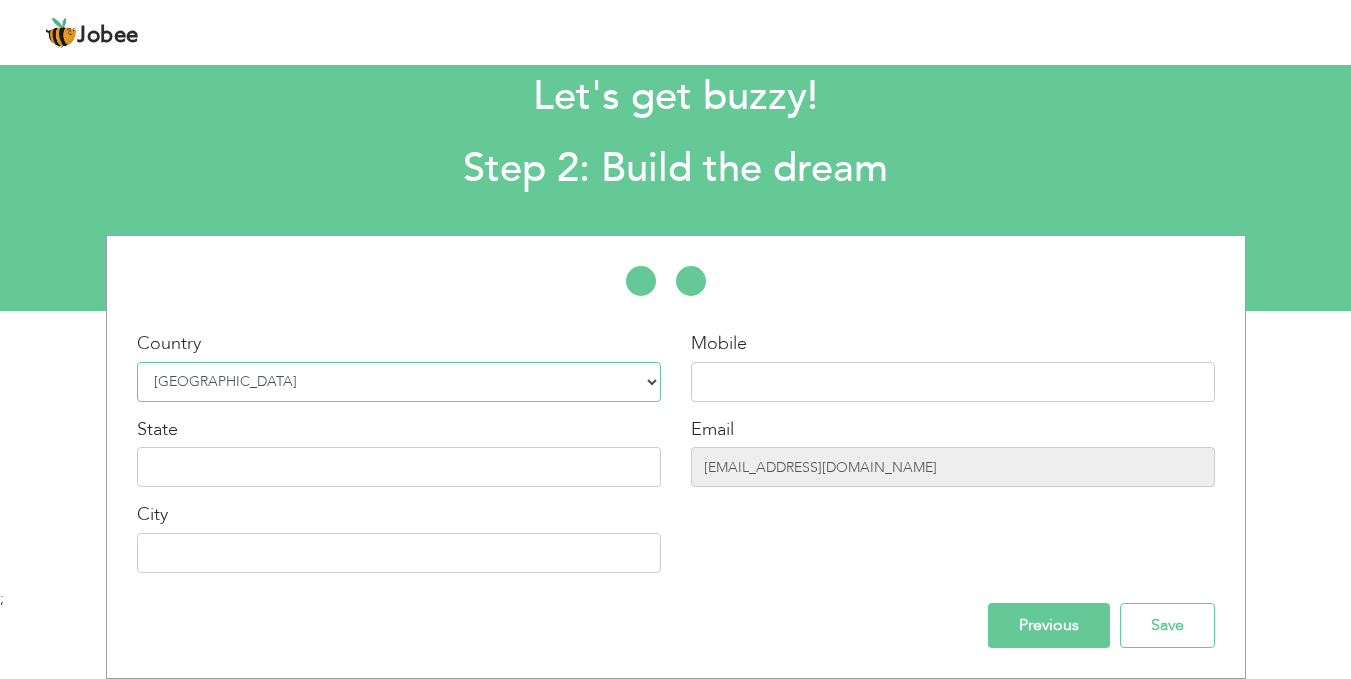 click on "Select Country
Afghanistan
Albania
Algeria
American Samoa
Andorra
Angola
Anguilla
Antarctica
Antigua and Barbuda
Argentina
Armenia
Aruba
Australia
Austria
Azerbaijan
Bahamas
Bahrain
Bangladesh
Barbados
Belarus
Belgium
Belize
Benin
Bermuda
Bhutan
Bolivia
Bosnia-Herzegovina
Botswana
Bouvet Island
Brazil
British Indian Ocean Territory
Brunei Darussalam
Bulgaria
Burkina Faso
Burundi
Cambodia
Cameroon
Canada
Cape Verde
Cayman Islands
Central African Republic
Chad
Chile
China
Christmas Island
Cocos (Keeling) Islands
Colombia
Comoros
Congo
Congo, Dem. Republic
Cook Islands
Costa Rica
Croatia
Cuba
Cyprus
Czech Rep
Denmark
Djibouti
Dominica
Dominican Republic
Ecuador
Egypt
El Salvador
Equatorial Guinea
Eritrea
Estonia
Ethiopia
European Union
Falkland Islands (Malvinas)
Faroe Islands
Fiji
Finland
France
French Guiana
French Southern Territories
Gabon
Gambia
Georgia" at bounding box center [399, 382] 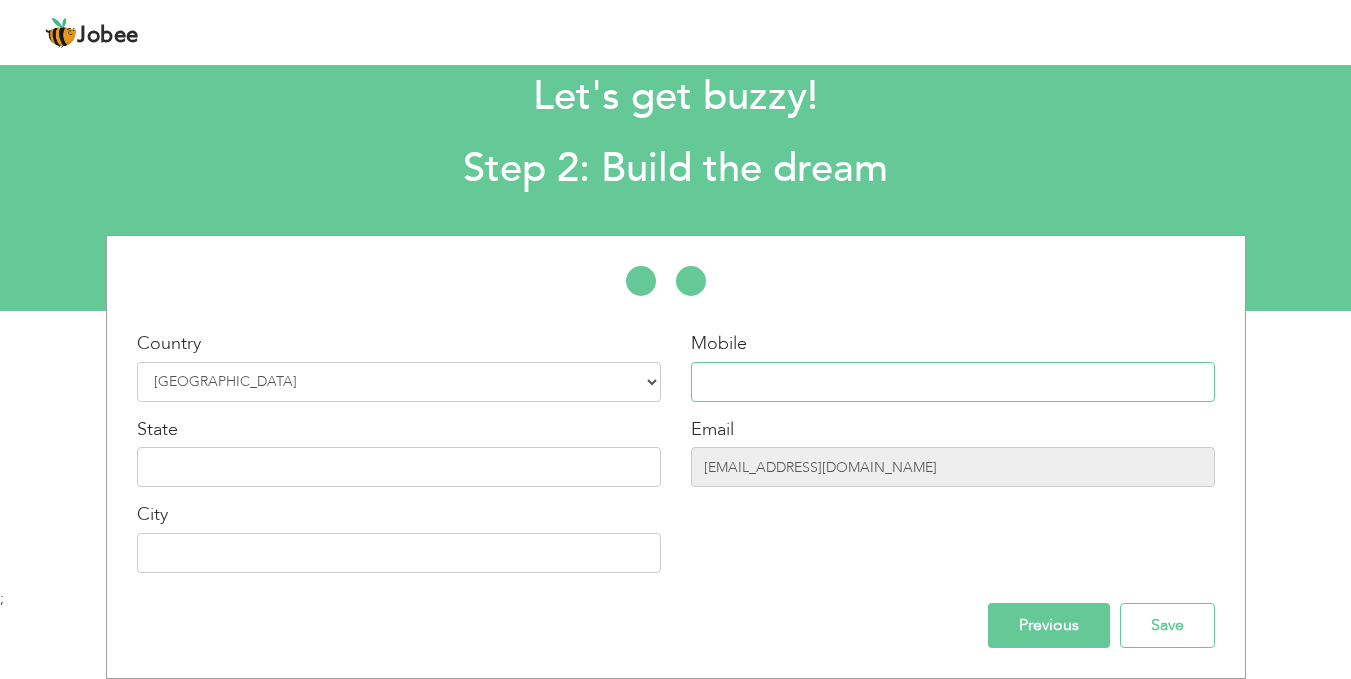 click at bounding box center (953, 382) 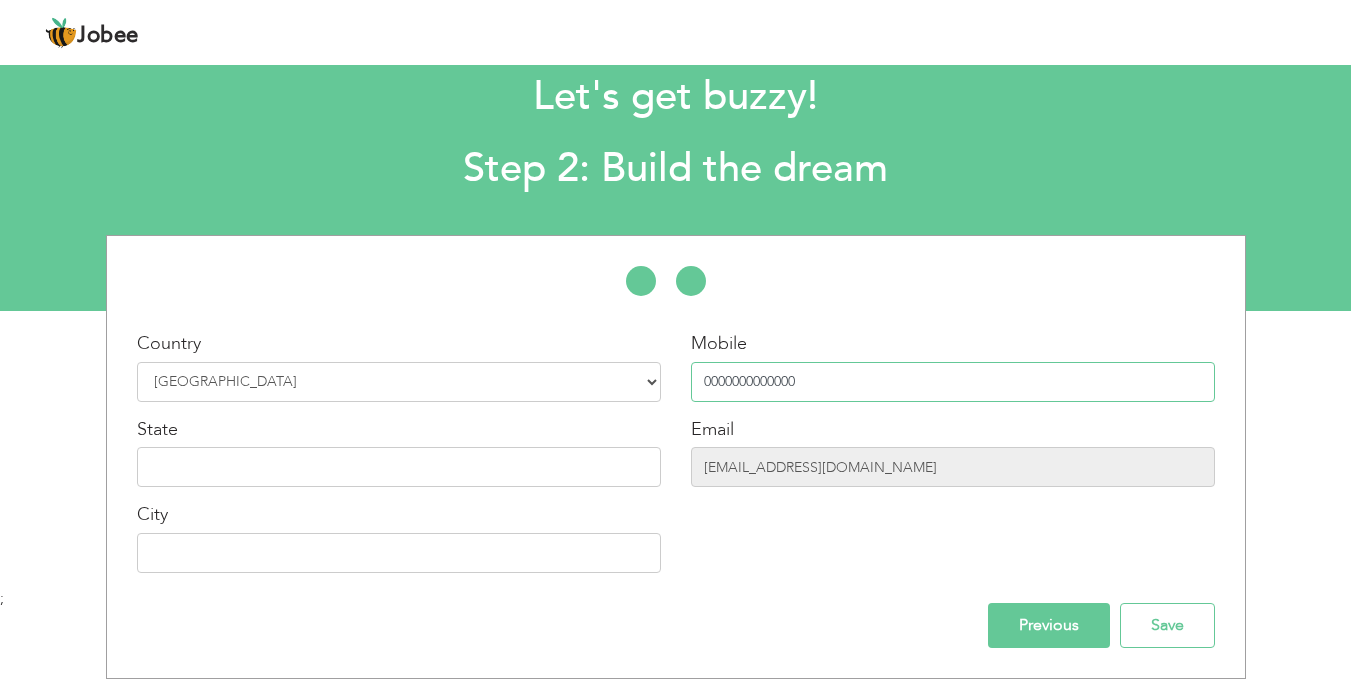 type on "0000000000000" 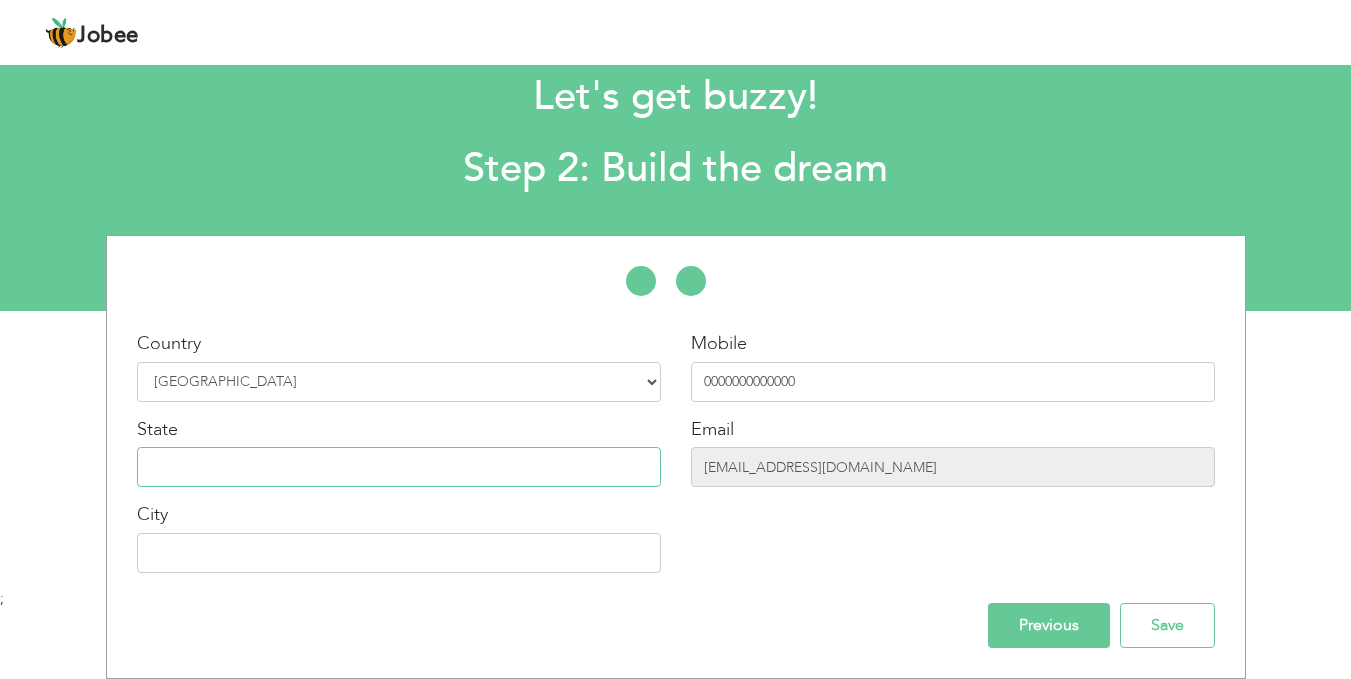 click at bounding box center [399, 467] 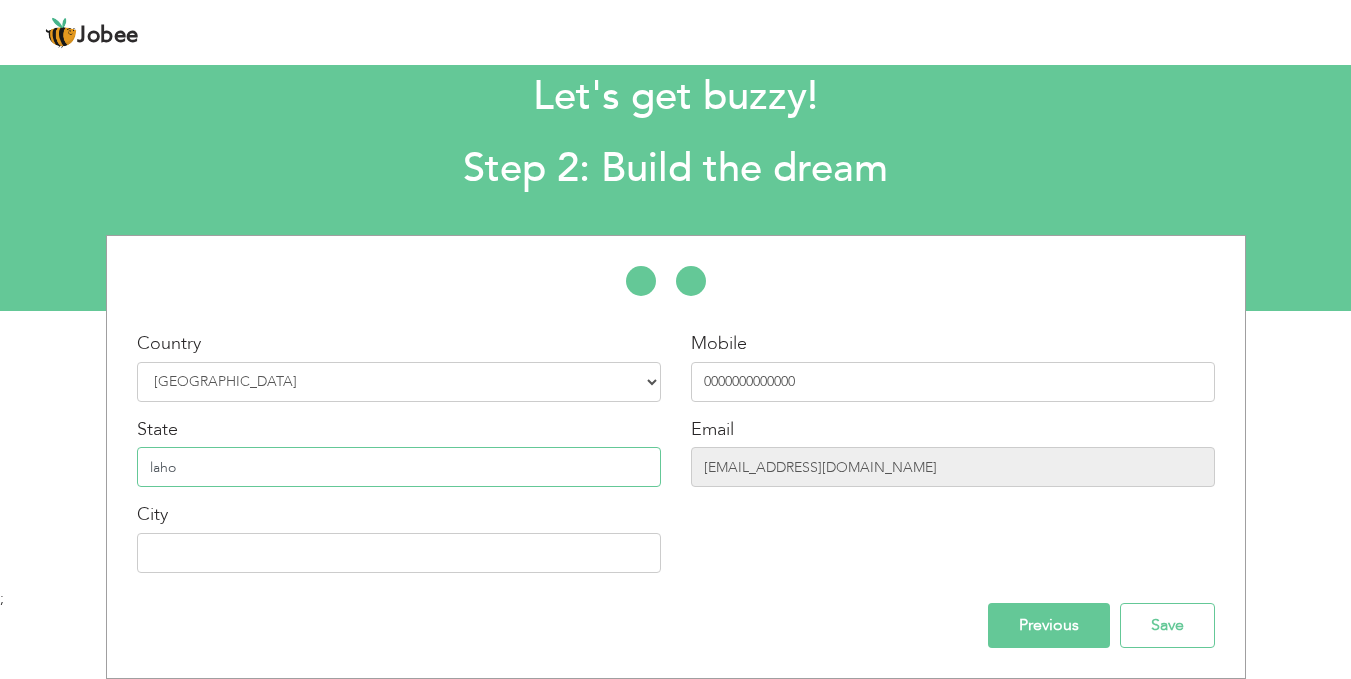 type on "lahor" 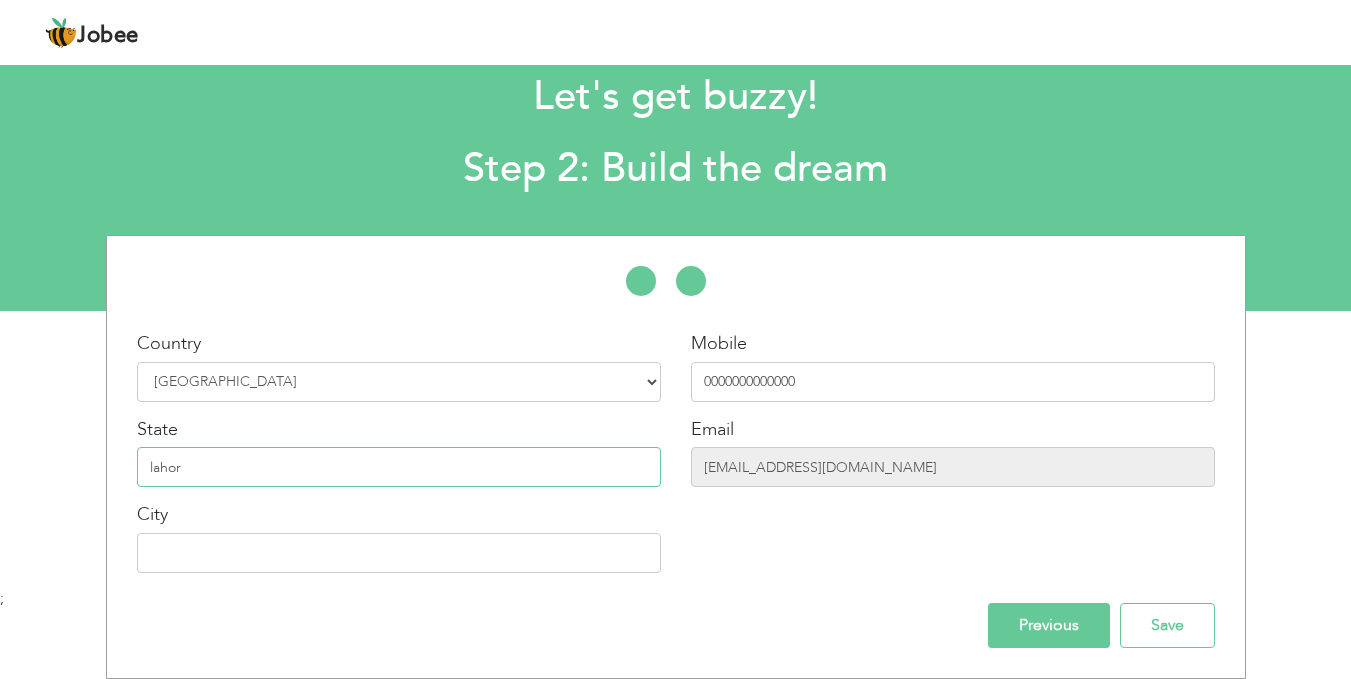 click on "lahor" at bounding box center (399, 467) 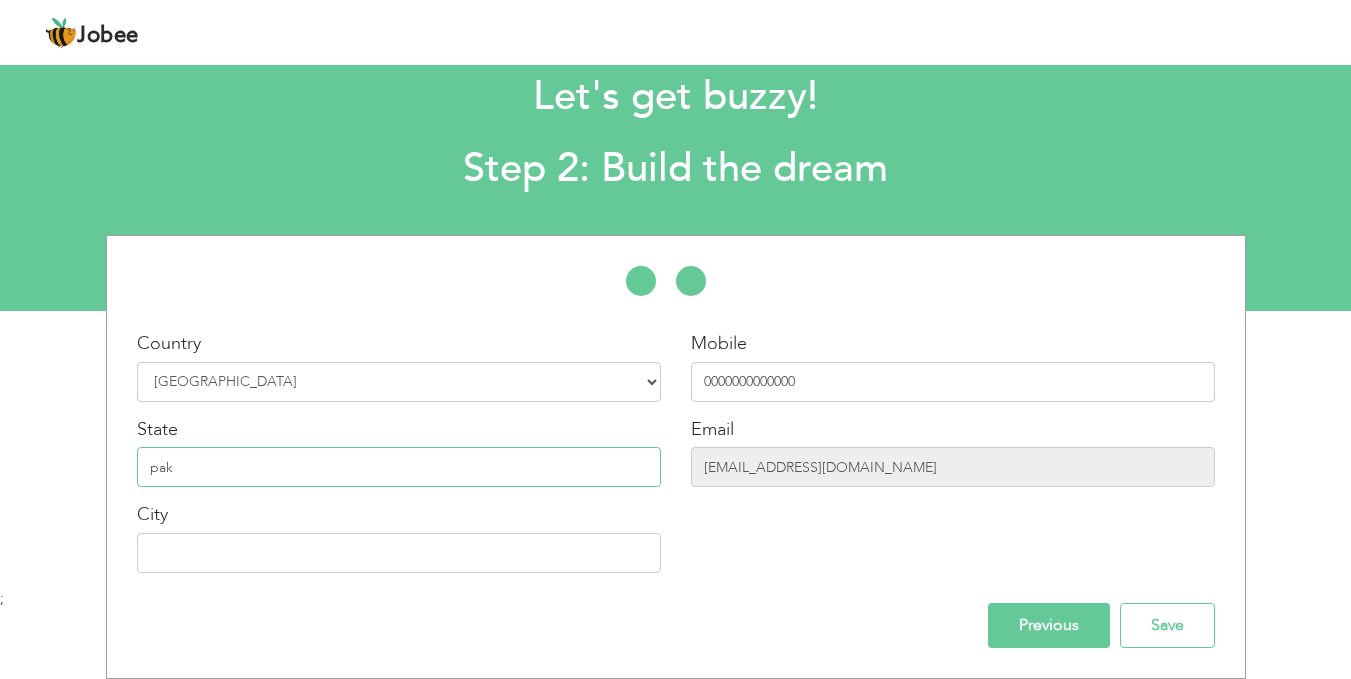 type on "pak" 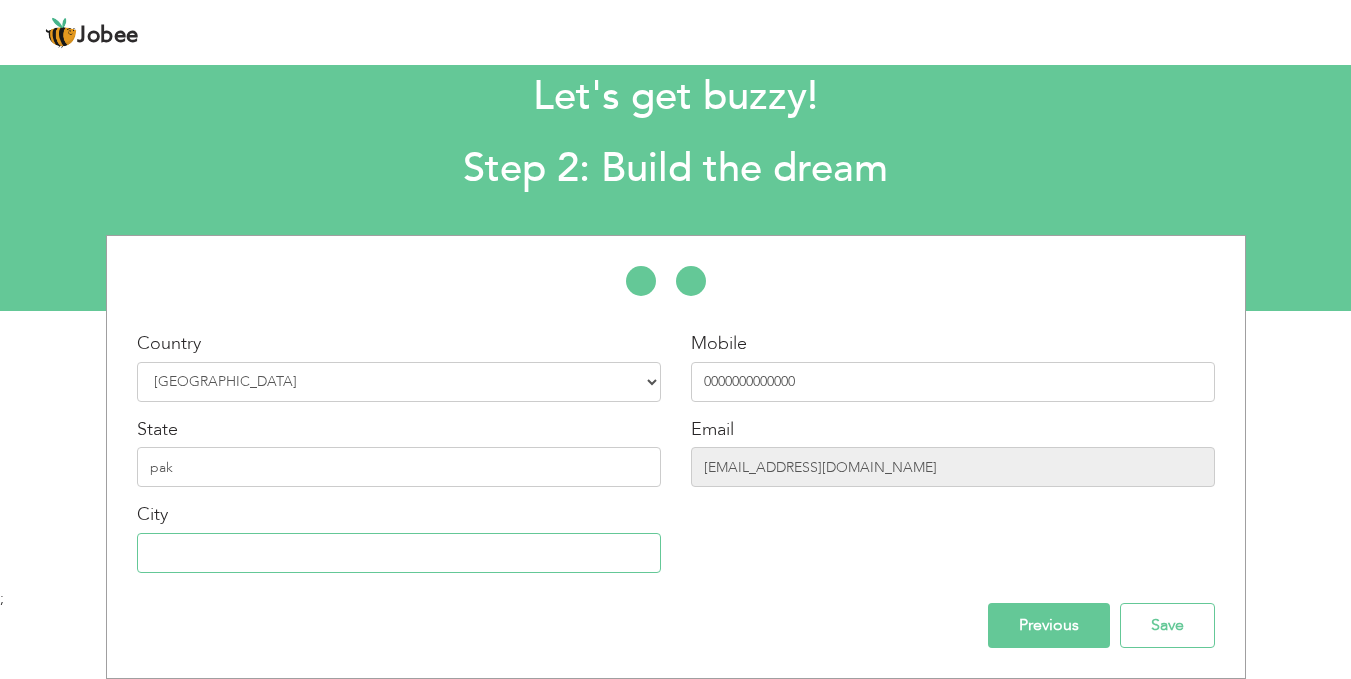click at bounding box center (399, 553) 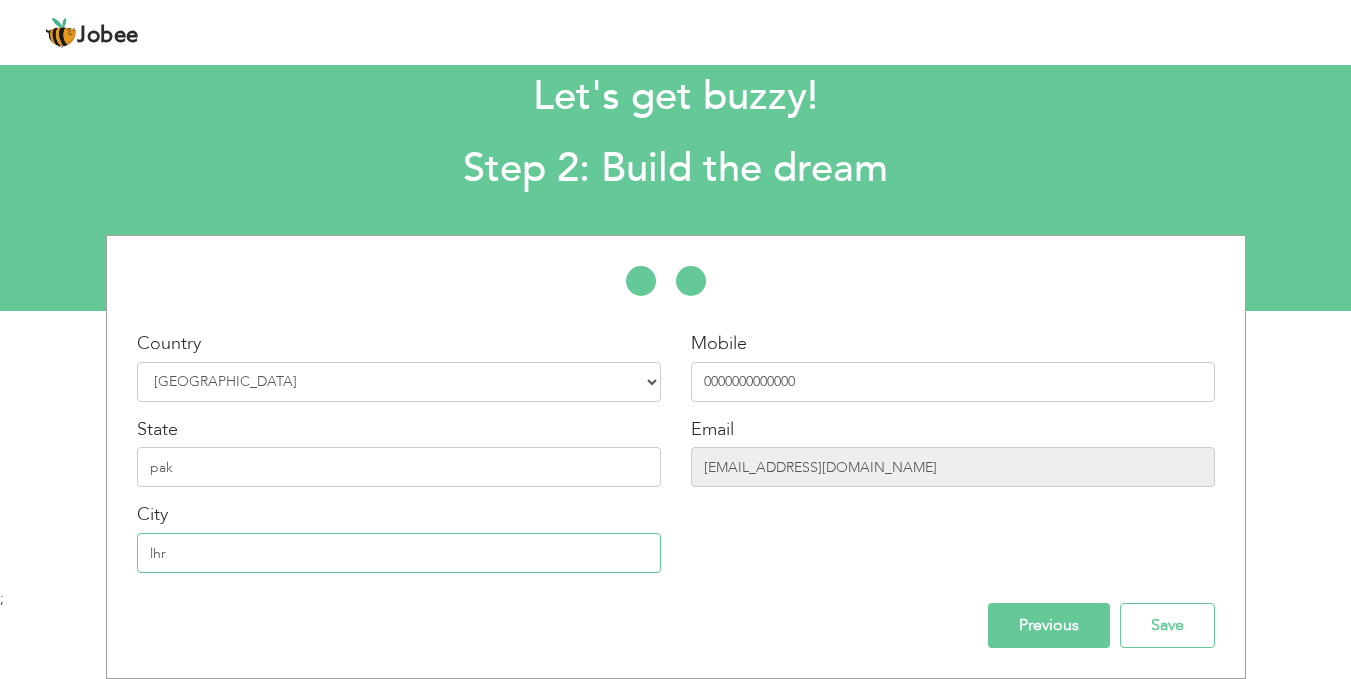 type on "lhr" 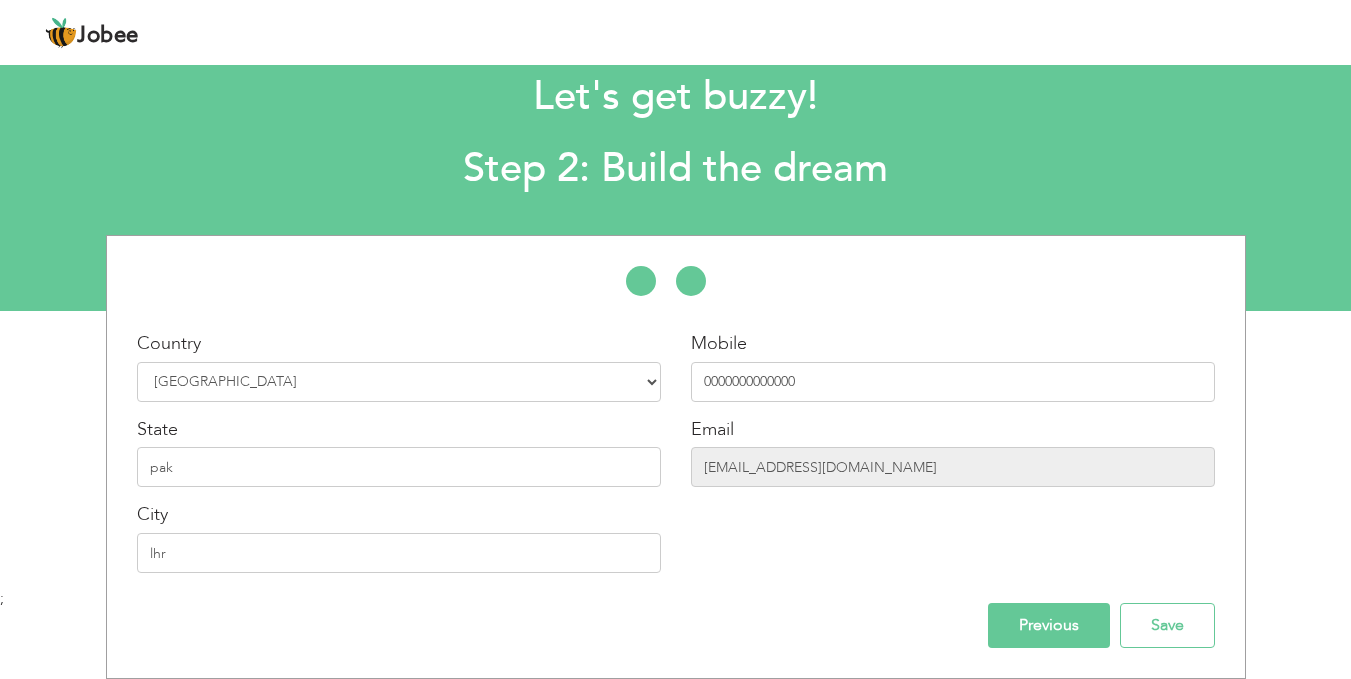 click on "Previous" at bounding box center (1049, 625) 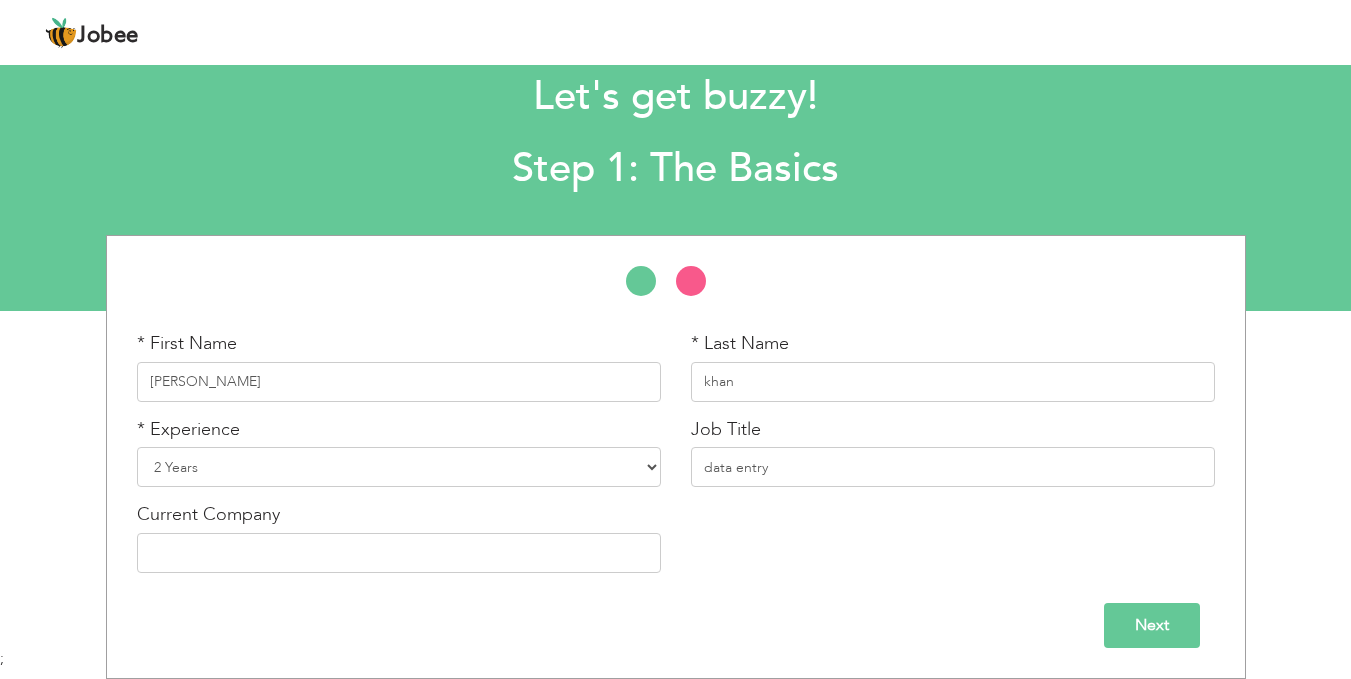 click on "Next" at bounding box center [1152, 625] 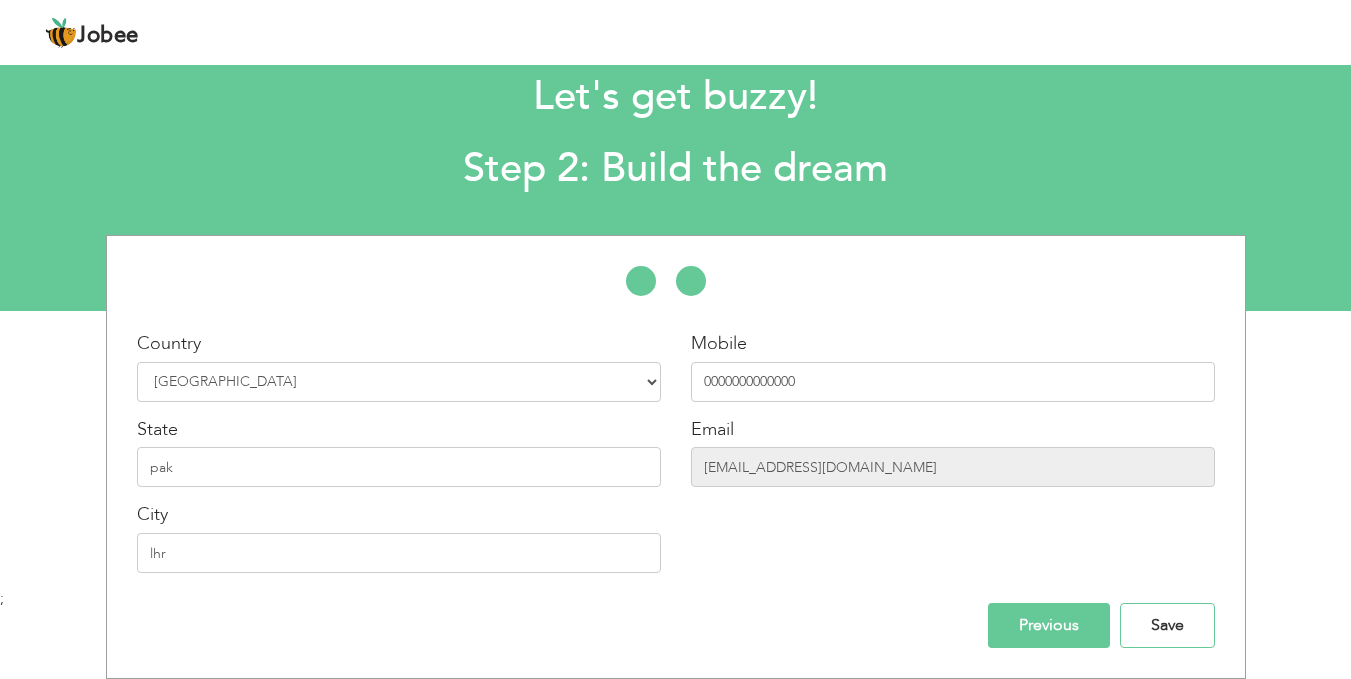 click on "Save" at bounding box center (1167, 625) 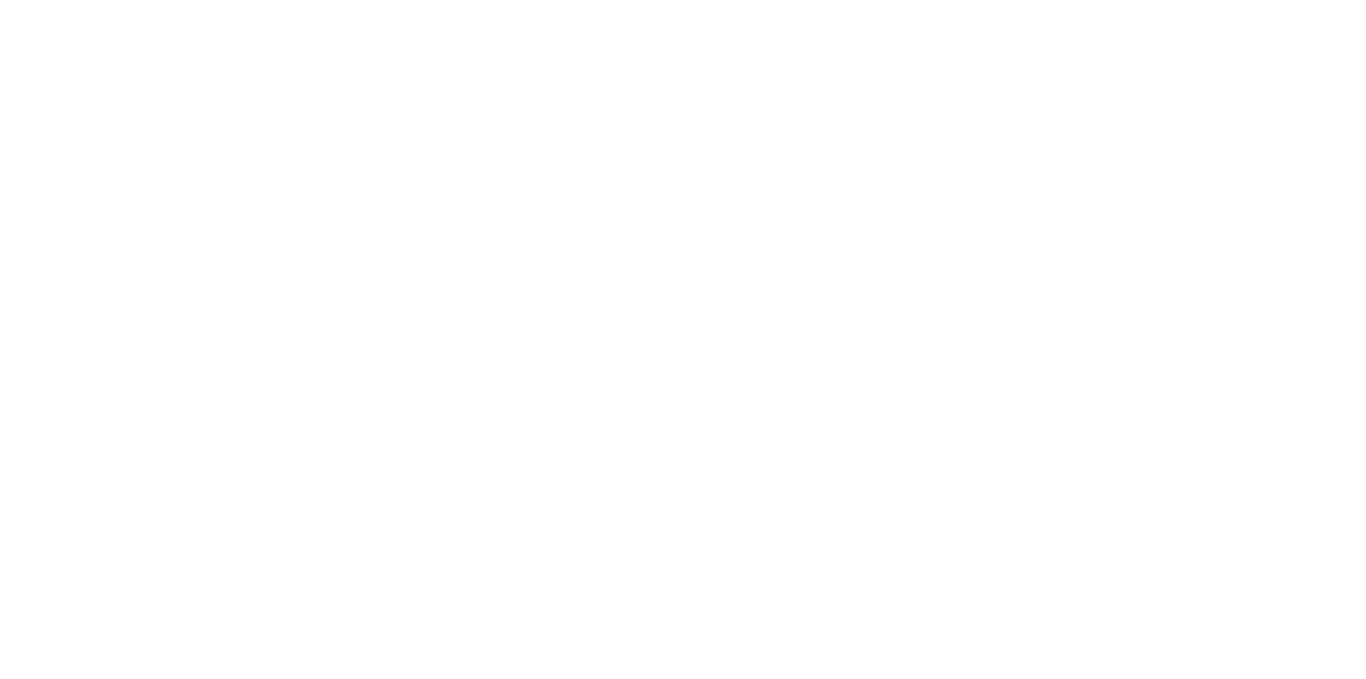 scroll, scrollTop: 0, scrollLeft: 0, axis: both 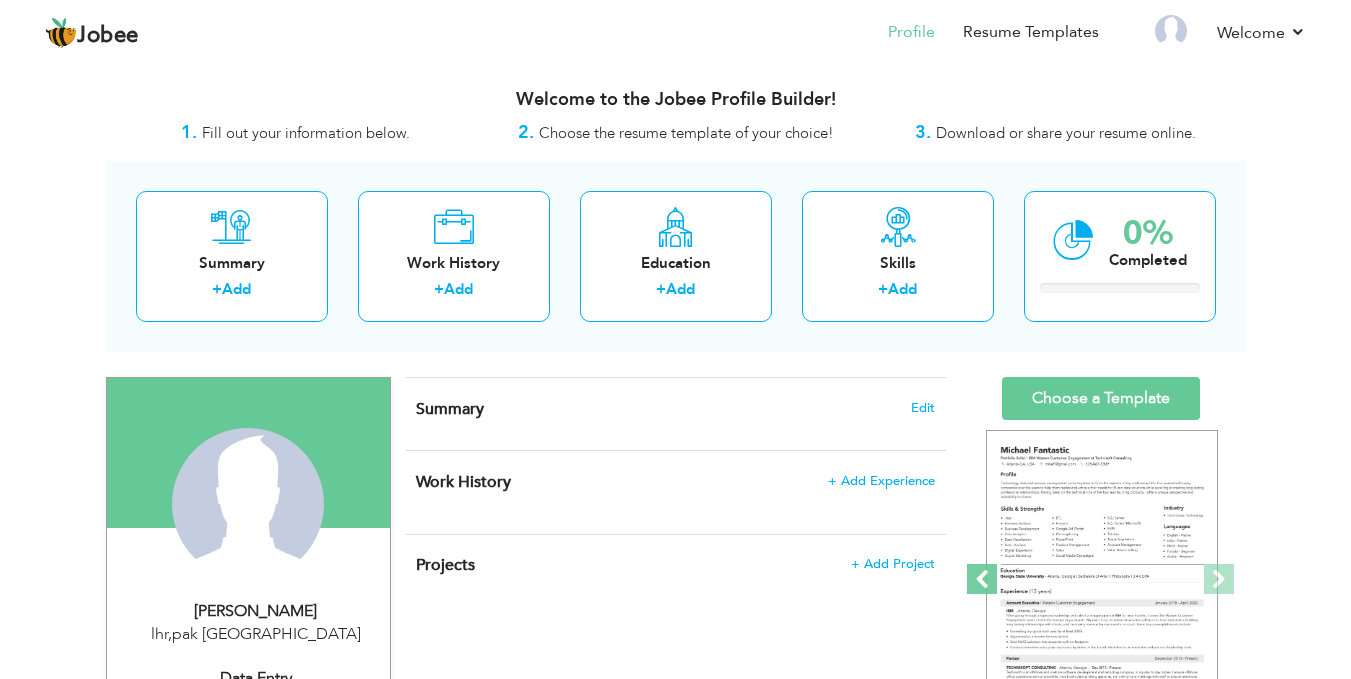 click at bounding box center (982, 579) 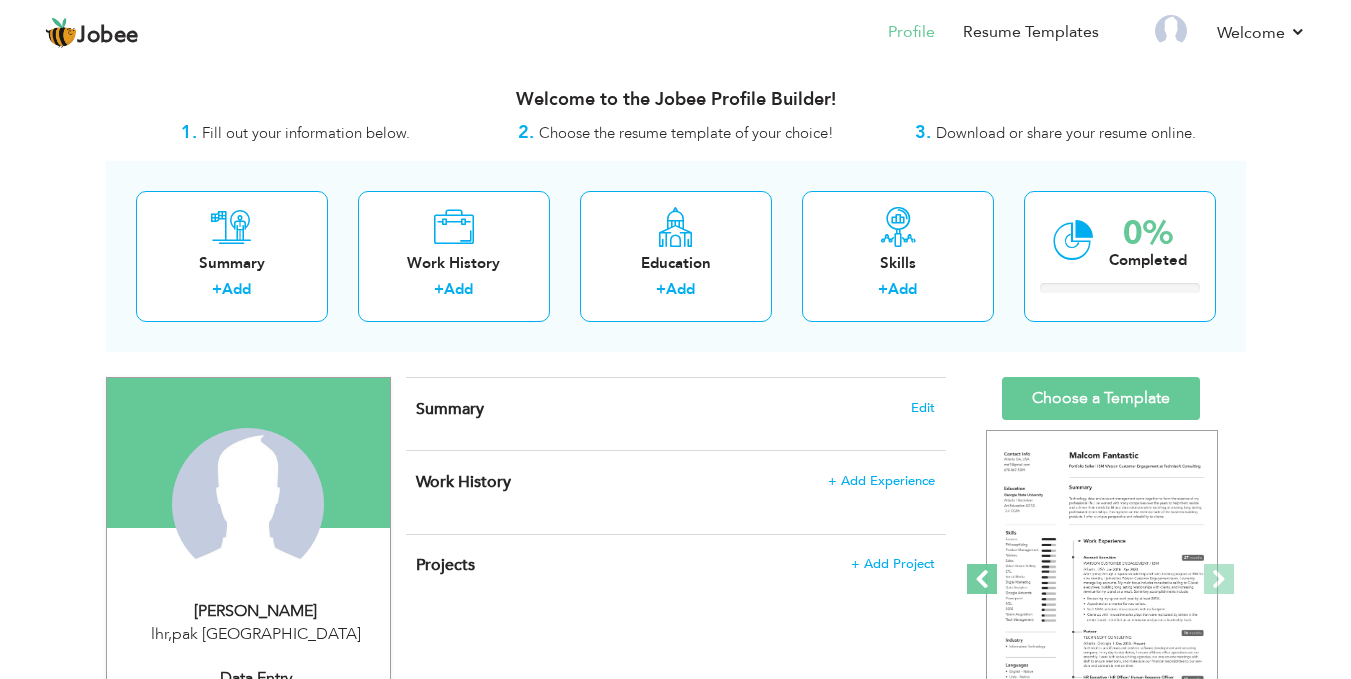 click at bounding box center [982, 579] 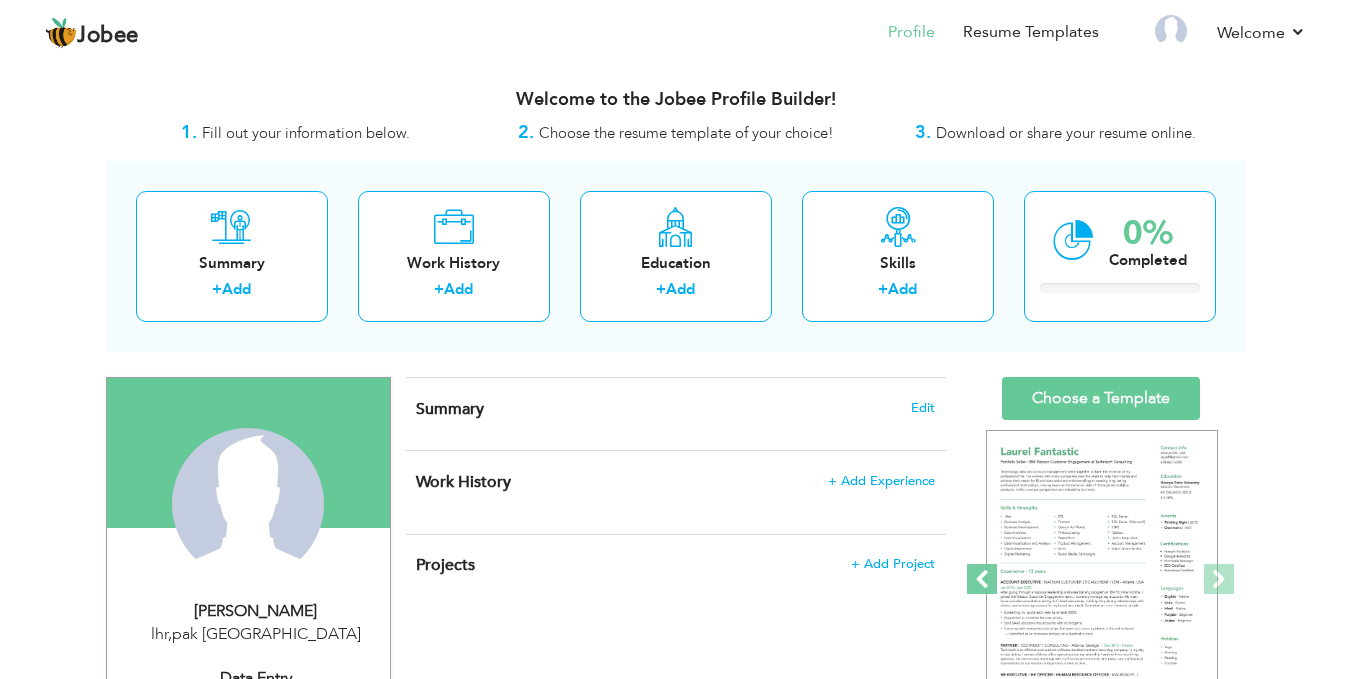 click at bounding box center (982, 579) 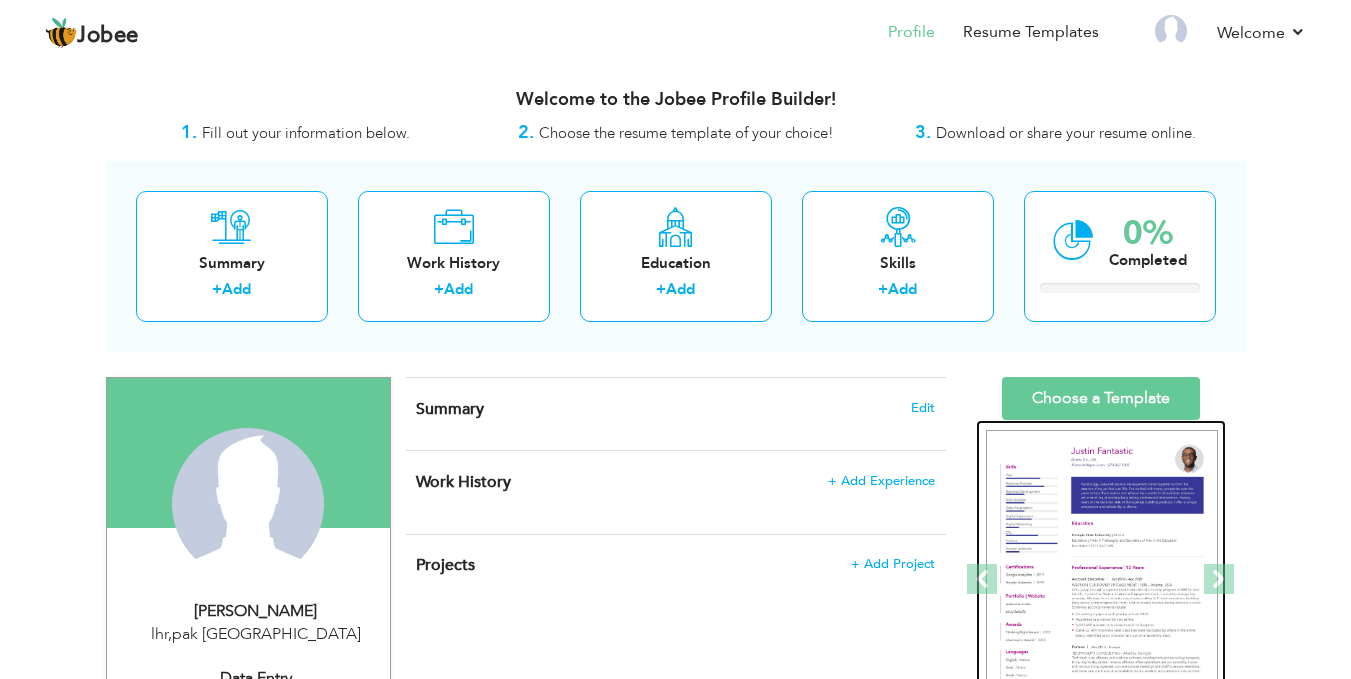 click at bounding box center (1102, 580) 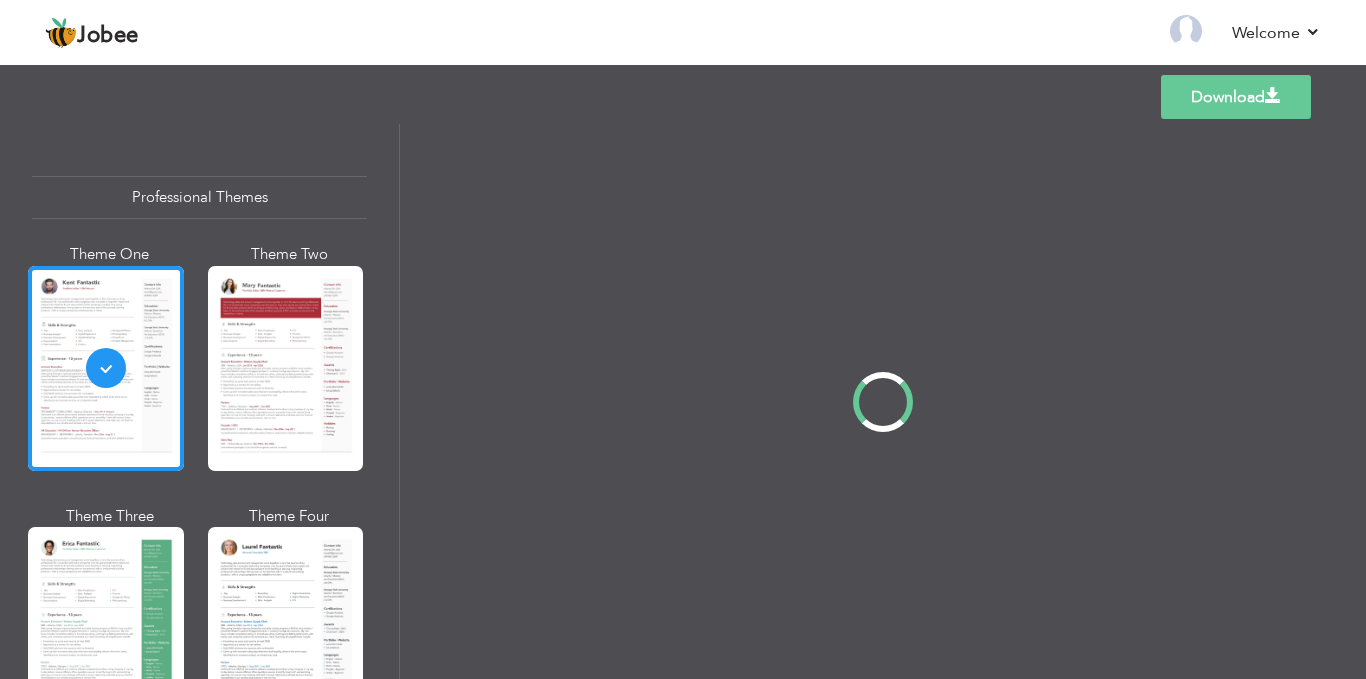 scroll, scrollTop: 0, scrollLeft: 0, axis: both 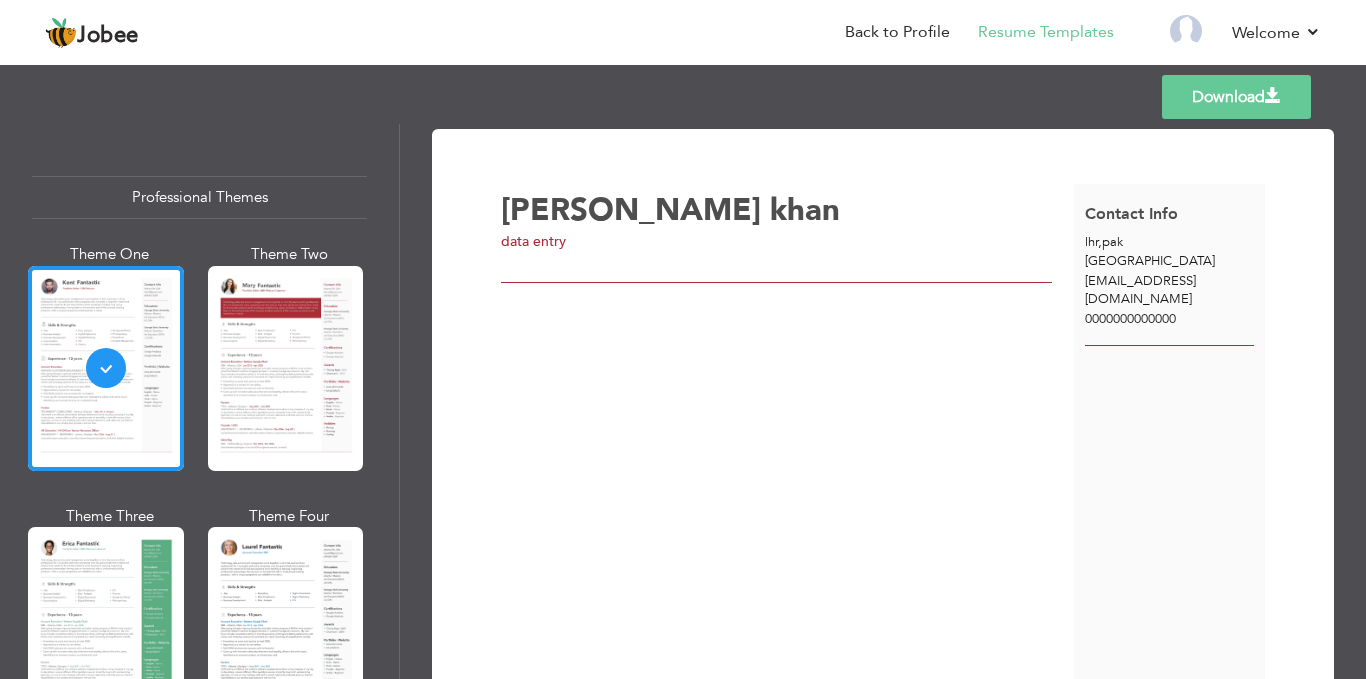 click on "[PERSON_NAME]
data entry" at bounding box center (787, 438) 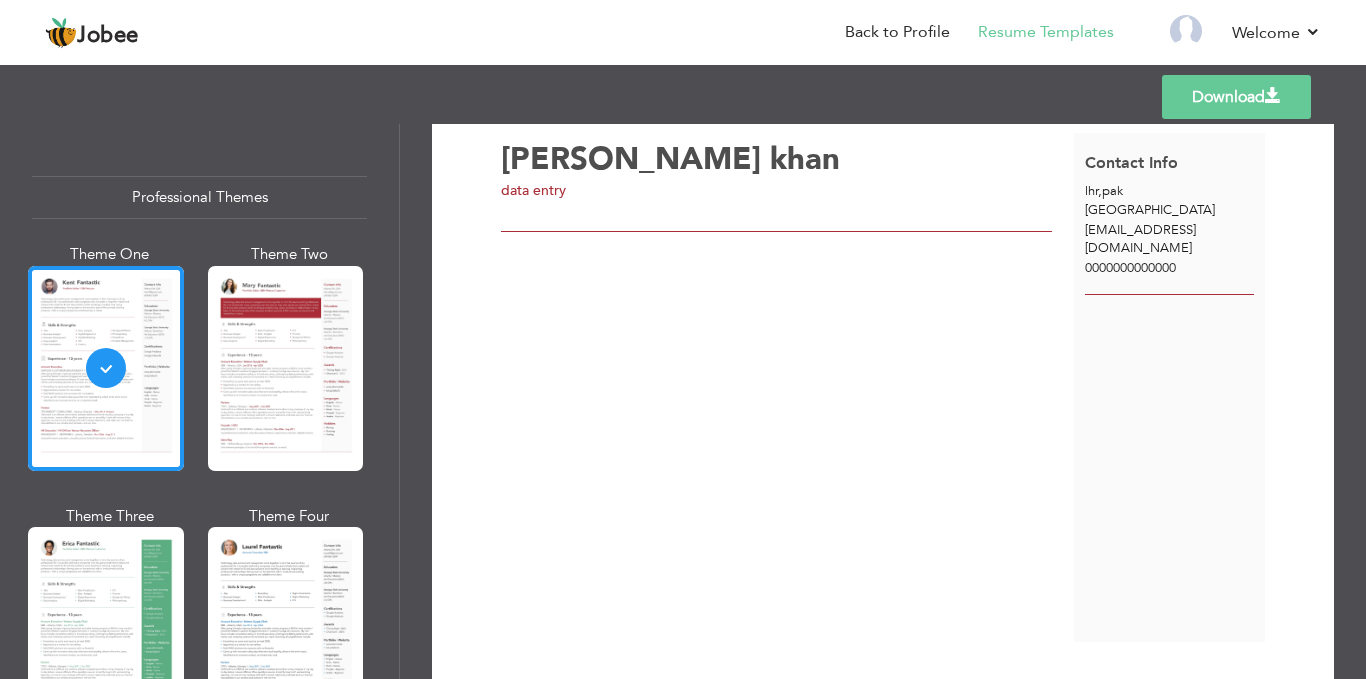 scroll, scrollTop: 0, scrollLeft: 0, axis: both 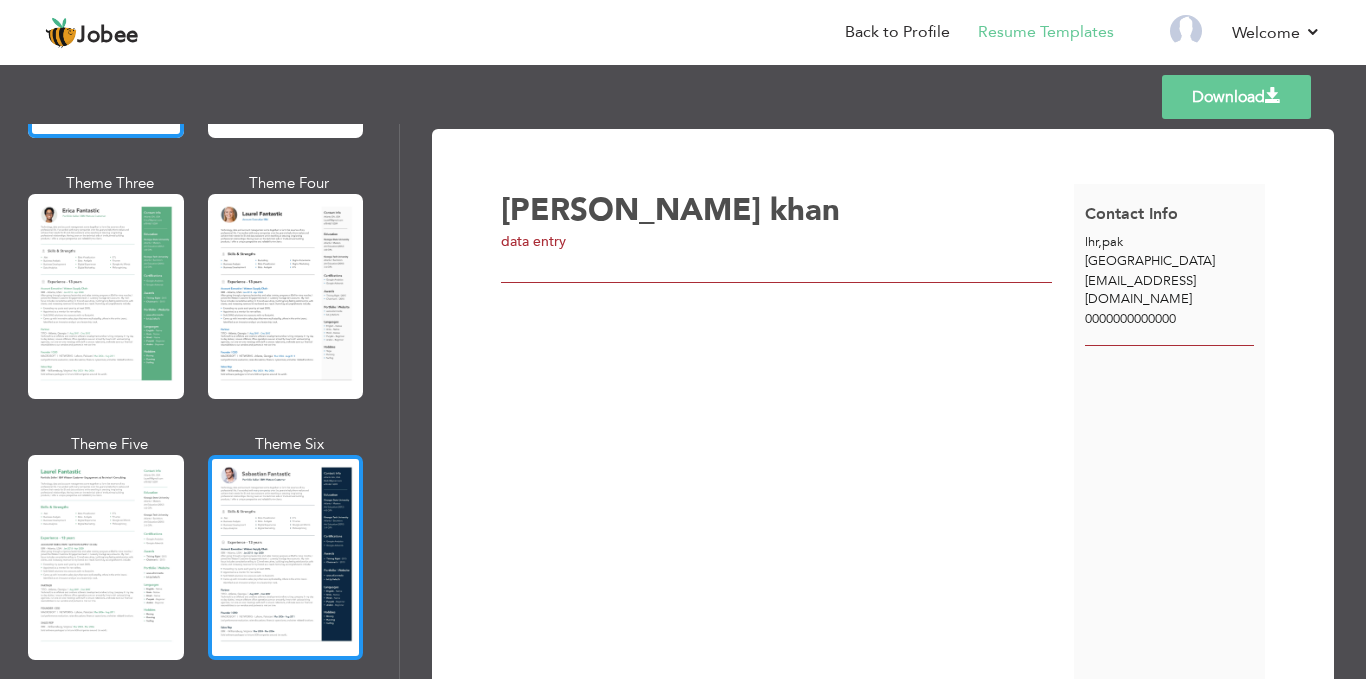 click at bounding box center [286, 557] 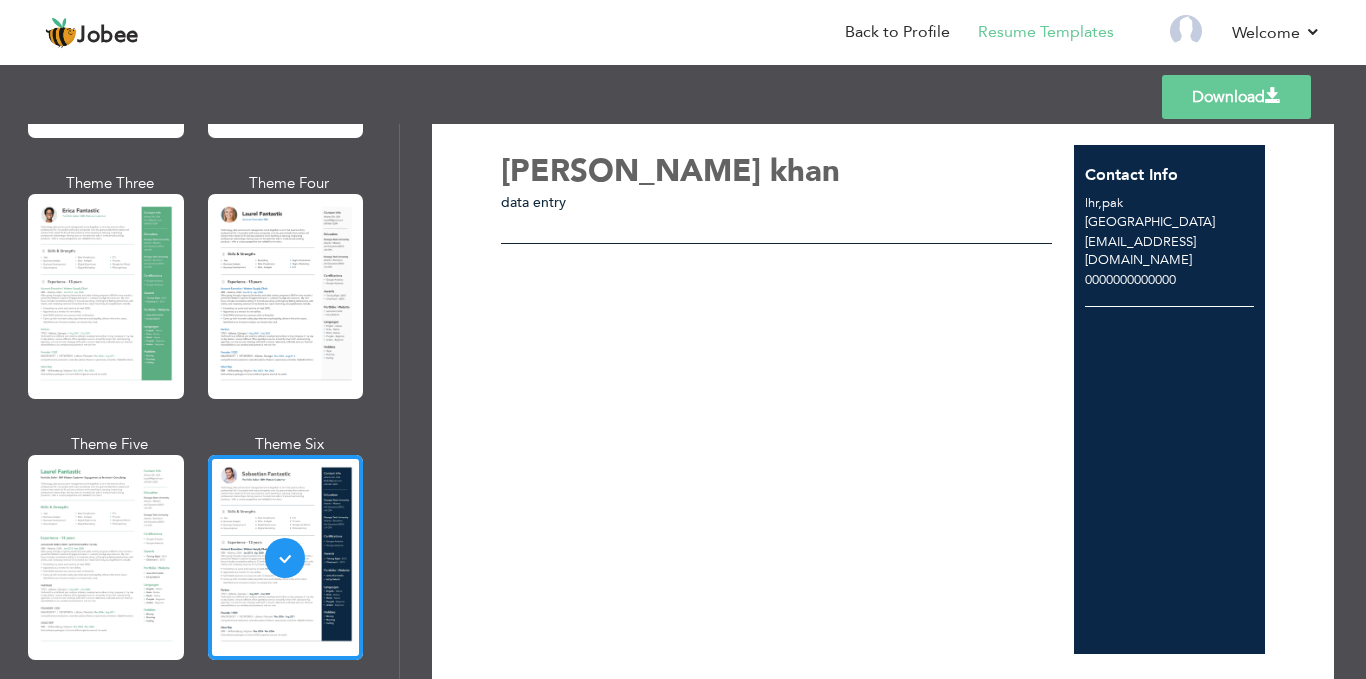 scroll, scrollTop: 0, scrollLeft: 0, axis: both 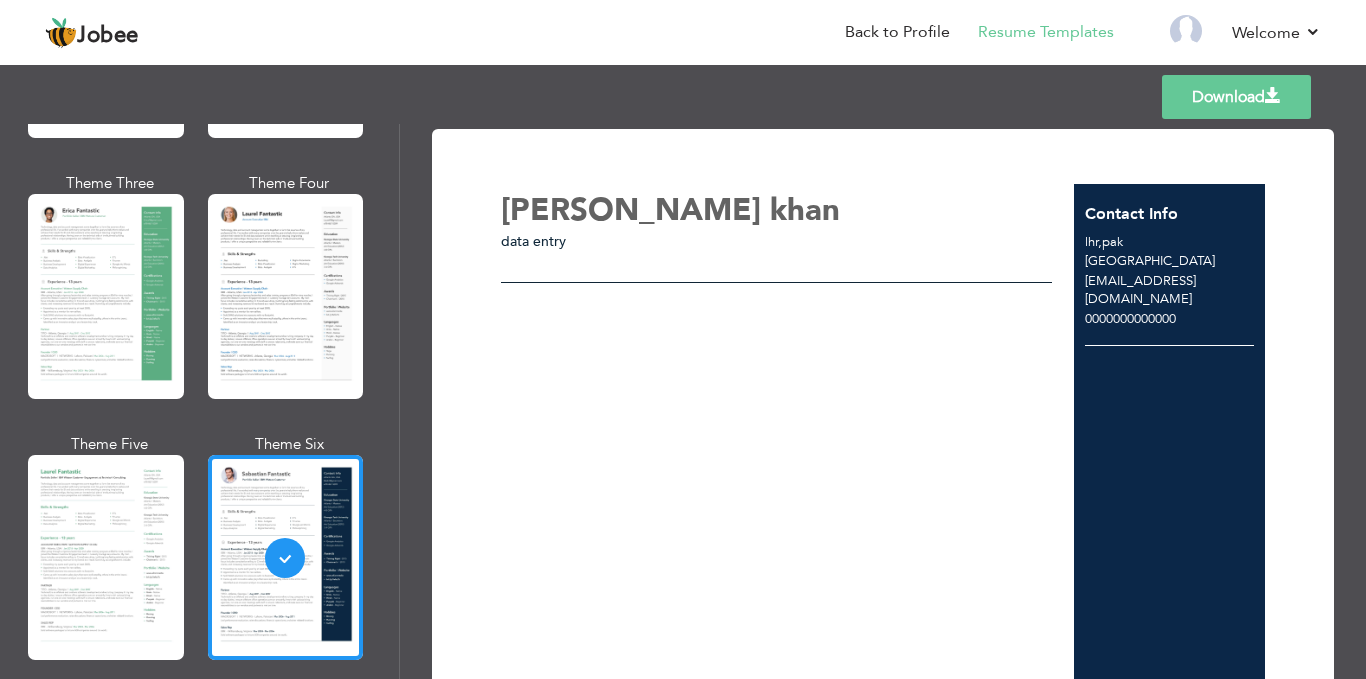 click on "Ali   khan
data entry" at bounding box center (787, 438) 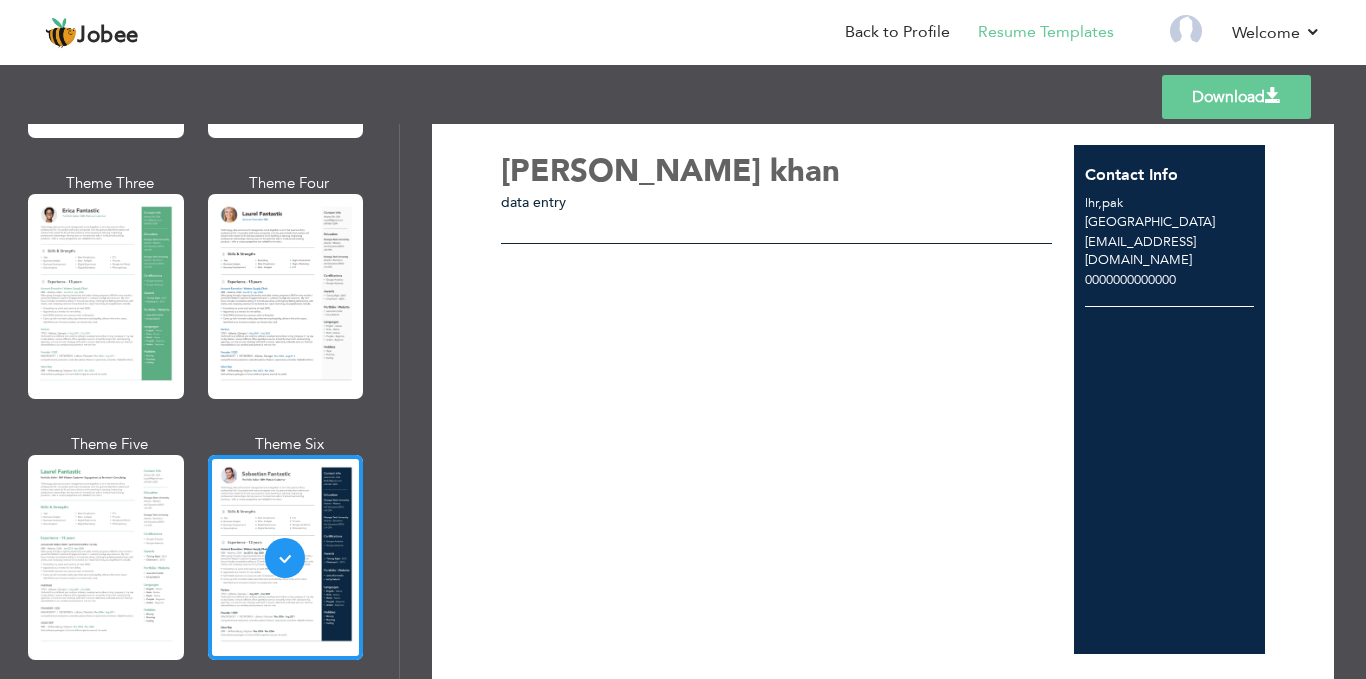 scroll, scrollTop: 0, scrollLeft: 0, axis: both 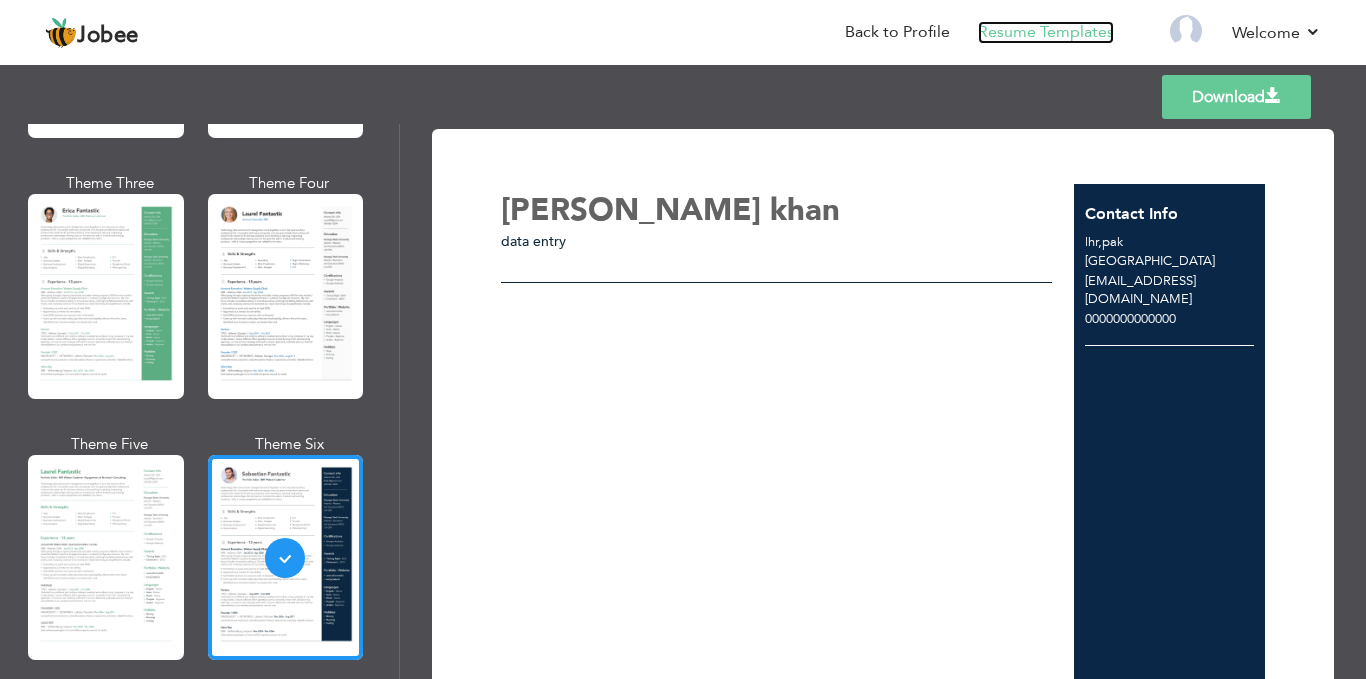 click on "Resume Templates" at bounding box center (1046, 32) 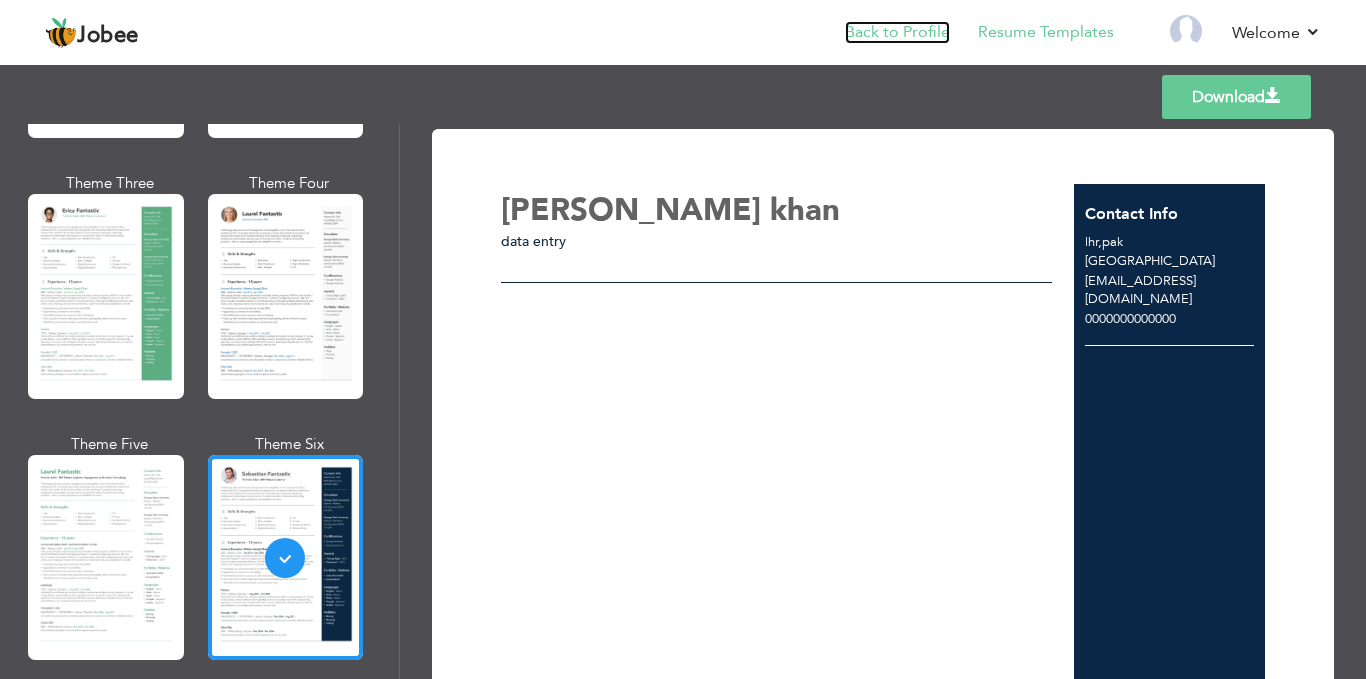 click on "Back to Profile" at bounding box center [897, 32] 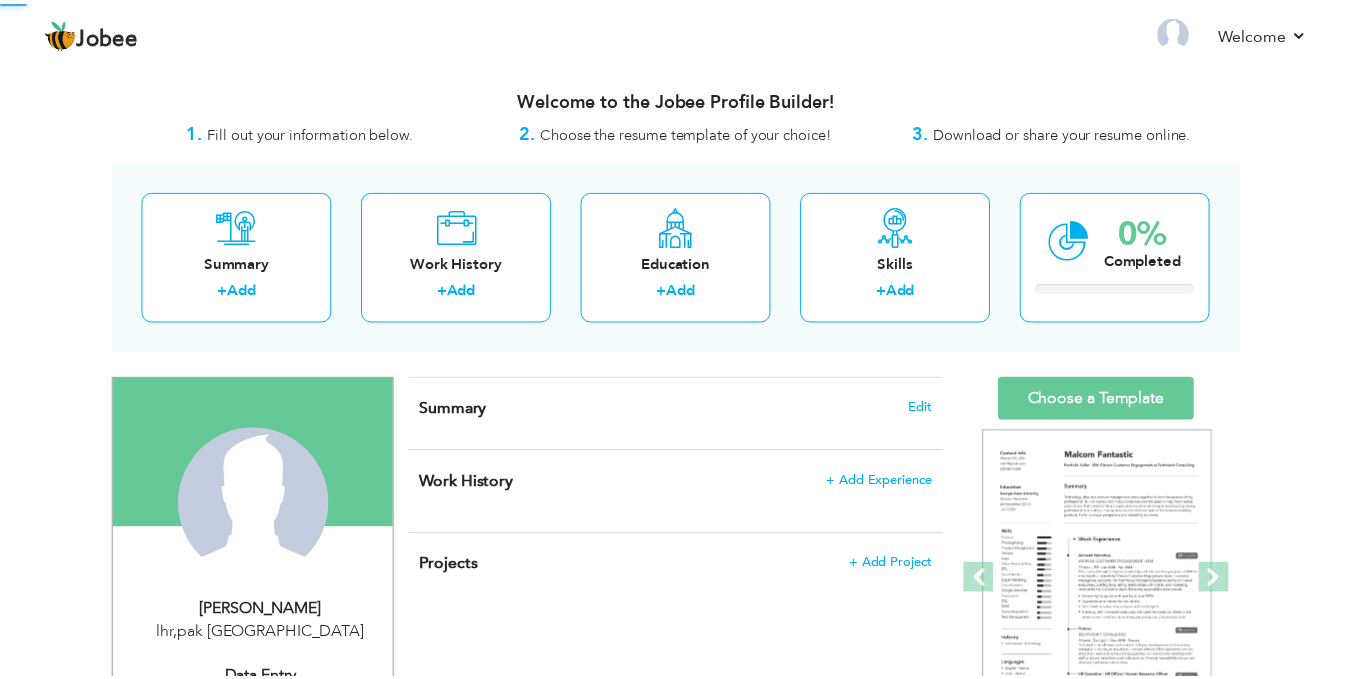 scroll, scrollTop: 0, scrollLeft: 0, axis: both 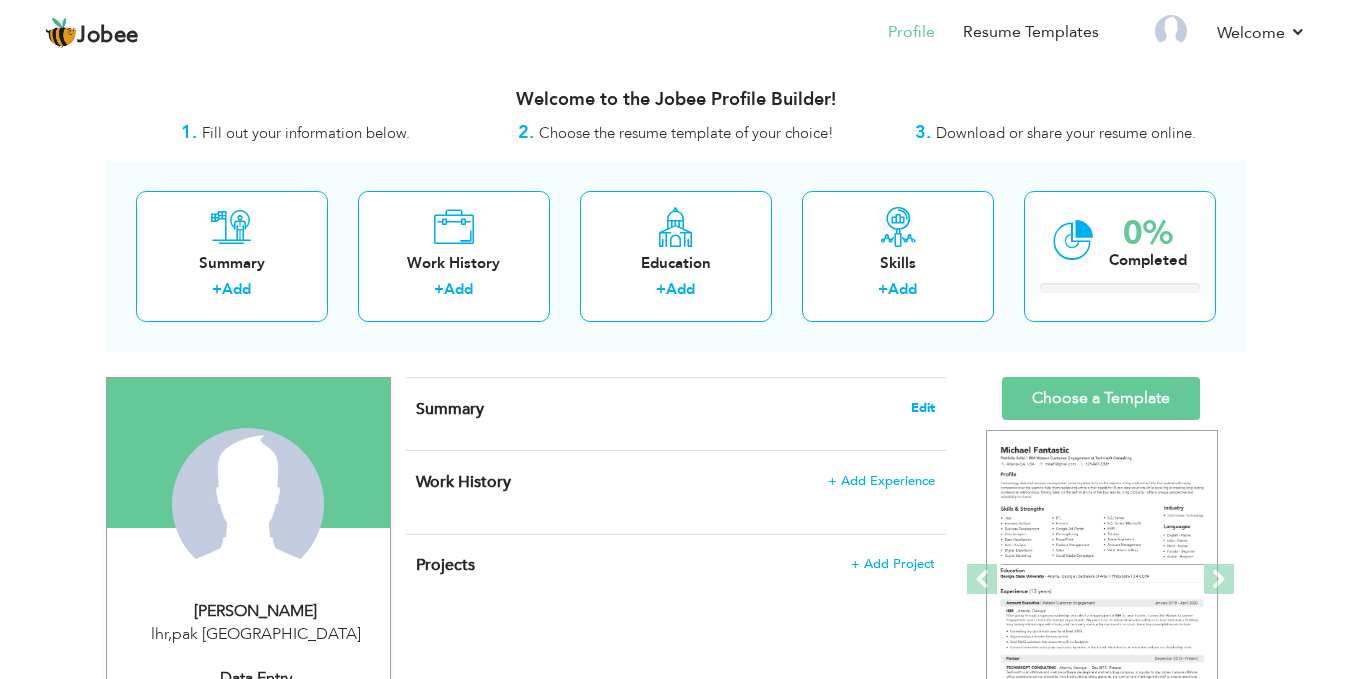 click on "Edit" at bounding box center [923, 408] 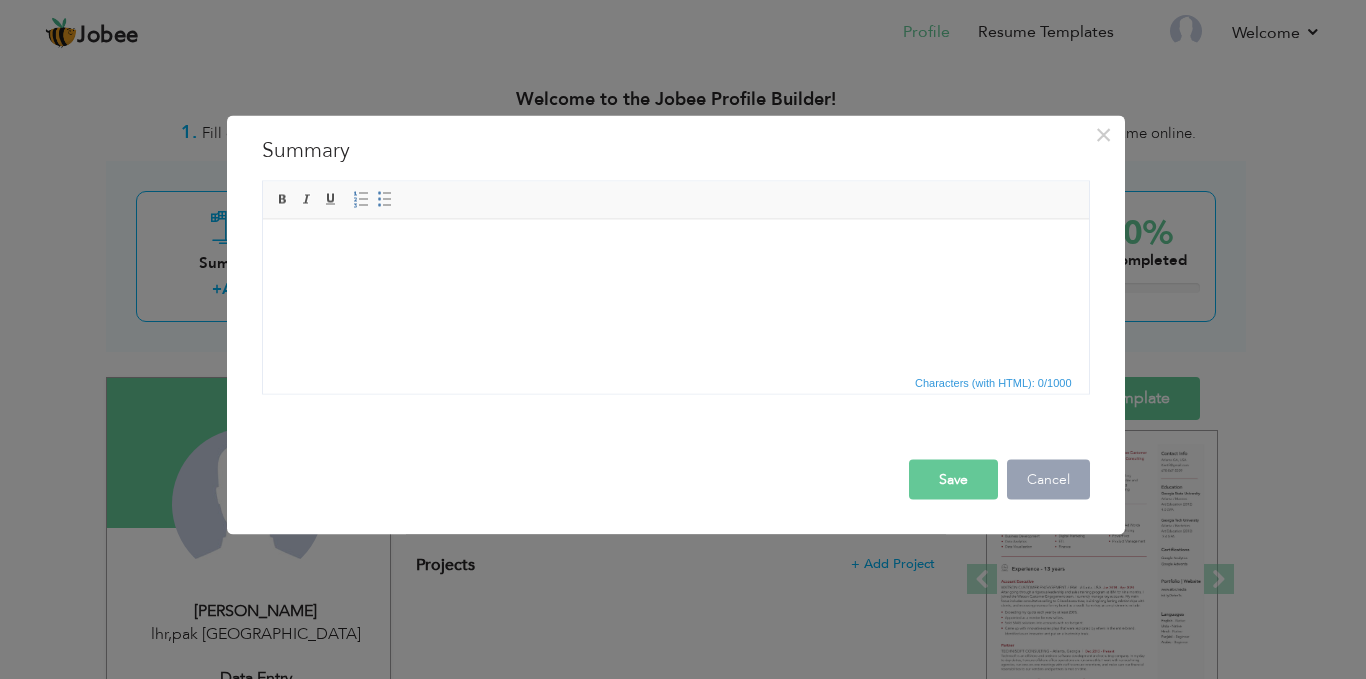 click on "Cancel" at bounding box center (1048, 479) 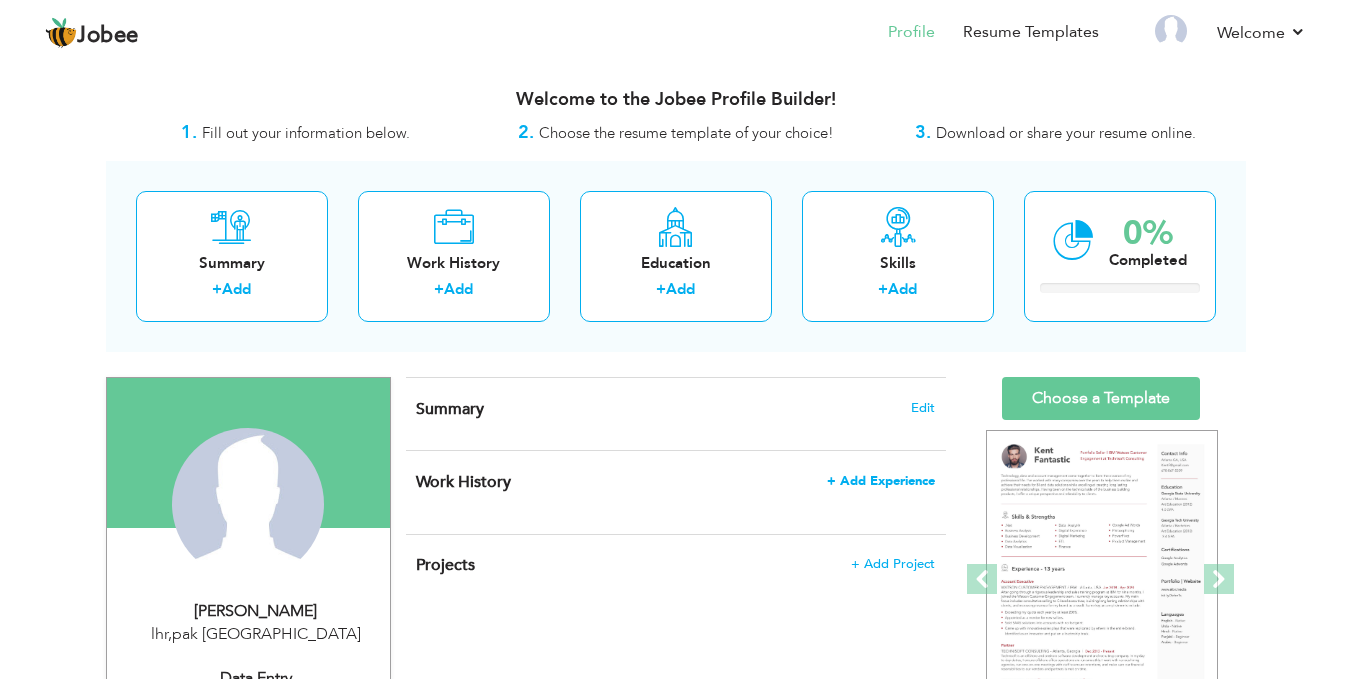 click on "+ Add Experience" at bounding box center [881, 481] 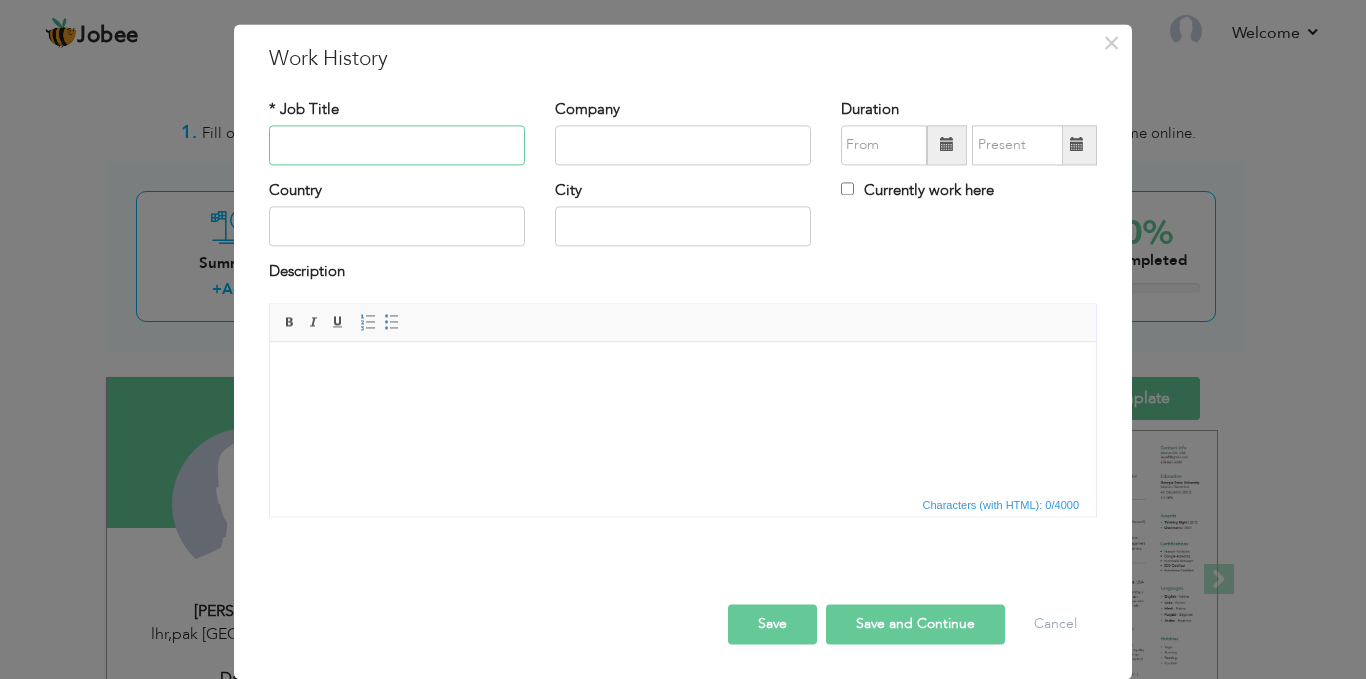 scroll, scrollTop: 0, scrollLeft: 0, axis: both 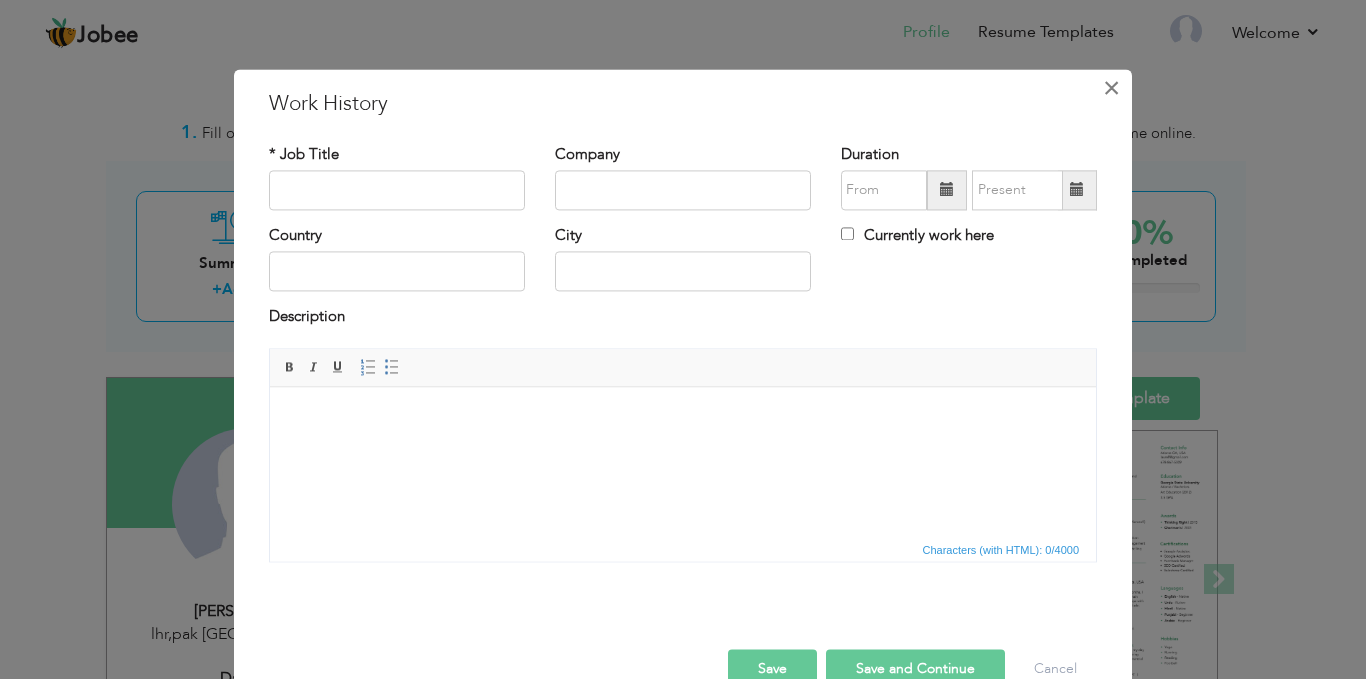 click on "×" at bounding box center [1111, 88] 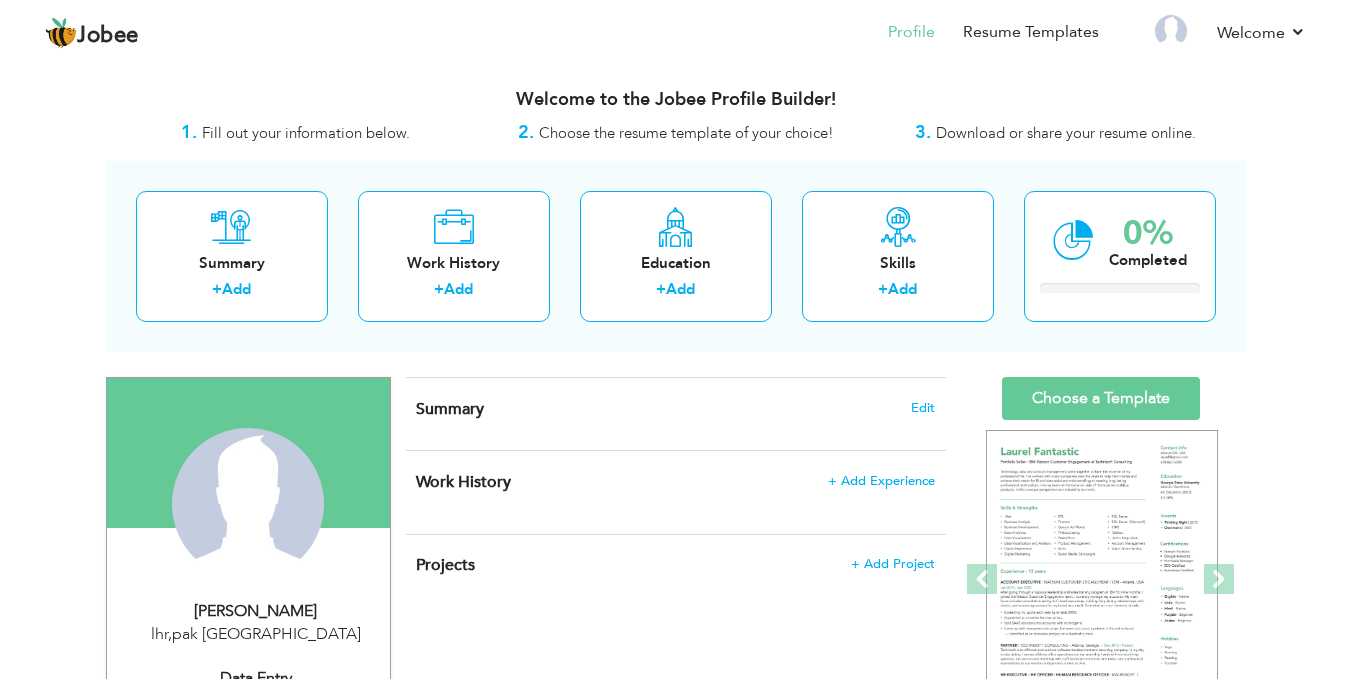 click on "Projects
+ Add Project
×
Projects
* Project Title
Company Tools" at bounding box center [676, 576] 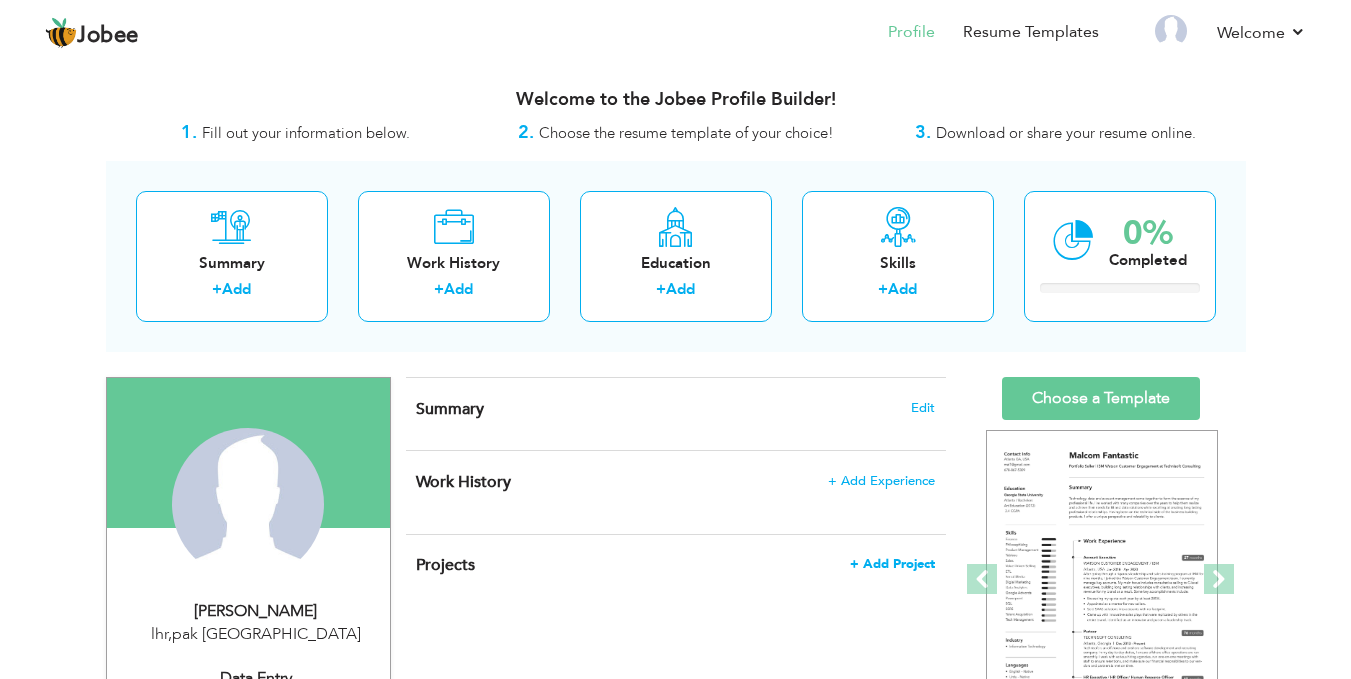 click on "+ Add Project" at bounding box center [892, 564] 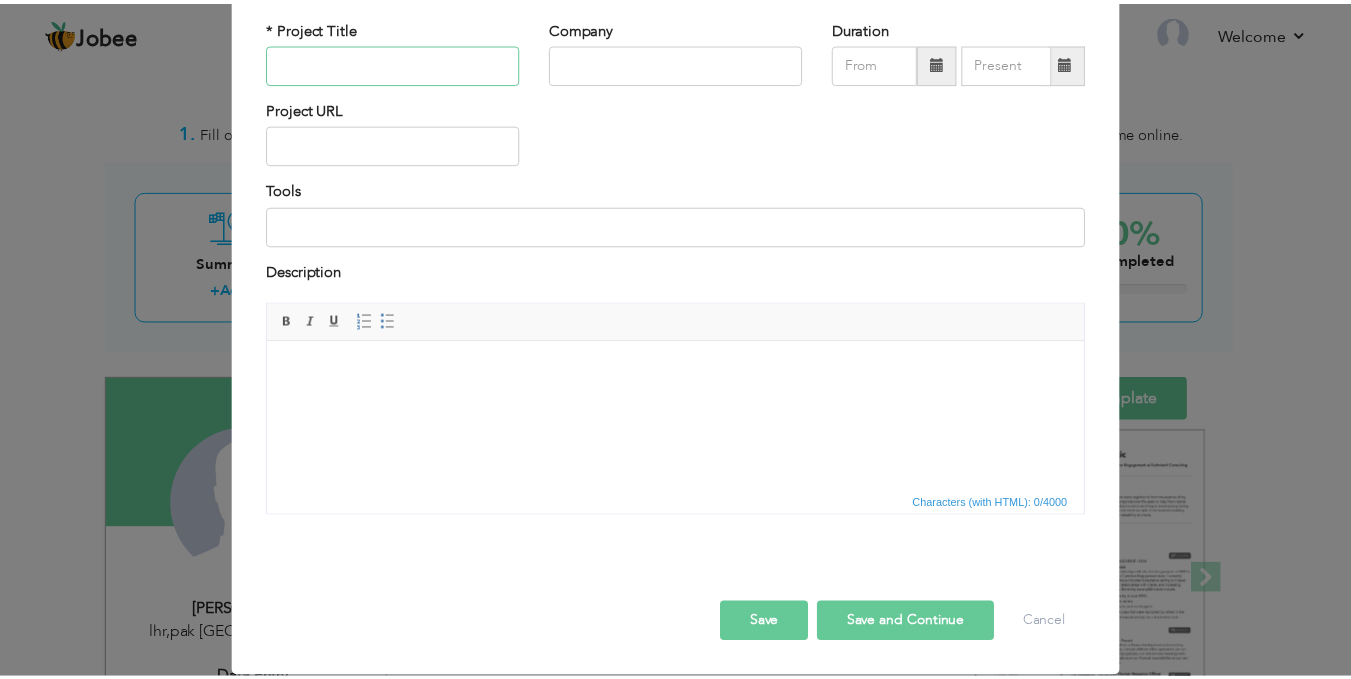 scroll, scrollTop: 0, scrollLeft: 0, axis: both 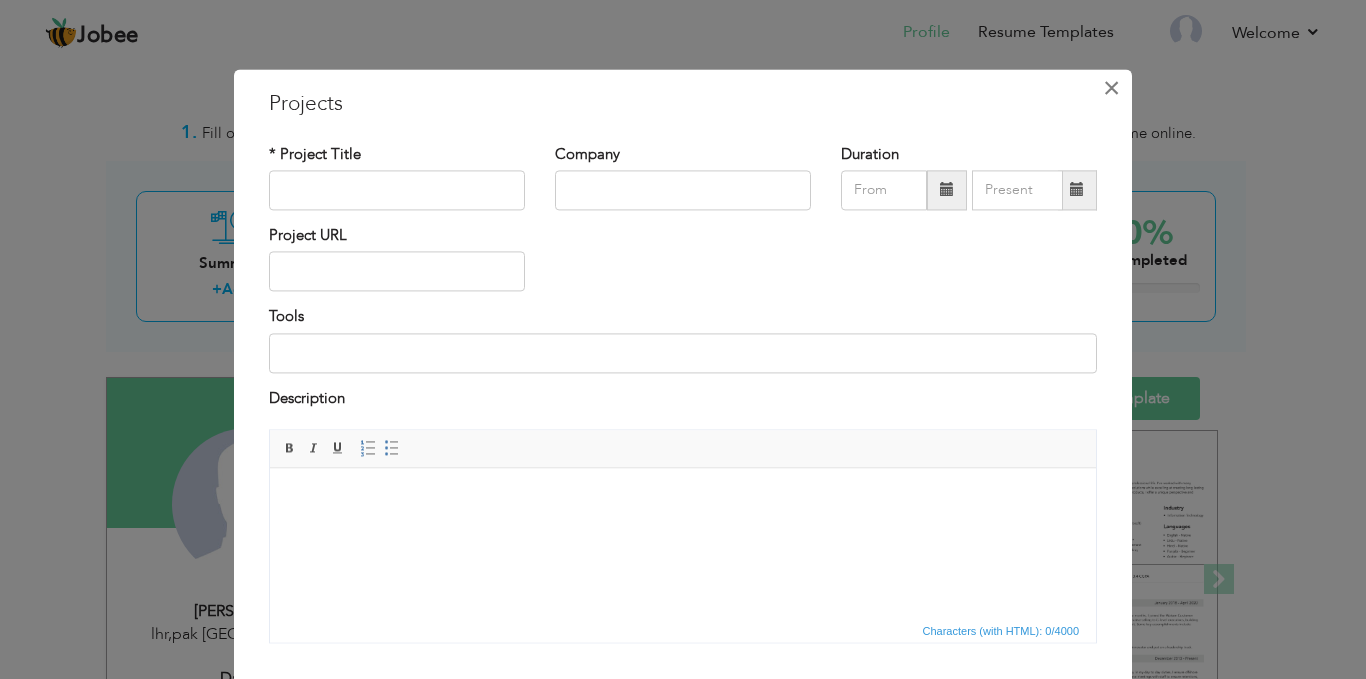 click on "×" at bounding box center [1111, 88] 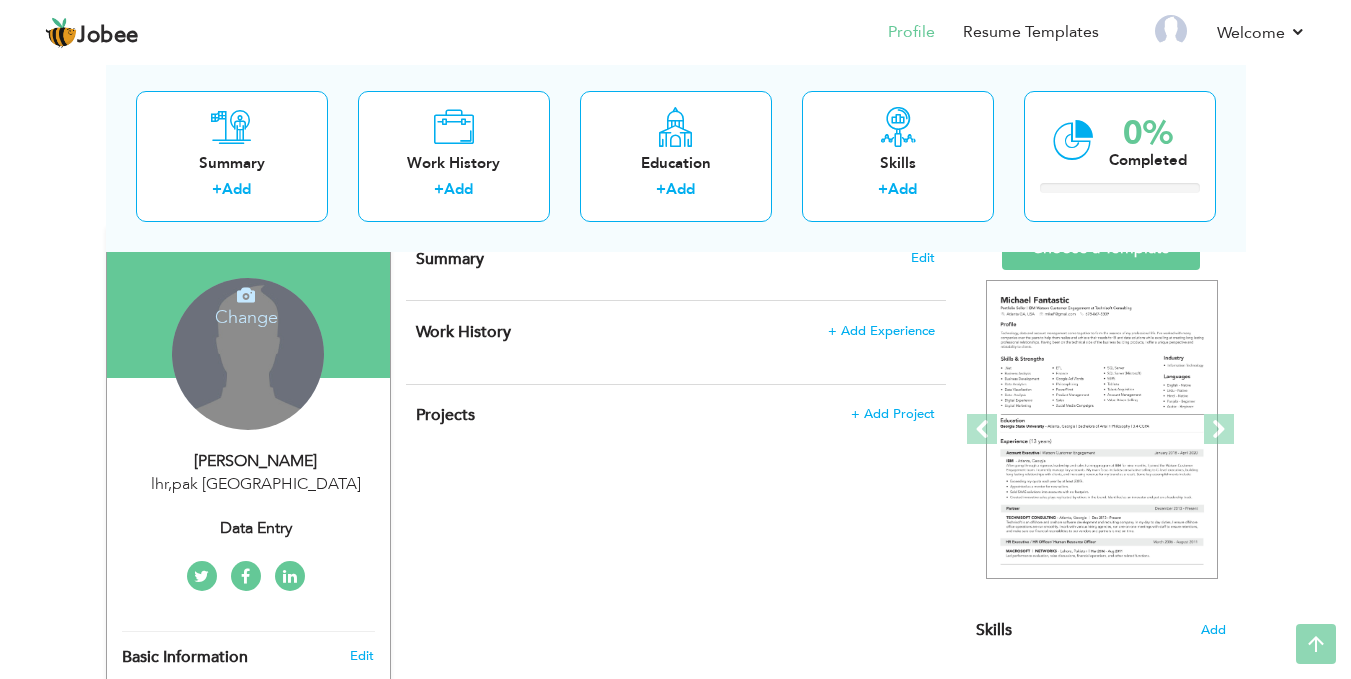 scroll, scrollTop: 0, scrollLeft: 0, axis: both 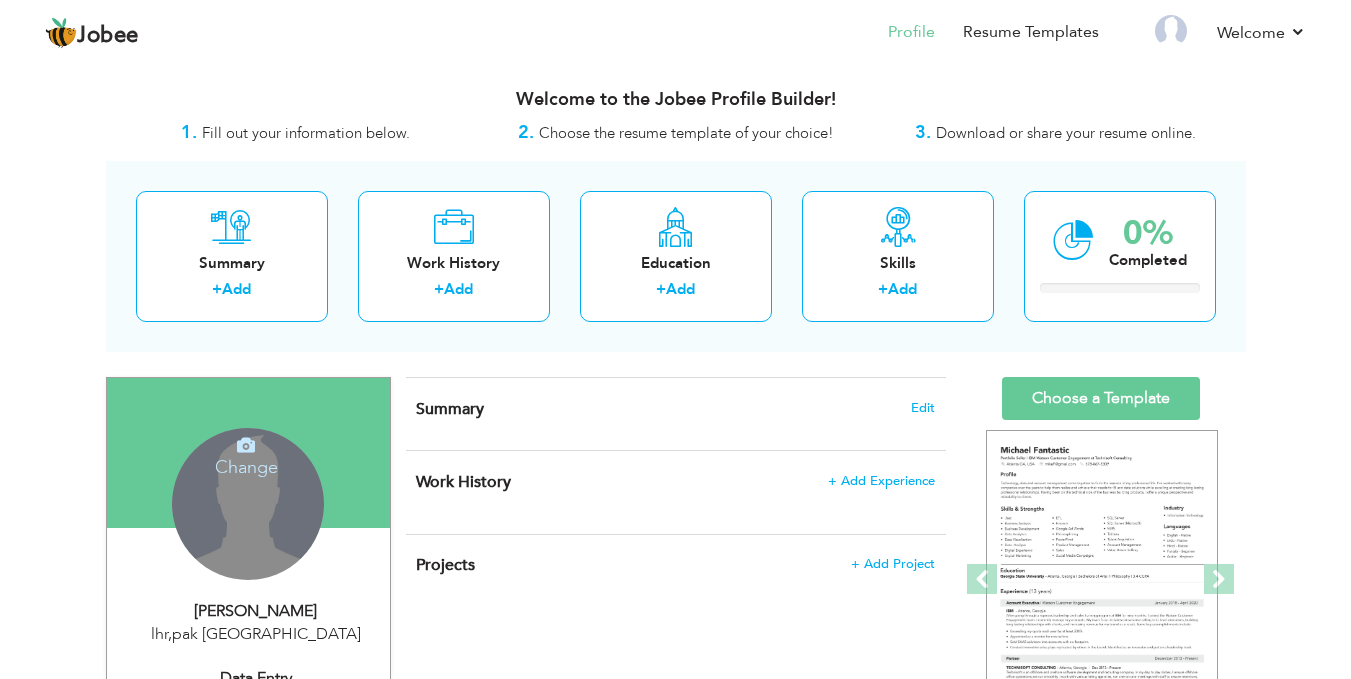 click at bounding box center (246, 445) 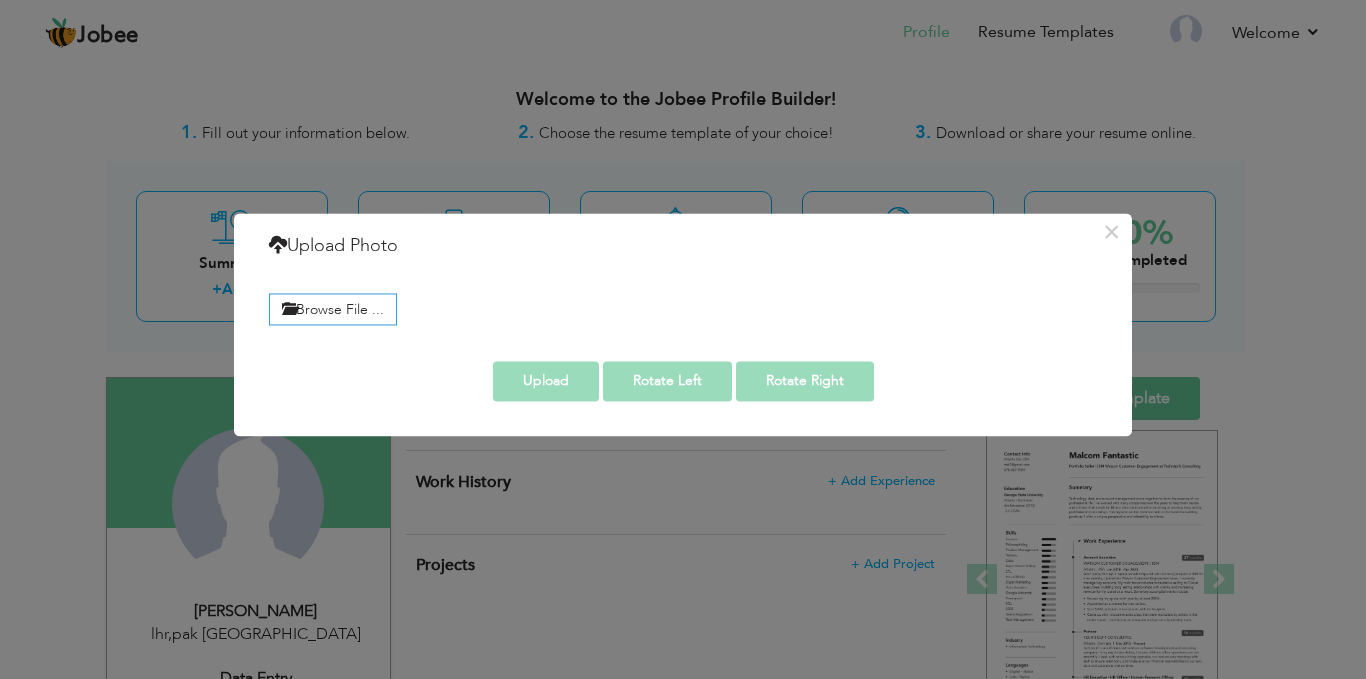 click on "×
Upload Photo
Browse File ...
Adjust Photo Preview Upload" at bounding box center (683, 339) 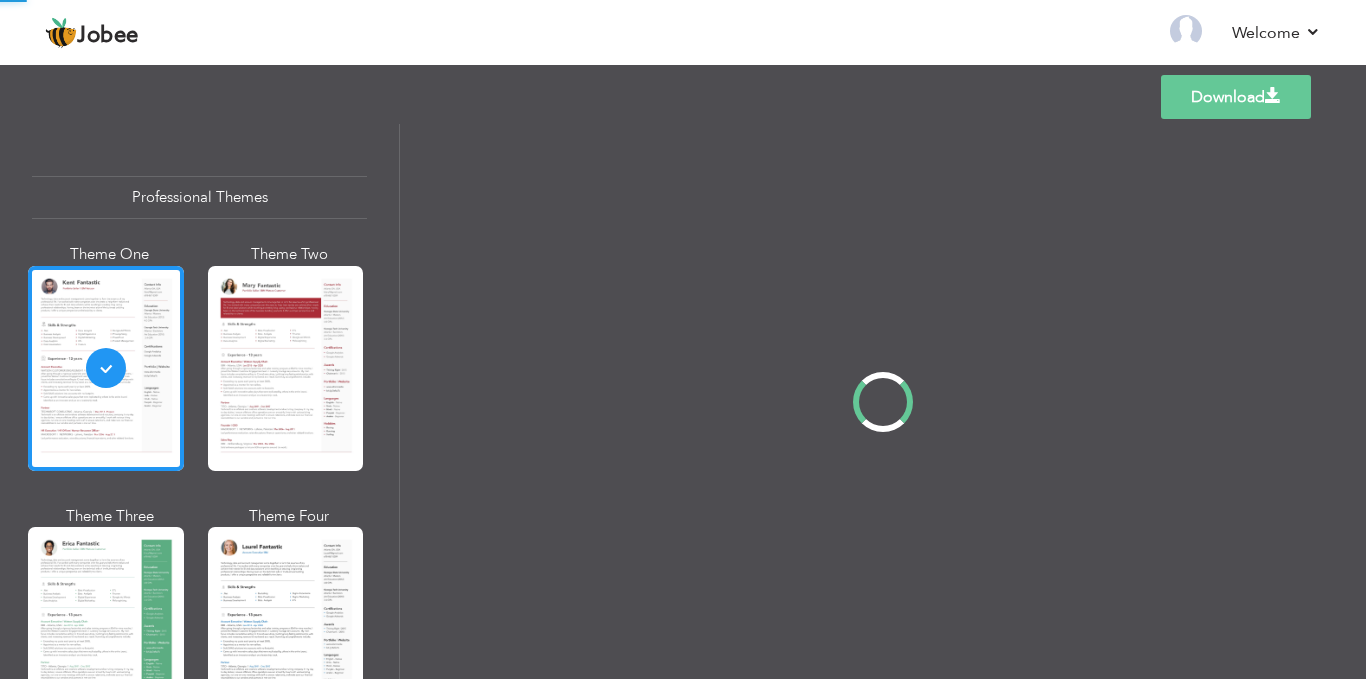 scroll, scrollTop: 0, scrollLeft: 0, axis: both 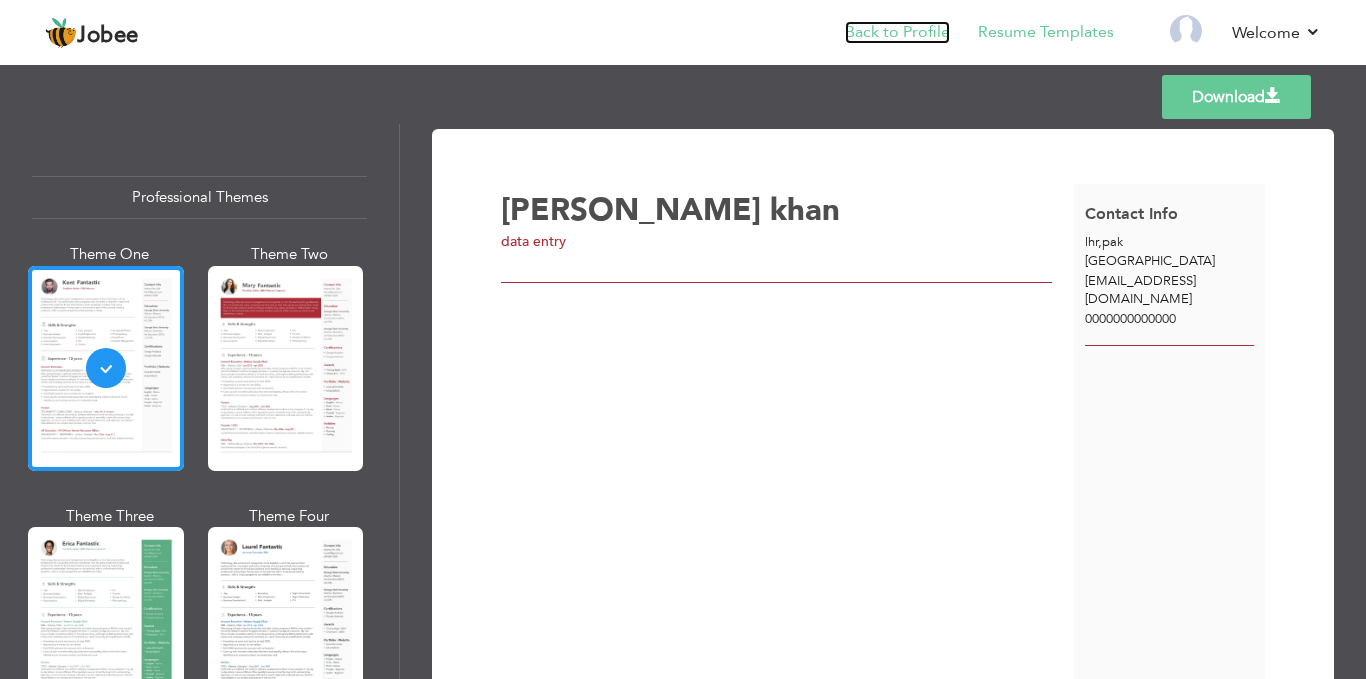 click on "Back to Profile" at bounding box center (897, 32) 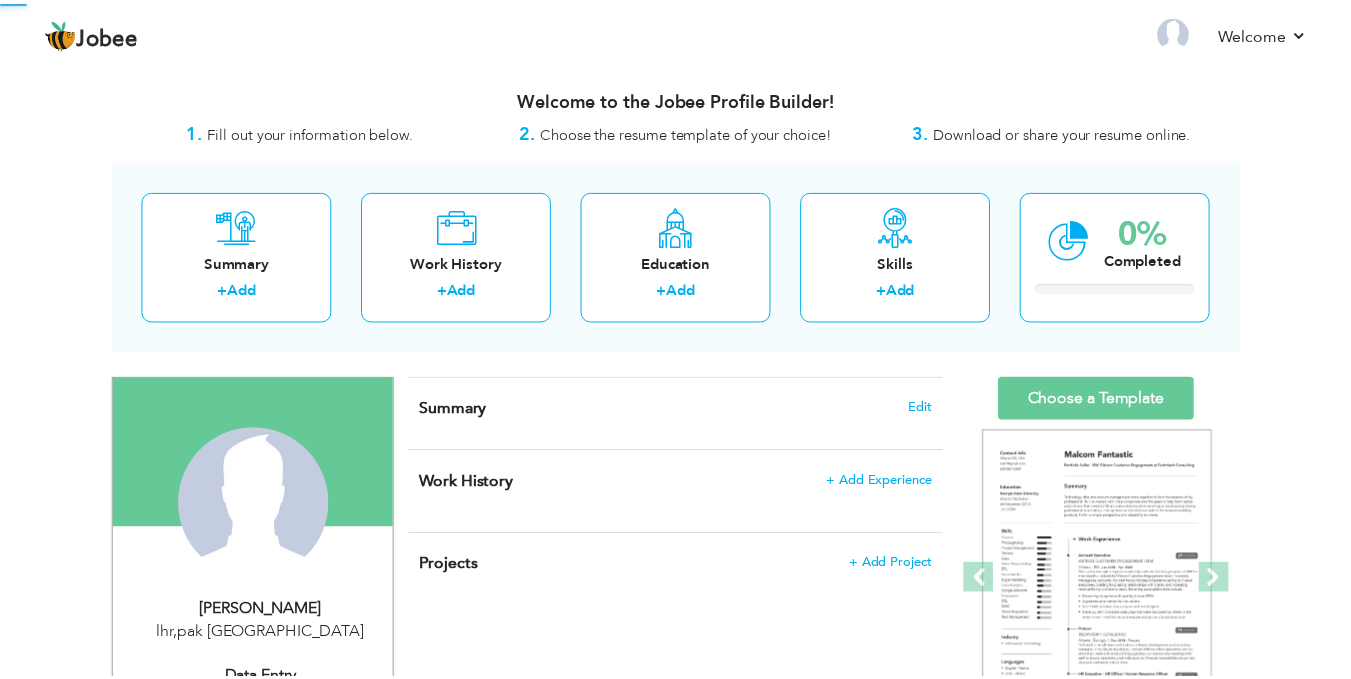 scroll, scrollTop: 0, scrollLeft: 0, axis: both 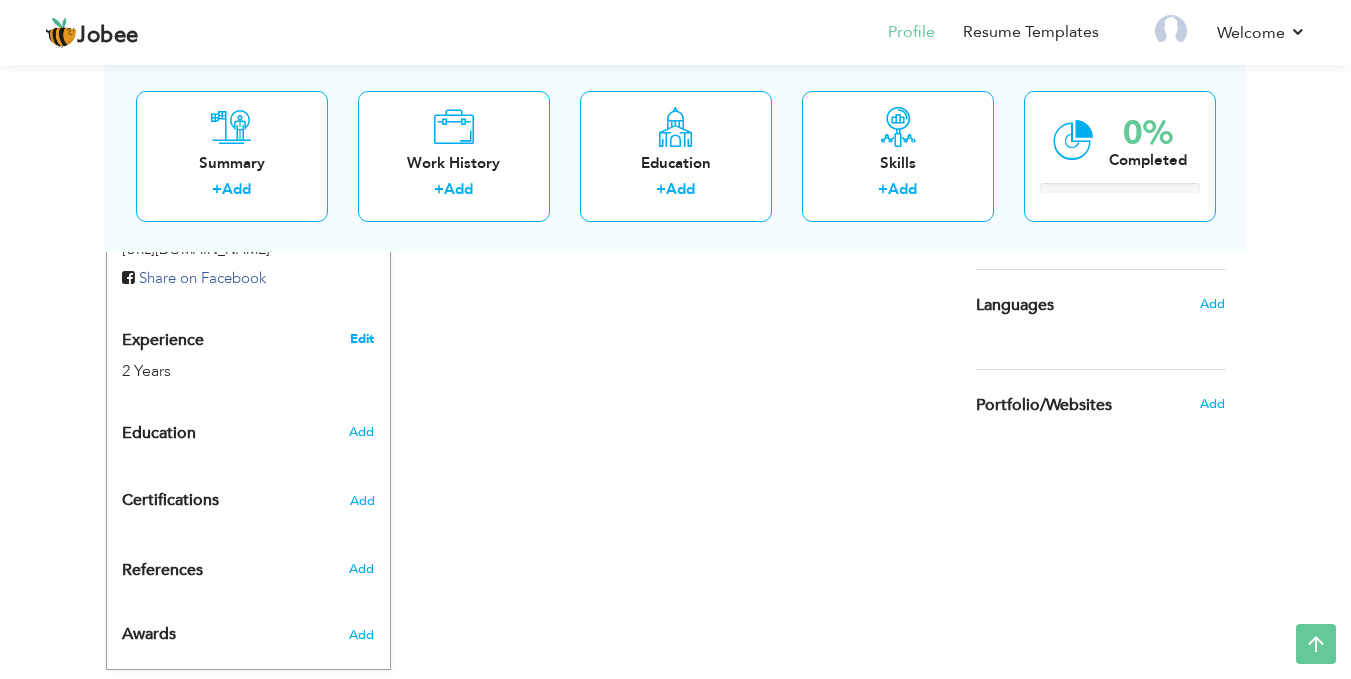 click on "Edit" at bounding box center [362, 339] 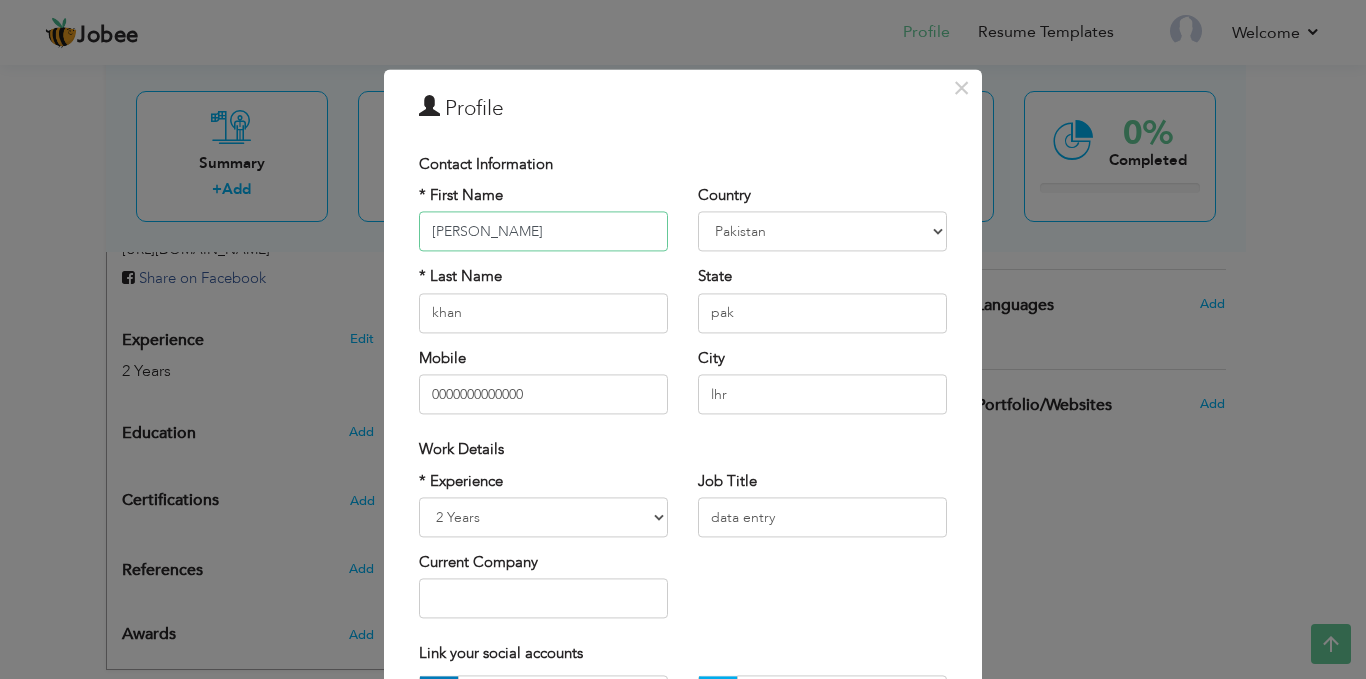 click on "[PERSON_NAME]" at bounding box center [543, 232] 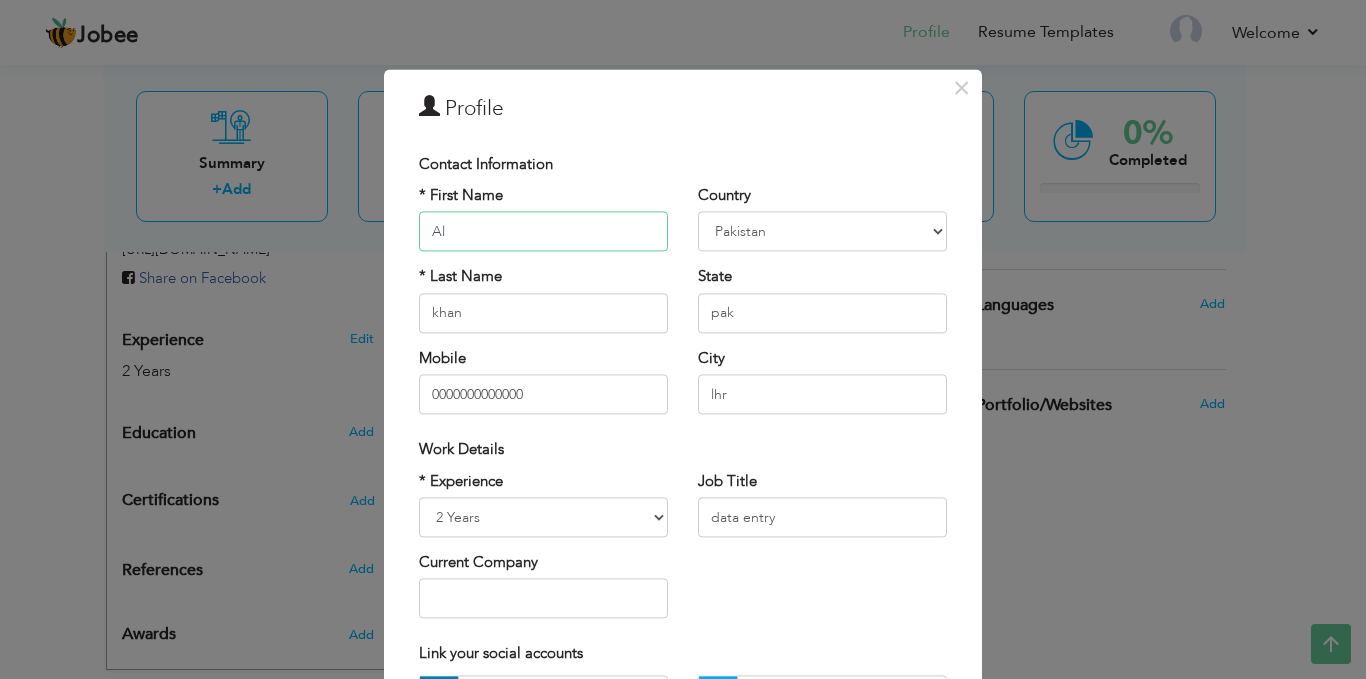 type on "A" 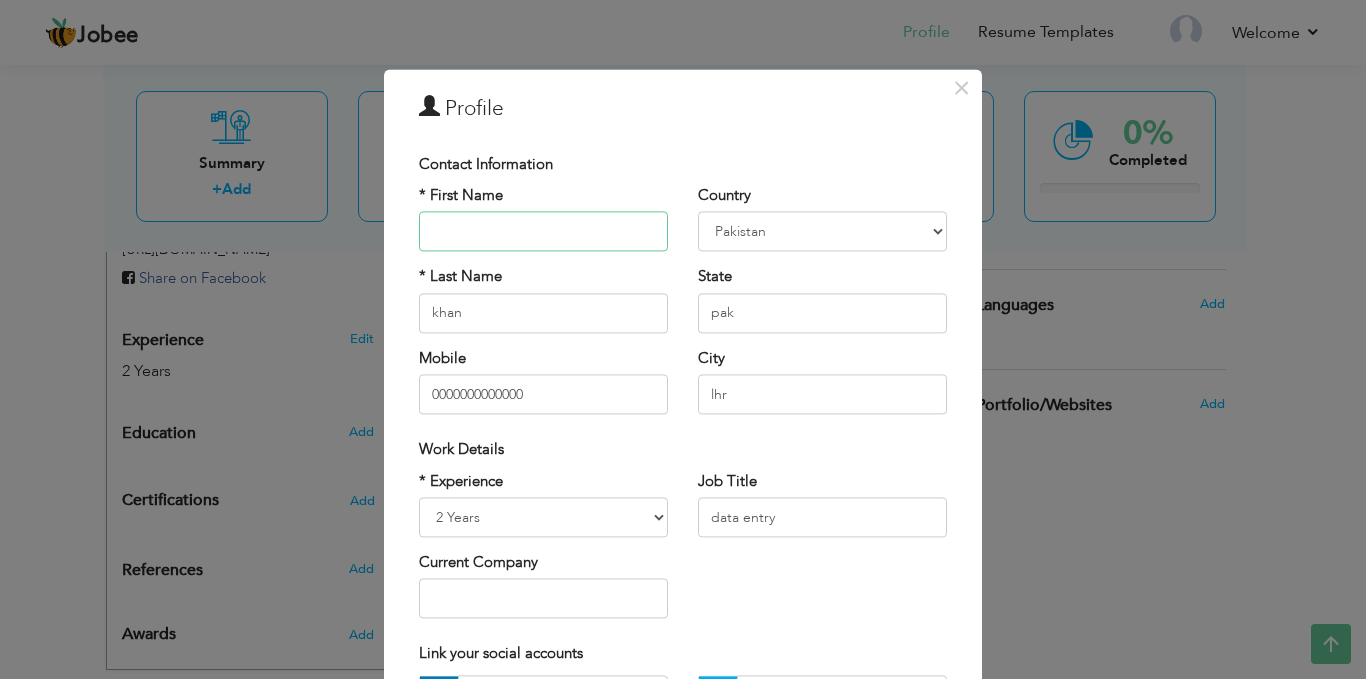 type on "a" 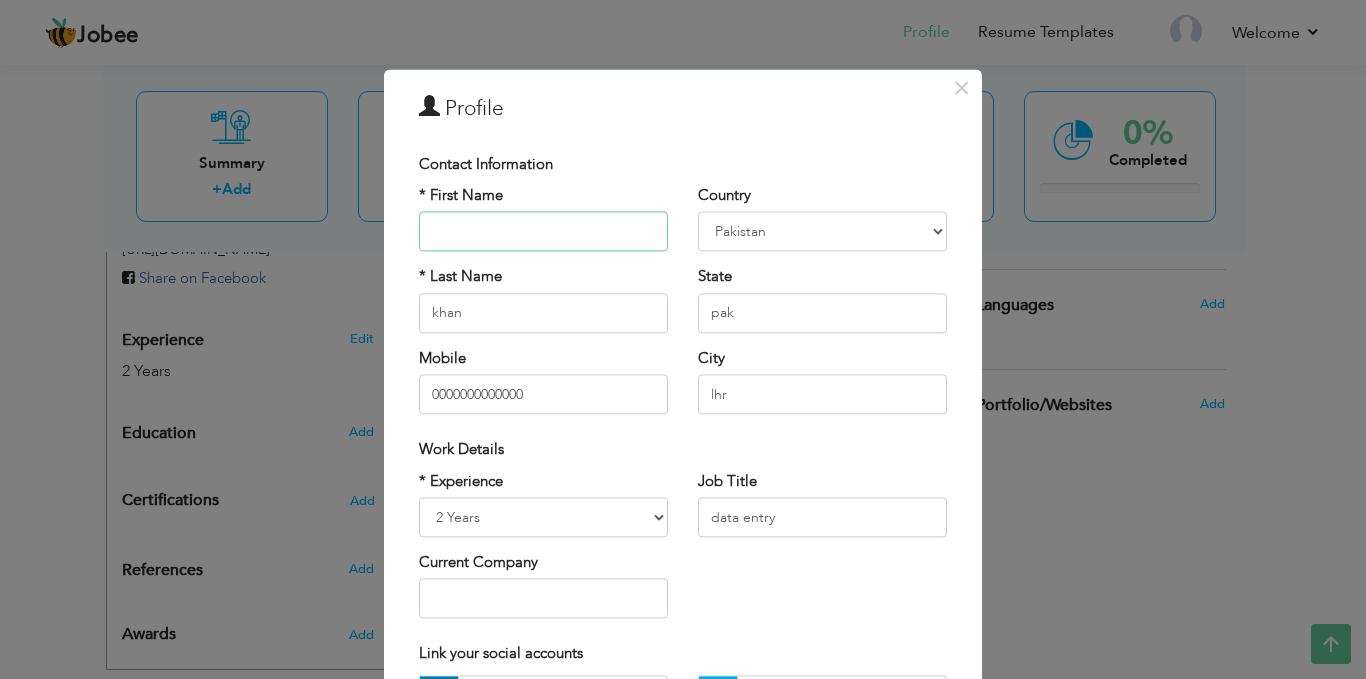 click at bounding box center (543, 232) 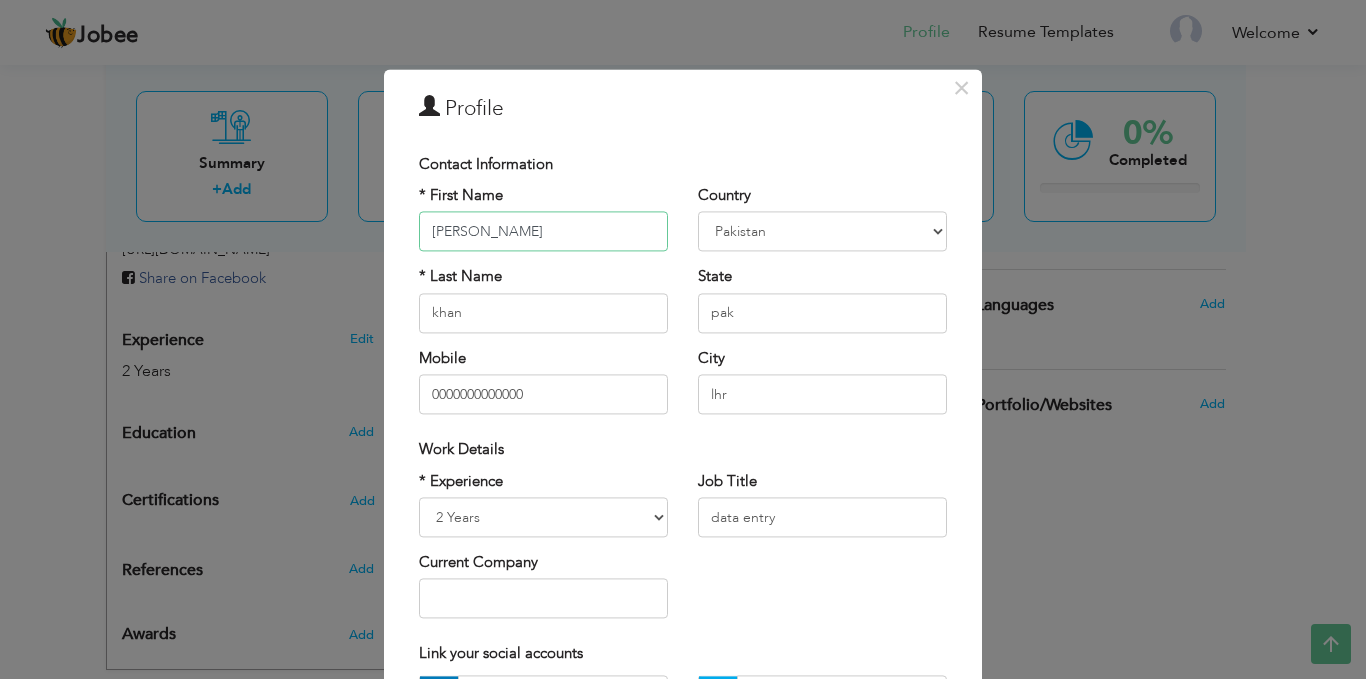 type on "[PERSON_NAME]" 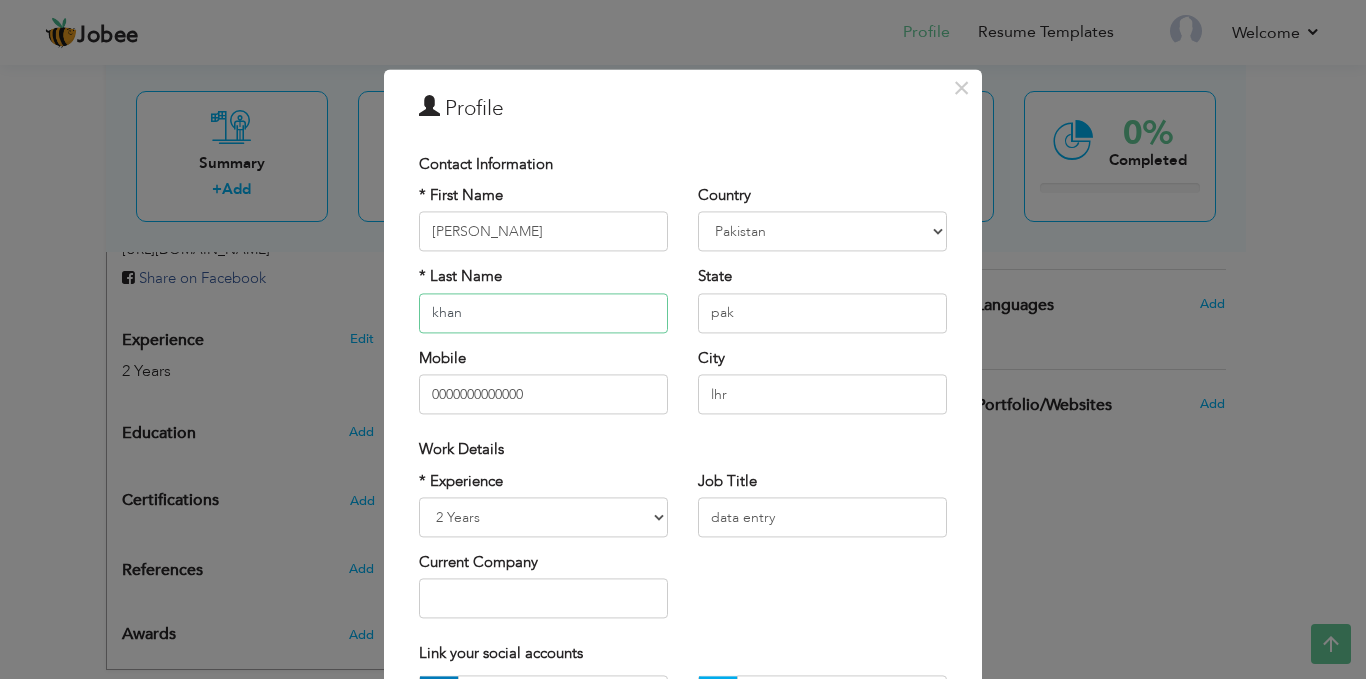 click on "khan" at bounding box center [543, 313] 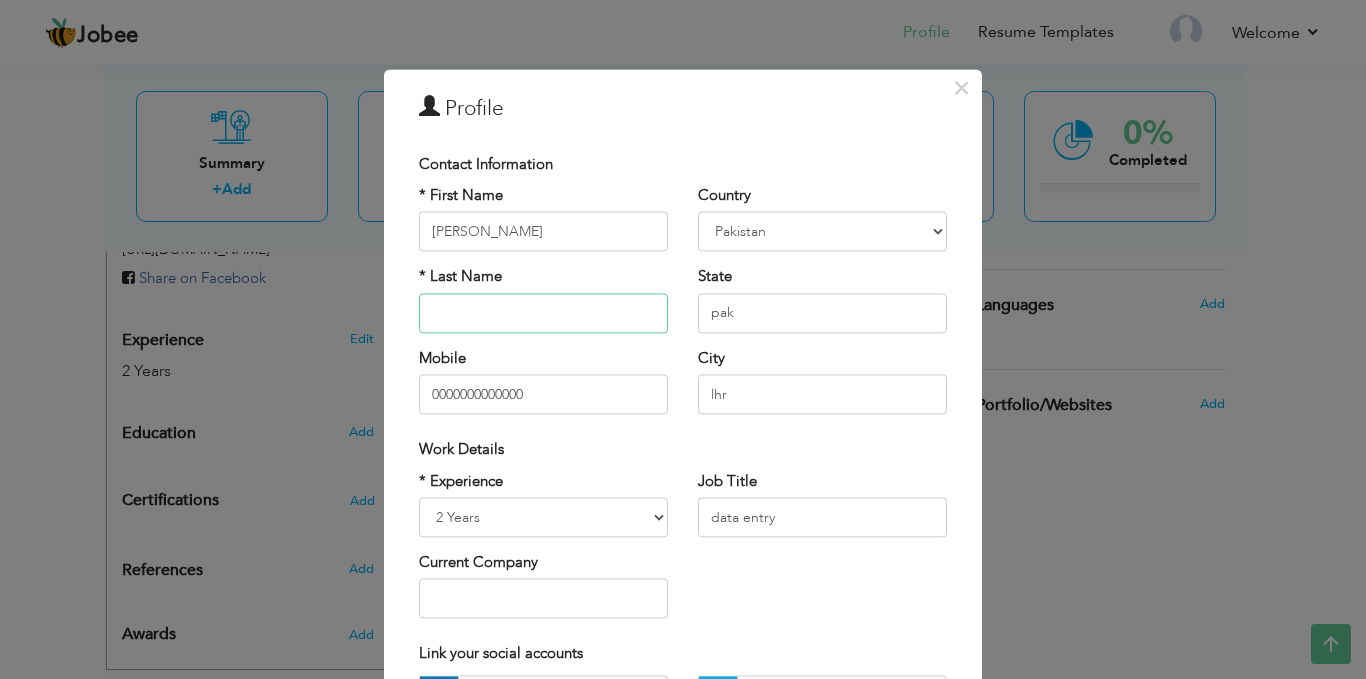 type 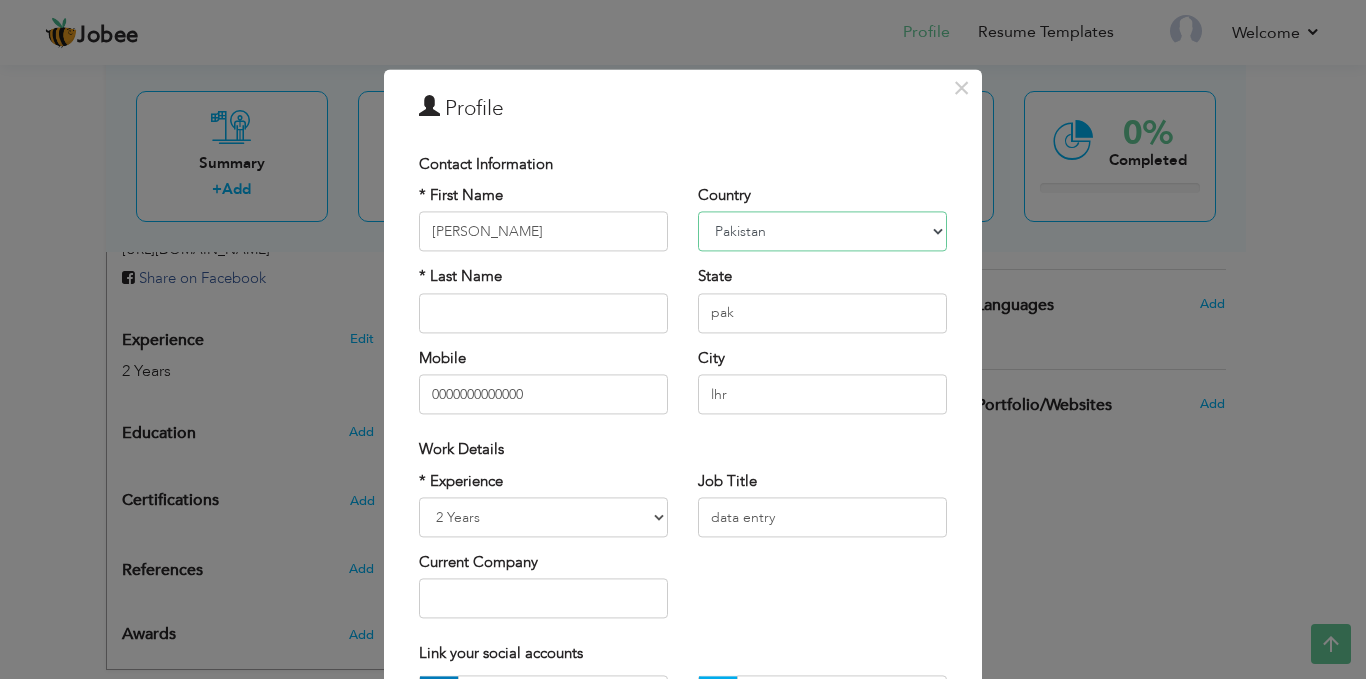 click on "Afghanistan Albania Algeria American Samoa Andorra Angola Anguilla Antarctica Antigua and Barbuda Argentina Armenia Aruba Australia Austria Azerbaijan Bahamas Bahrain Bangladesh Barbados Belarus Belgium Belize Benin Bermuda Bhutan Bolivia Bosnia-Herzegovina Botswana Bouvet Island Brazil British Indian Ocean Territory Brunei Darussalam Bulgaria Burkina Faso Burundi Cambodia Cameroon Canada Cape Verde Cayman Islands Central African Republic Chad Chile China Christmas Island Cocos (Keeling) Islands Colombia Comoros Congo Congo, Dem. Republic Cook Islands Costa Rica Croatia Cuba Cyprus Czech Rep Denmark Djibouti Dominica Dominican Republic Ecuador Egypt El Salvador Equatorial Guinea Eritrea Estonia Ethiopia European Union Falkland Islands (Malvinas) Faroe Islands Fiji Finland France French Guiana French Southern Territories Gabon Gambia Georgia Germany Ghana Gibraltar Great Britain Greece Greenland Grenada Guadeloupe (French) Guam (USA) Guatemala Guernsey Guinea Guinea Bissau Guyana Haiti Honduras Hong Kong India" at bounding box center [822, 232] 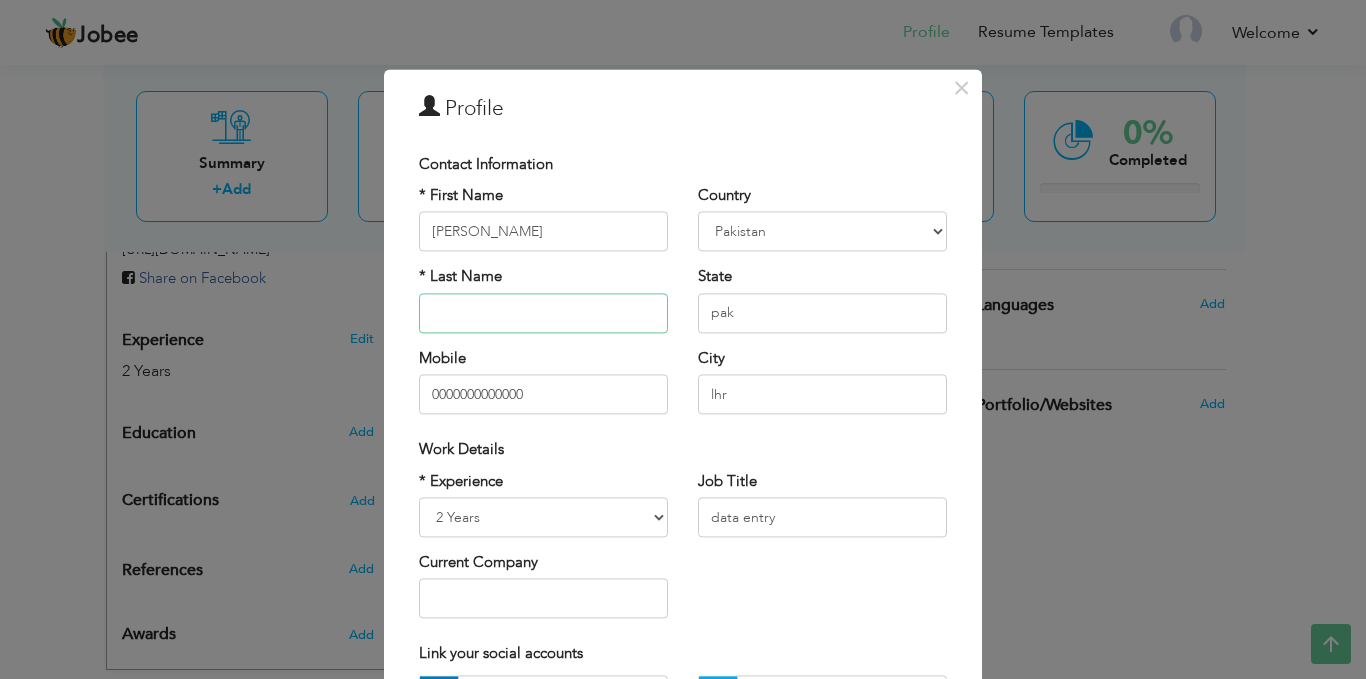 click at bounding box center [543, 313] 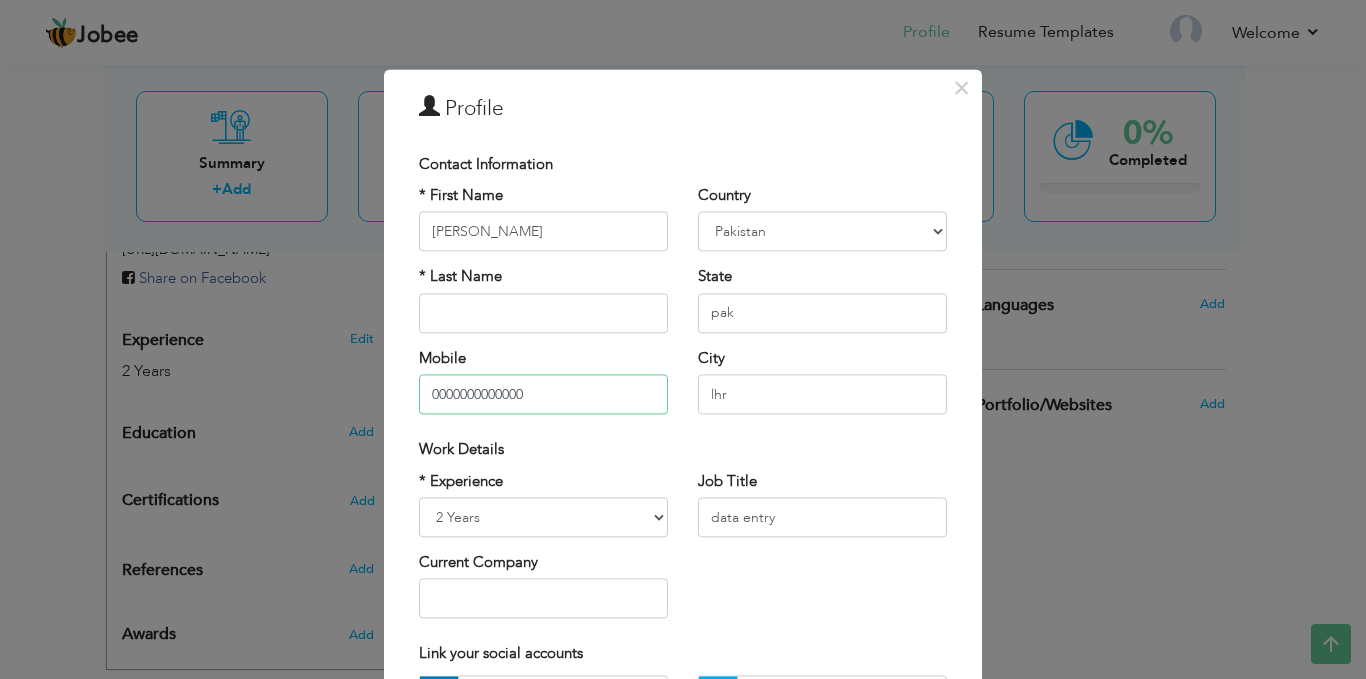 click on "0000000000000" at bounding box center (543, 395) 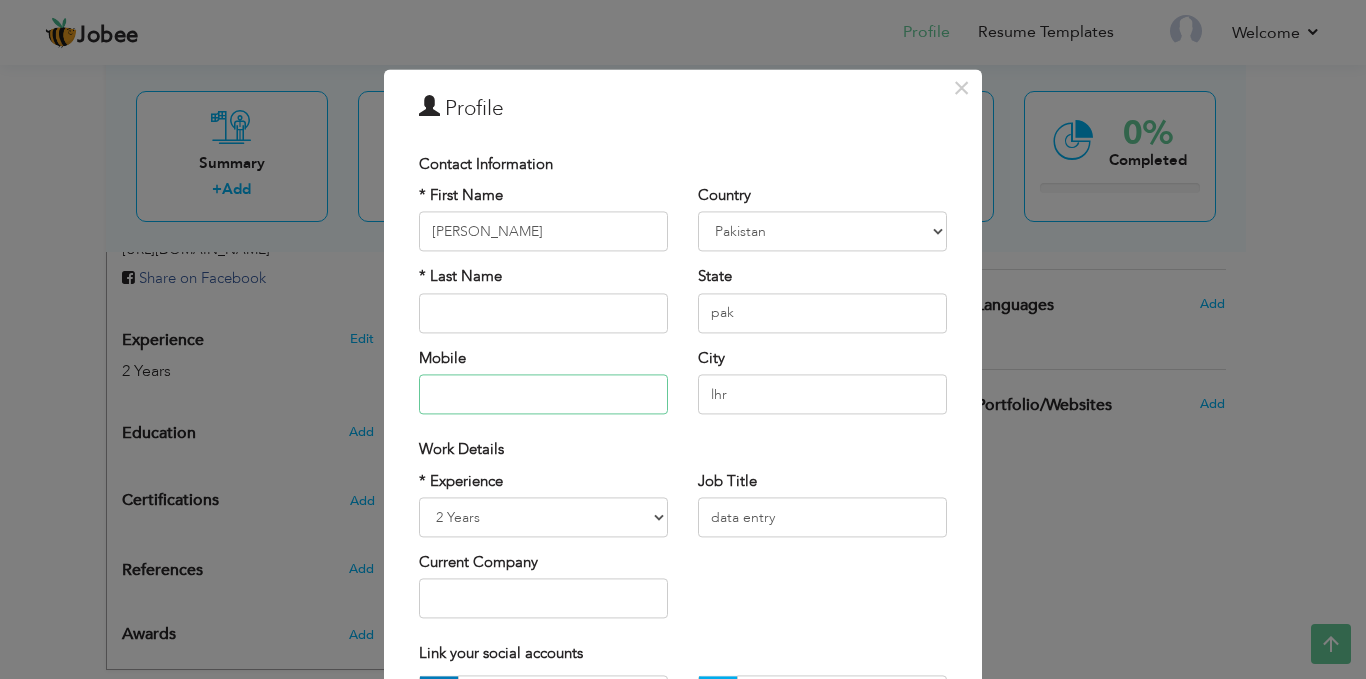 type on "=" 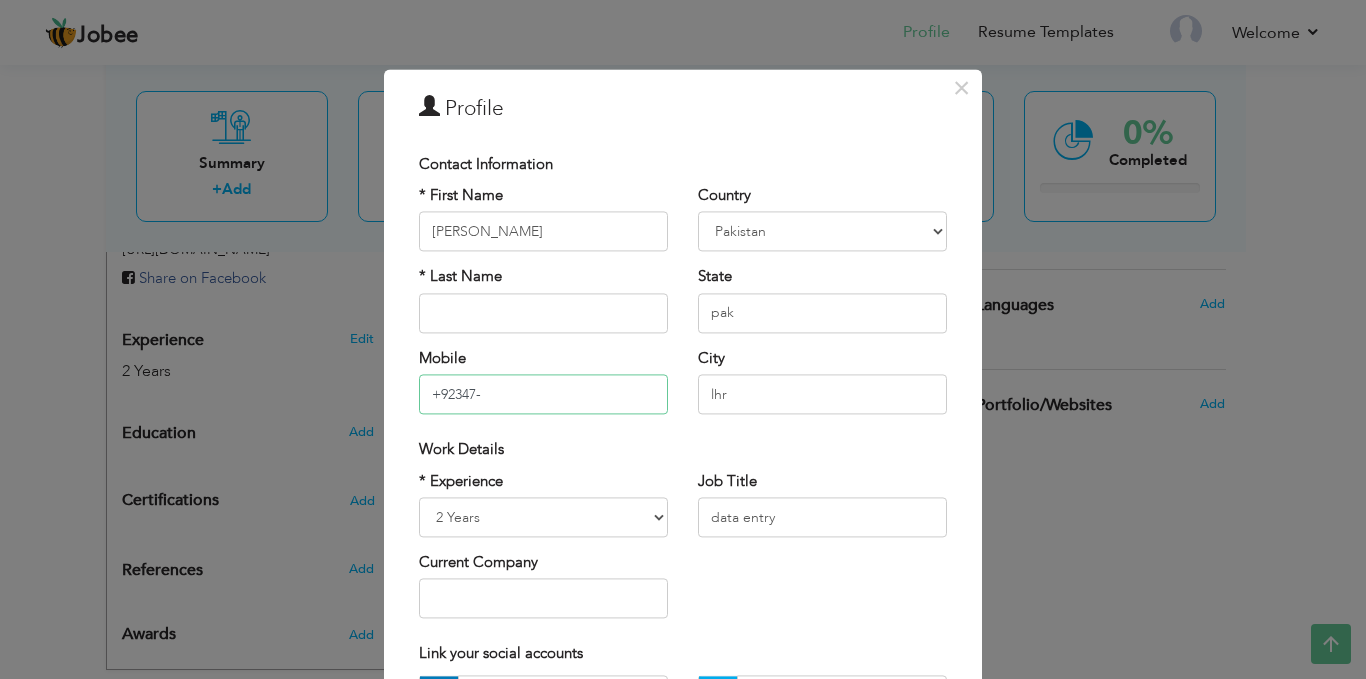click on "+92347-" at bounding box center (543, 395) 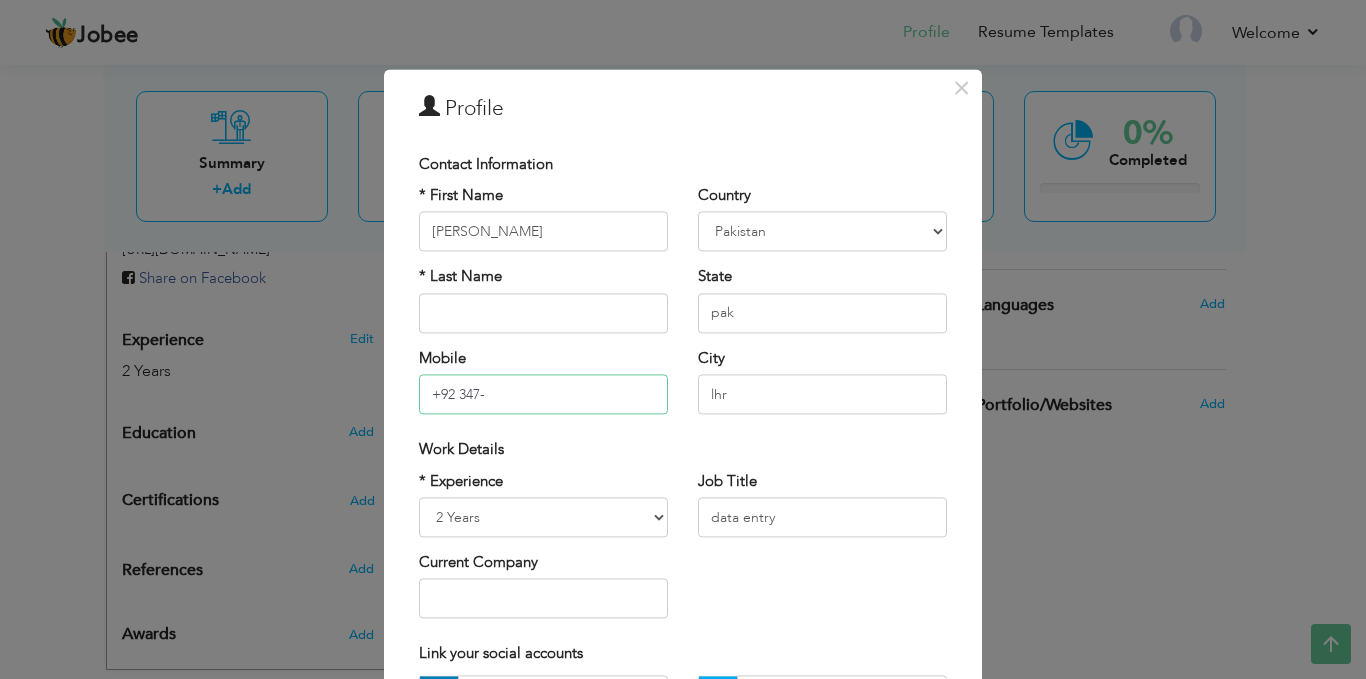 click on "+92 347-" at bounding box center [543, 395] 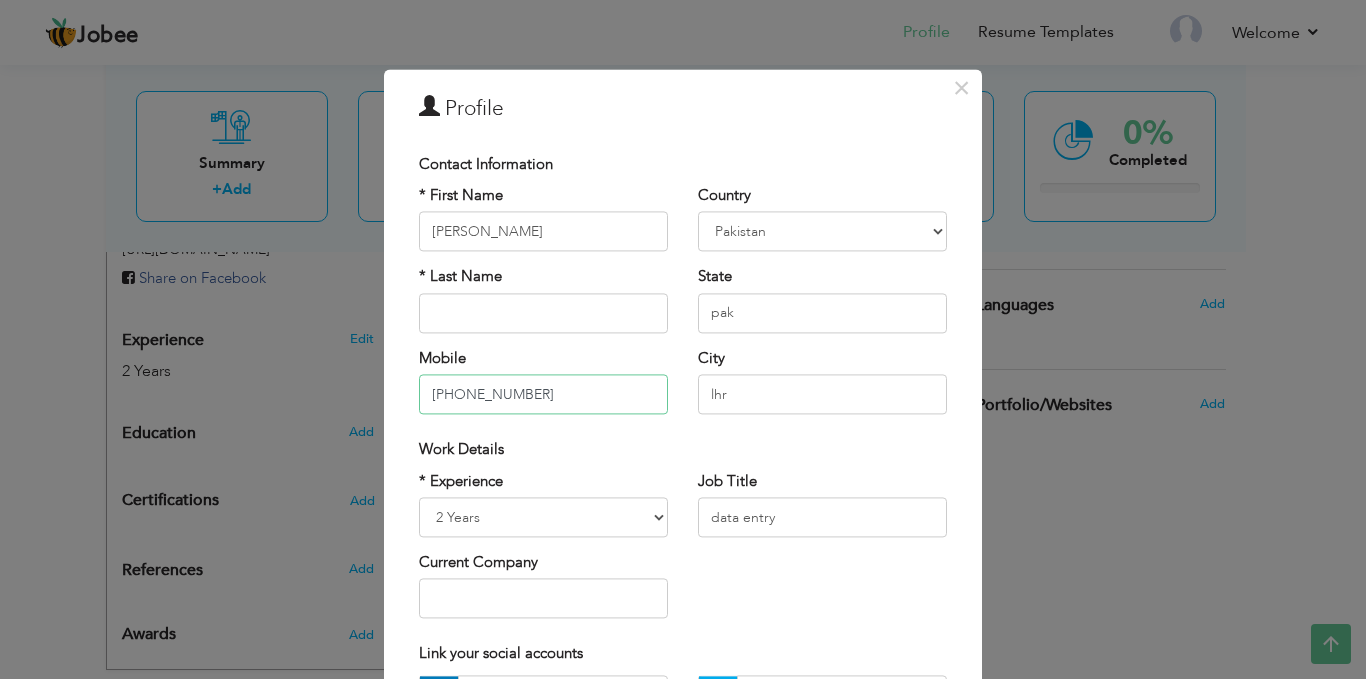 type on "[PHONE_NUMBER]" 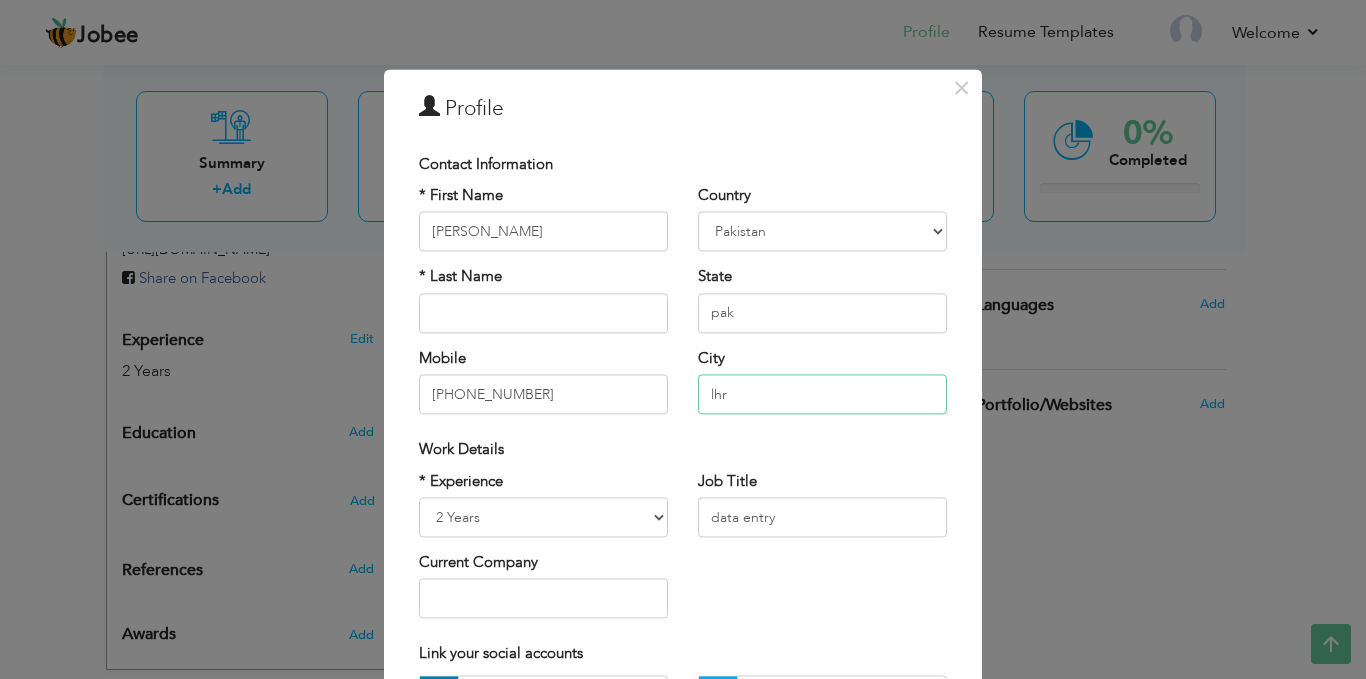 click on "lhr" at bounding box center [822, 395] 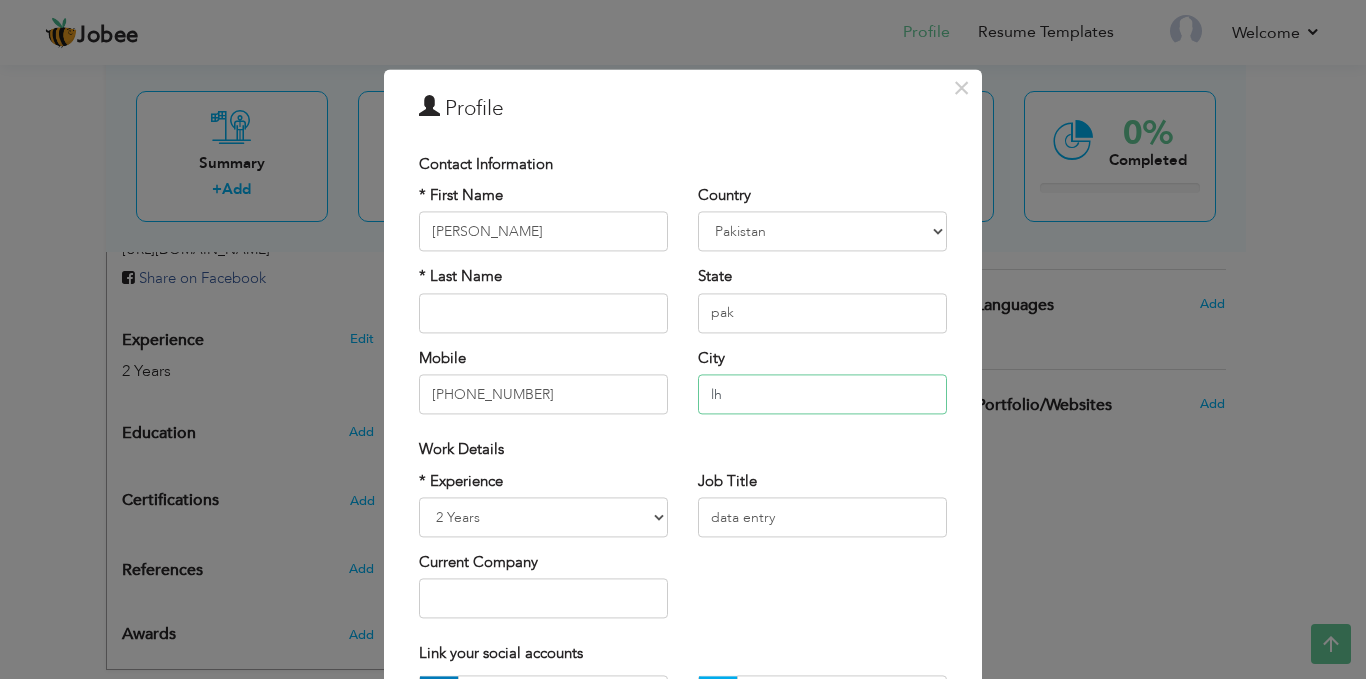 type on "l" 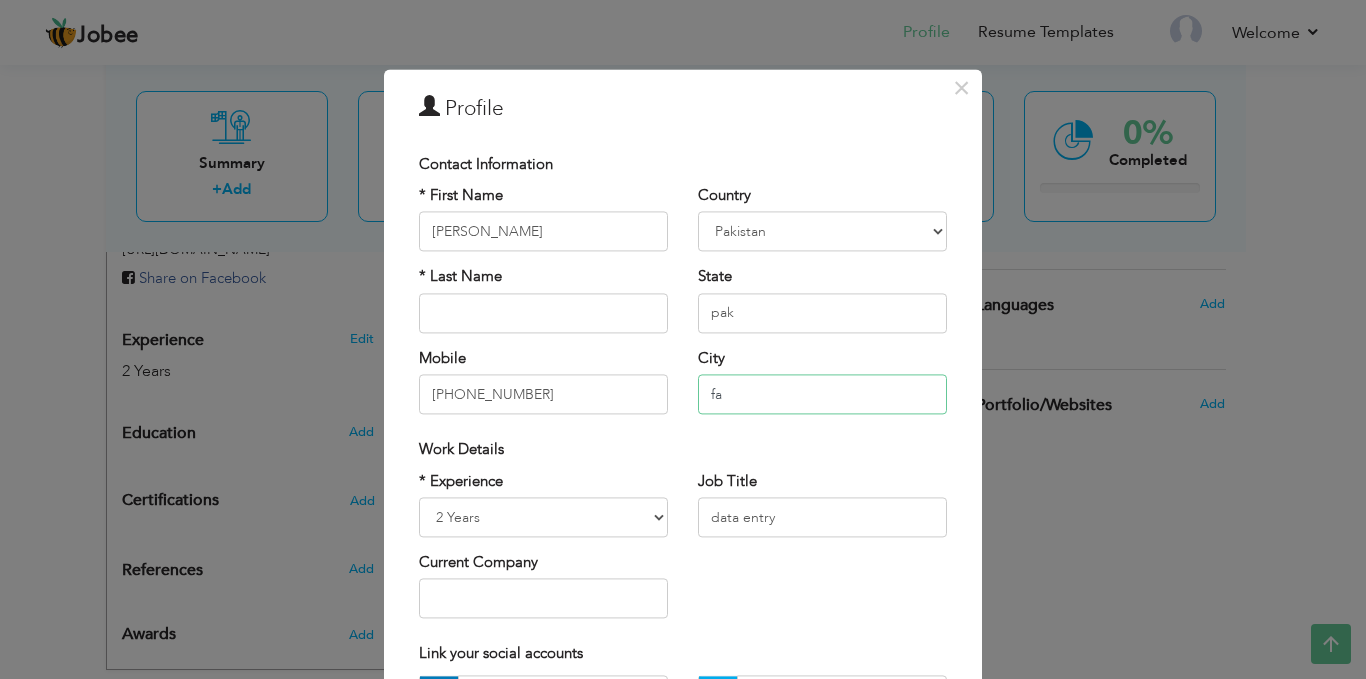 type on "f" 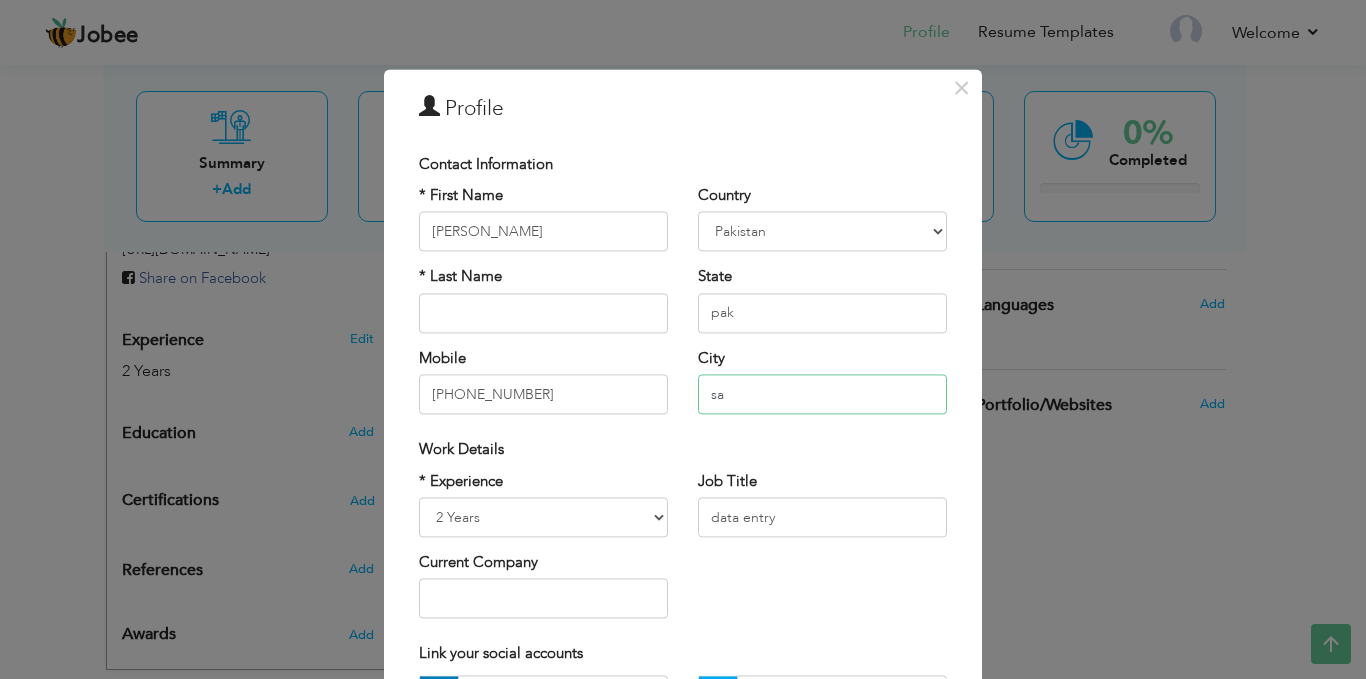 type on "s" 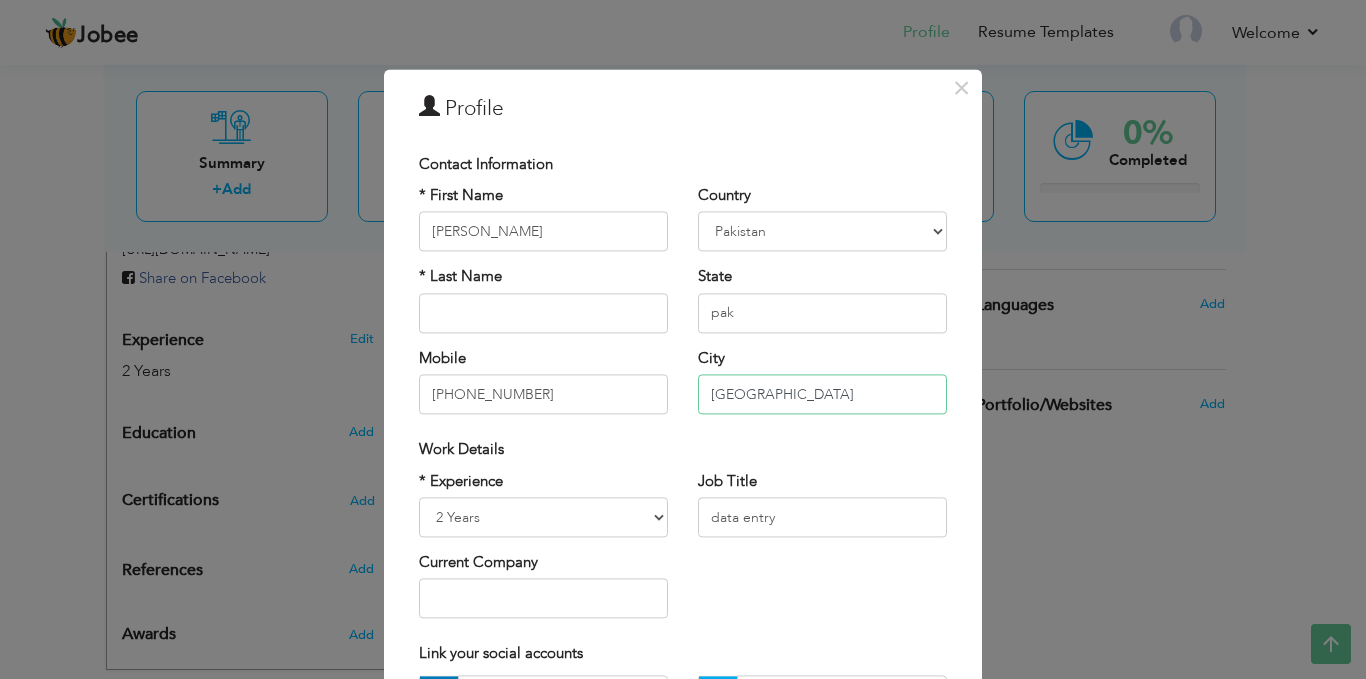 type on "[GEOGRAPHIC_DATA]" 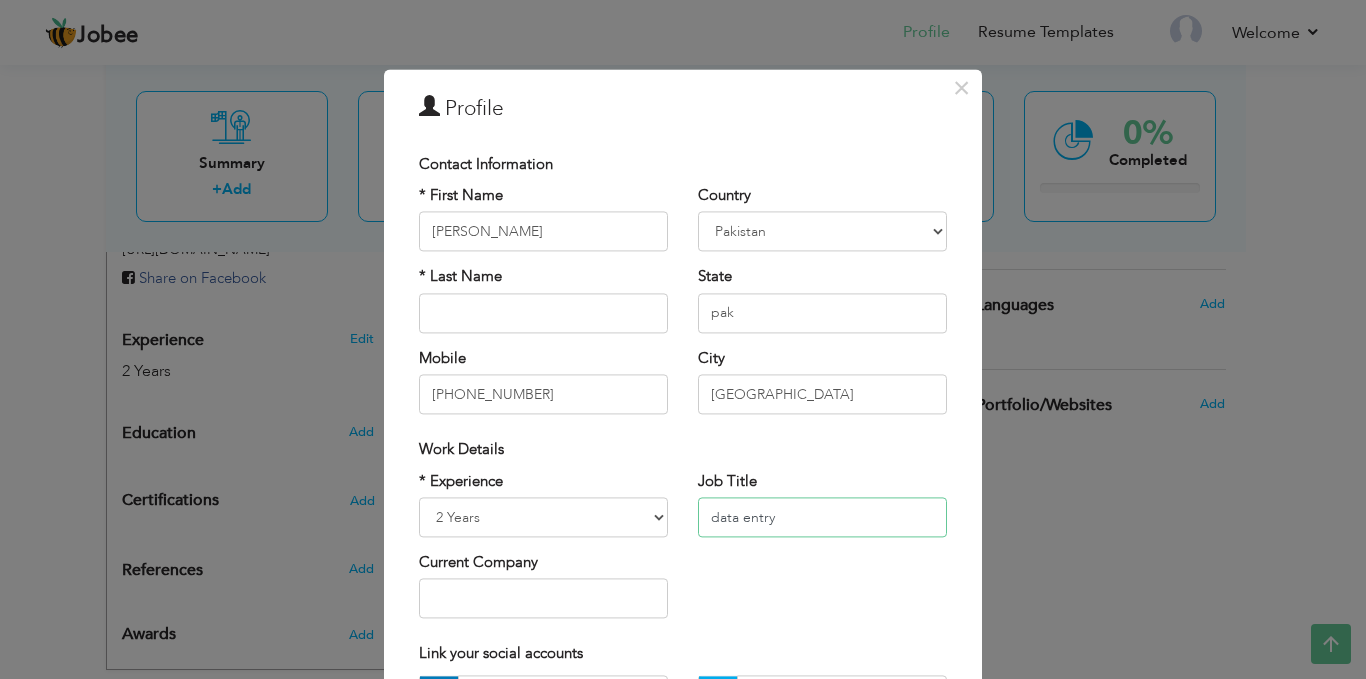 click on "data entry" at bounding box center [822, 517] 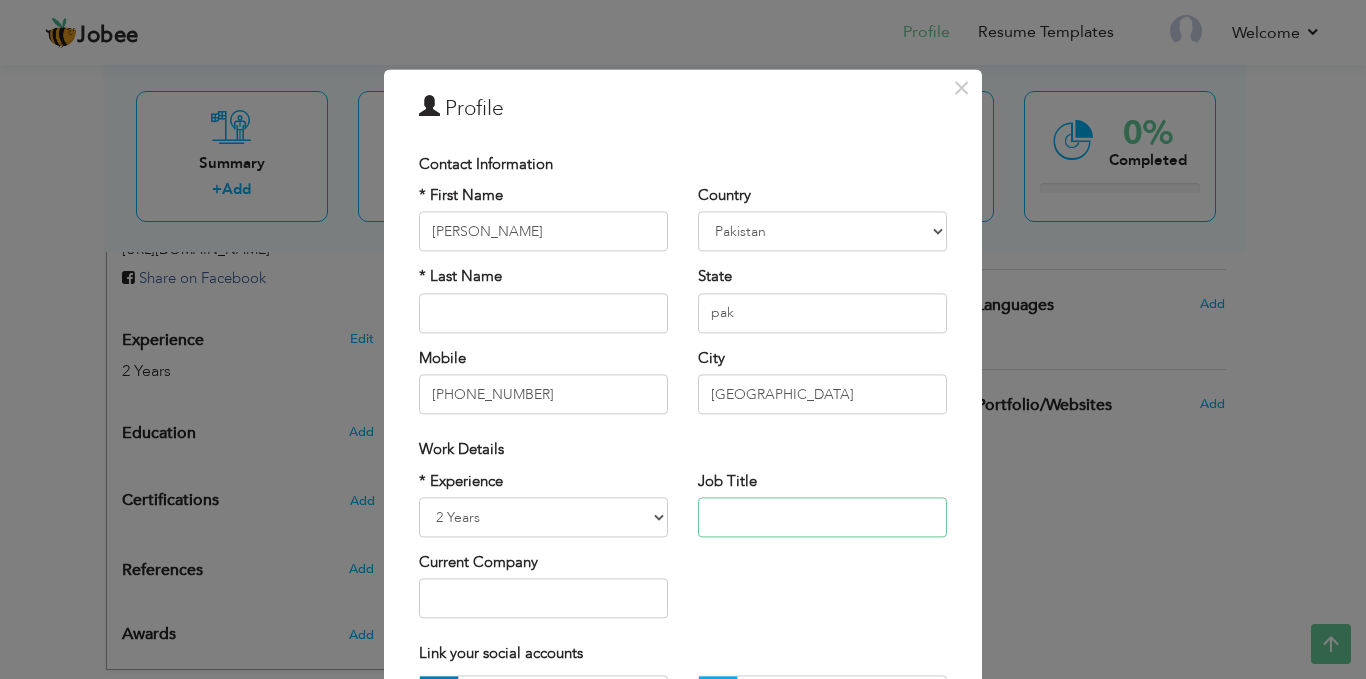 type 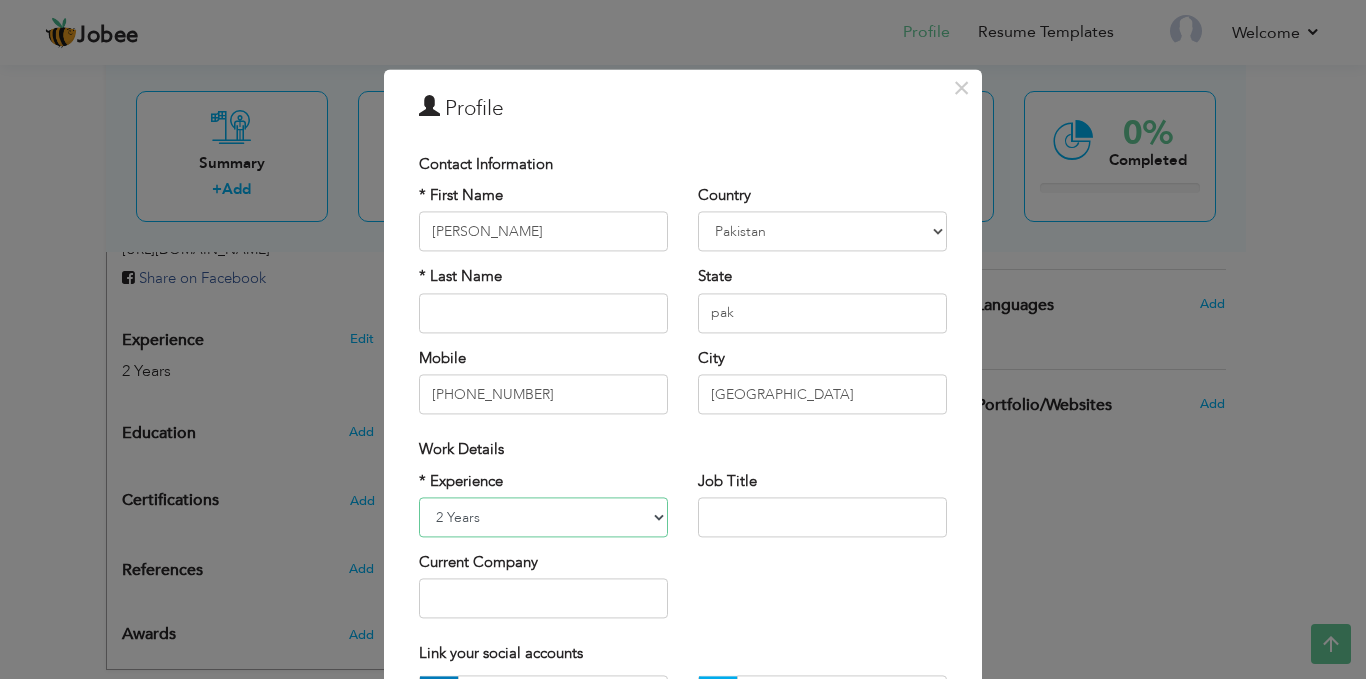 click on "Entry Level Less than 1 Year 1 Year 2 Years 3 Years 4 Years 5 Years 6 Years 7 Years 8 Years 9 Years 10 Years 11 Years 12 Years 13 Years 14 Years 15 Years 16 Years 17 Years 18 Years 19 Years 20 Years 21 Years 22 Years 23 Years 24 Years 25 Years 26 Years 27 Years 28 Years 29 Years 30 Years 31 Years 32 Years 33 Years 34 Years 35 Years More than 35 Years" at bounding box center (543, 517) 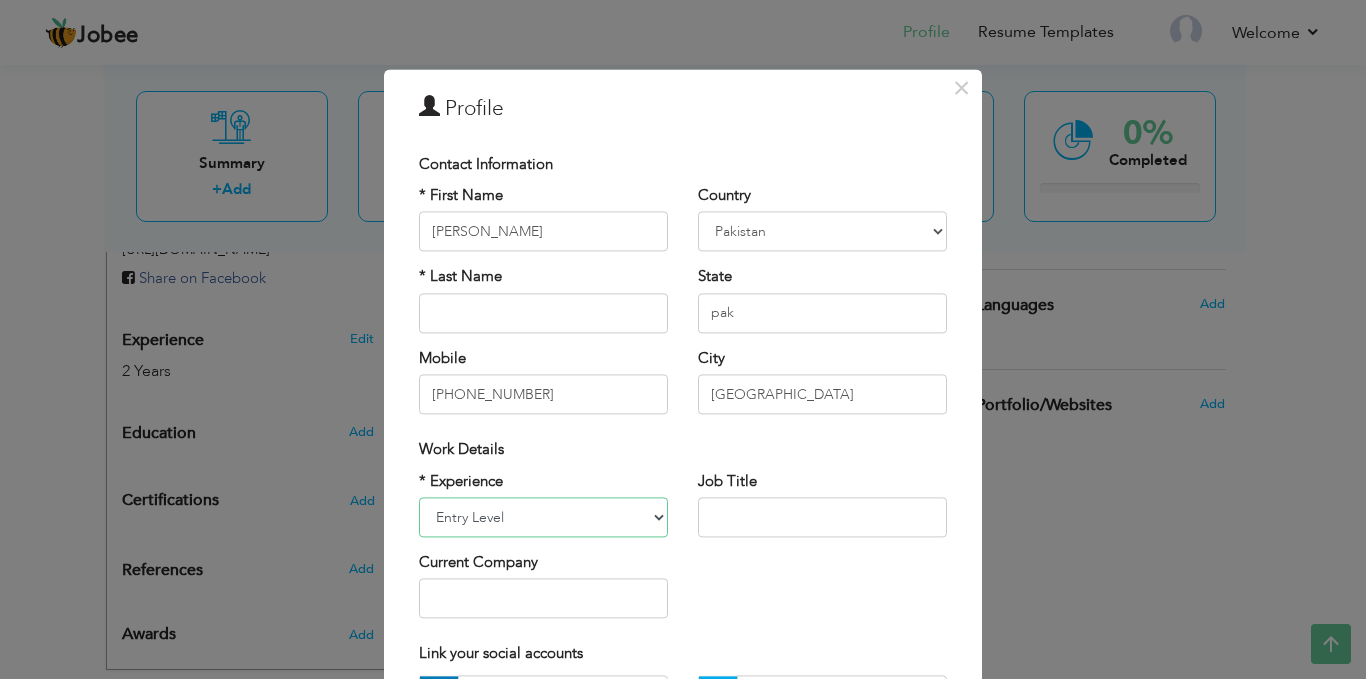 click on "Entry Level Less than 1 Year 1 Year 2 Years 3 Years 4 Years 5 Years 6 Years 7 Years 8 Years 9 Years 10 Years 11 Years 12 Years 13 Years 14 Years 15 Years 16 Years 17 Years 18 Years 19 Years 20 Years 21 Years 22 Years 23 Years 24 Years 25 Years 26 Years 27 Years 28 Years 29 Years 30 Years 31 Years 32 Years 33 Years 34 Years 35 Years More than 35 Years" at bounding box center [543, 517] 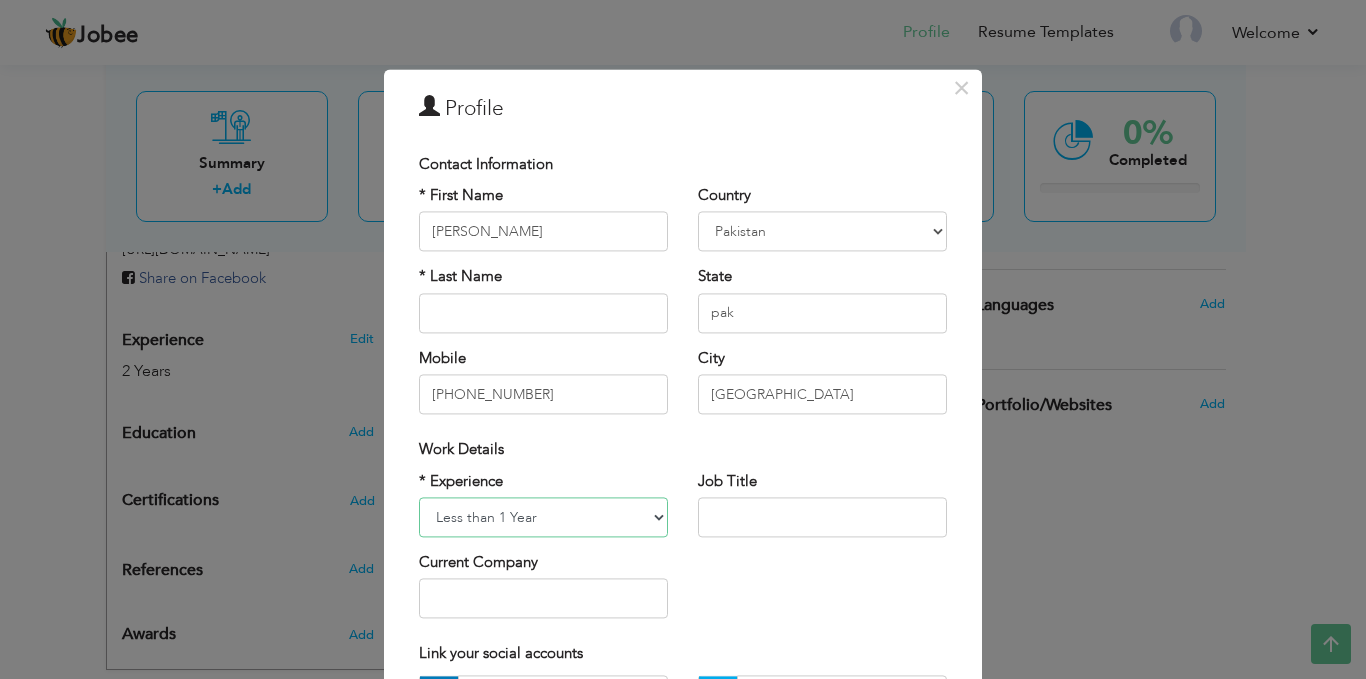 click on "Entry Level Less than 1 Year 1 Year 2 Years 3 Years 4 Years 5 Years 6 Years 7 Years 8 Years 9 Years 10 Years 11 Years 12 Years 13 Years 14 Years 15 Years 16 Years 17 Years 18 Years 19 Years 20 Years 21 Years 22 Years 23 Years 24 Years 25 Years 26 Years 27 Years 28 Years 29 Years 30 Years 31 Years 32 Years 33 Years 34 Years 35 Years More than 35 Years" at bounding box center [543, 517] 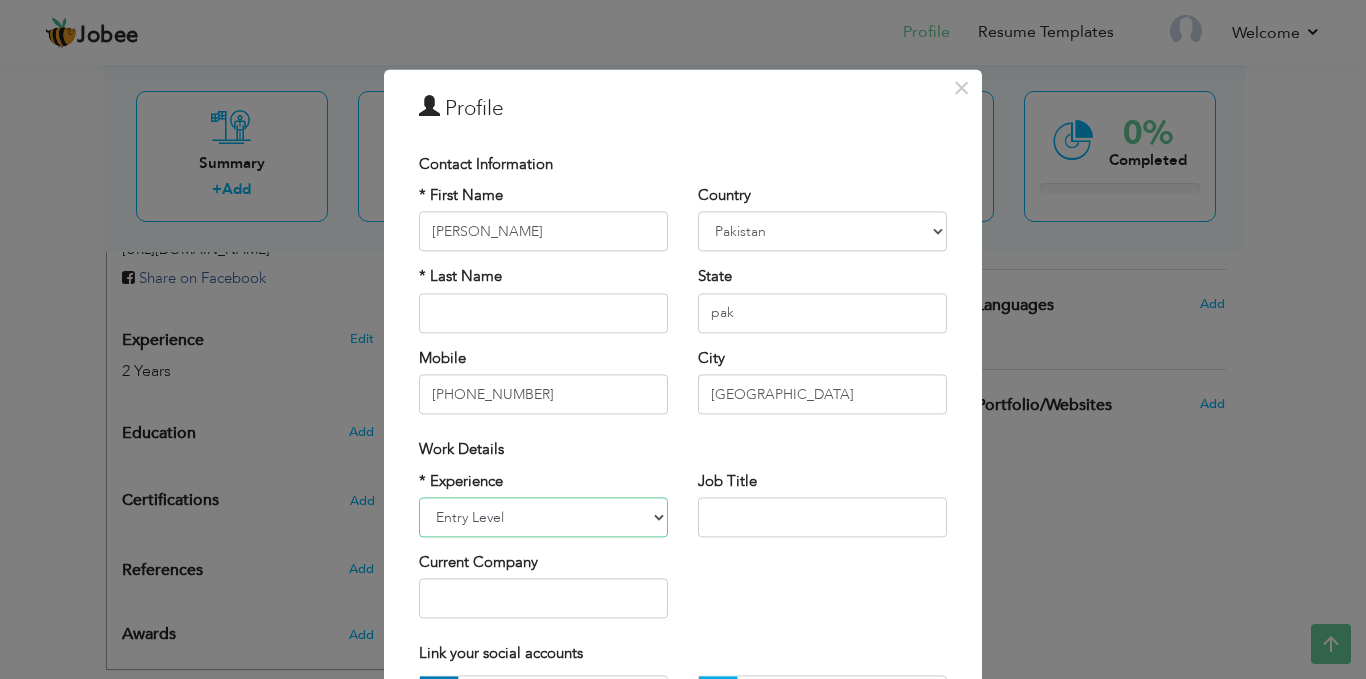 click on "Entry Level Less than 1 Year 1 Year 2 Years 3 Years 4 Years 5 Years 6 Years 7 Years 8 Years 9 Years 10 Years 11 Years 12 Years 13 Years 14 Years 15 Years 16 Years 17 Years 18 Years 19 Years 20 Years 21 Years 22 Years 23 Years 24 Years 25 Years 26 Years 27 Years 28 Years 29 Years 30 Years 31 Years 32 Years 33 Years 34 Years 35 Years More than 35 Years" at bounding box center [543, 517] 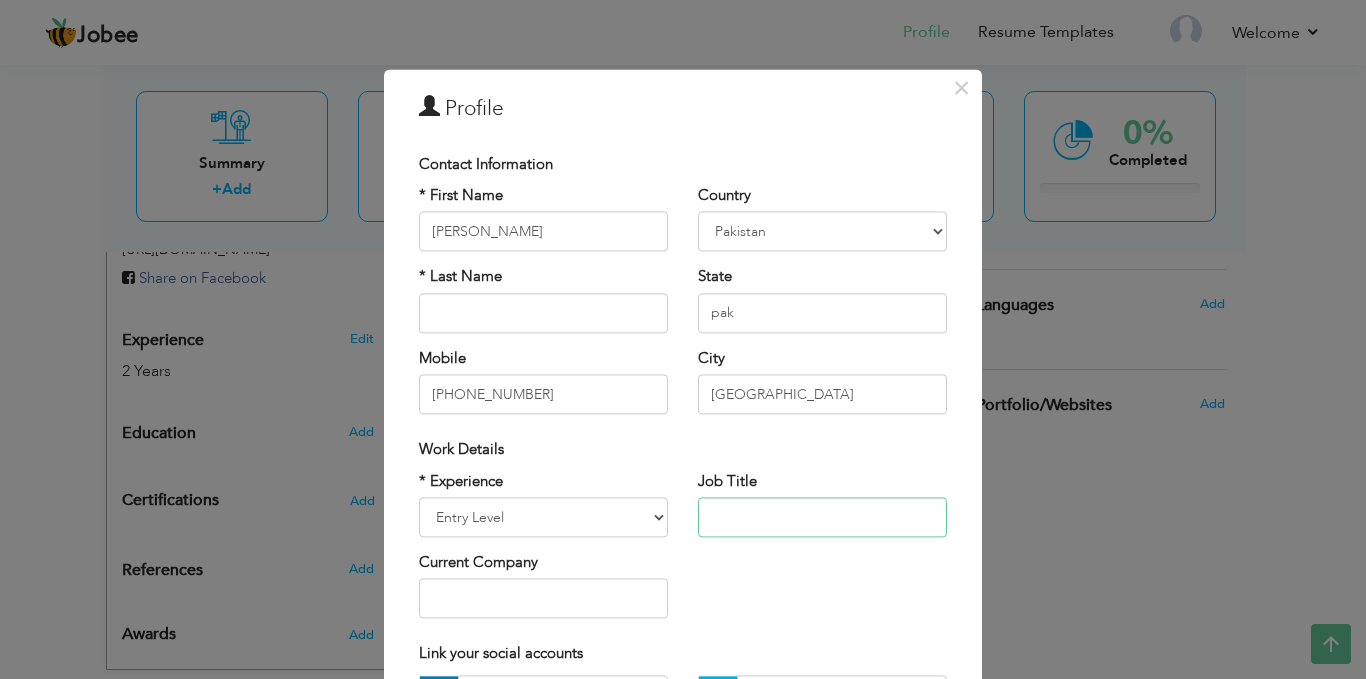 click at bounding box center [822, 517] 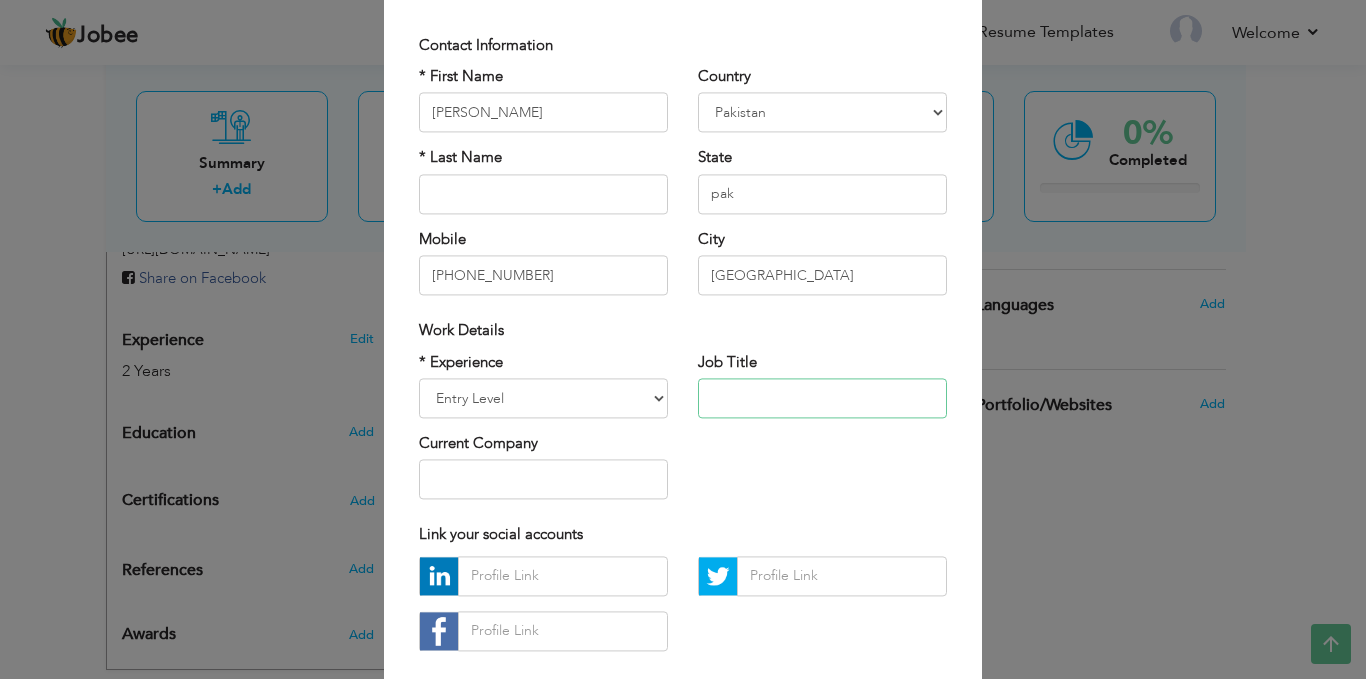 scroll, scrollTop: 167, scrollLeft: 0, axis: vertical 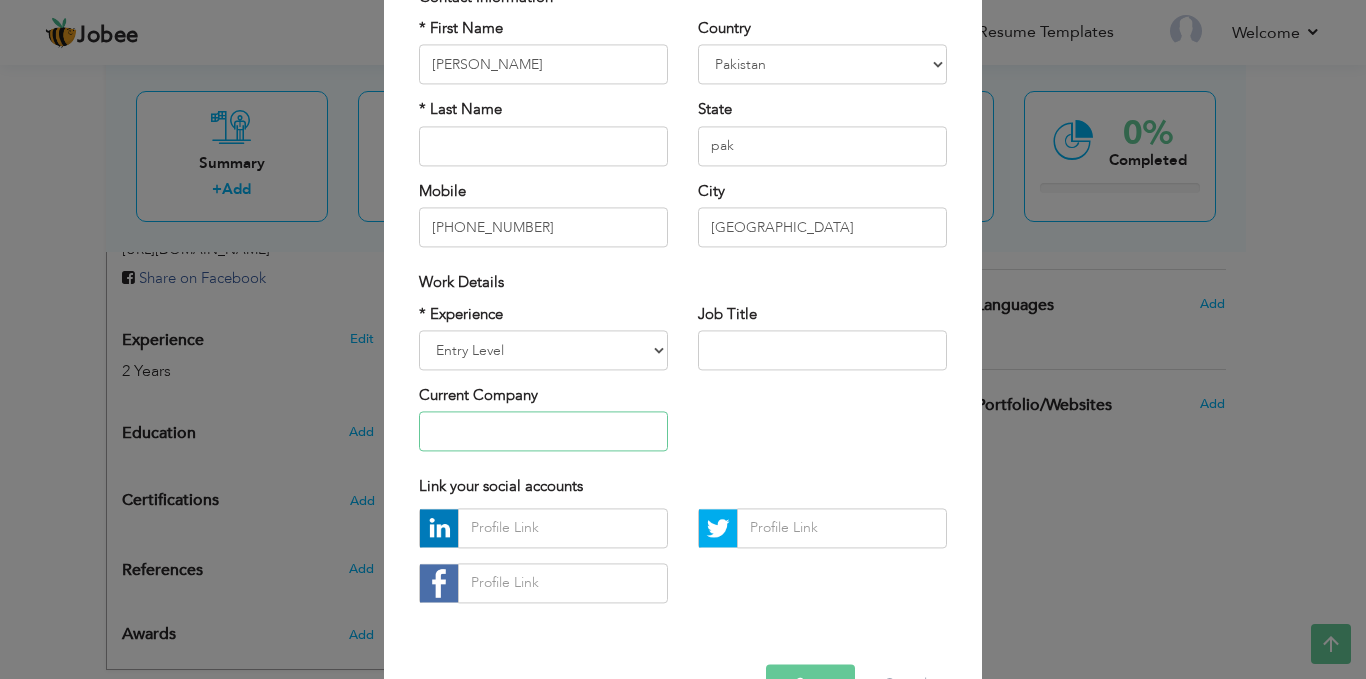 click at bounding box center [543, 432] 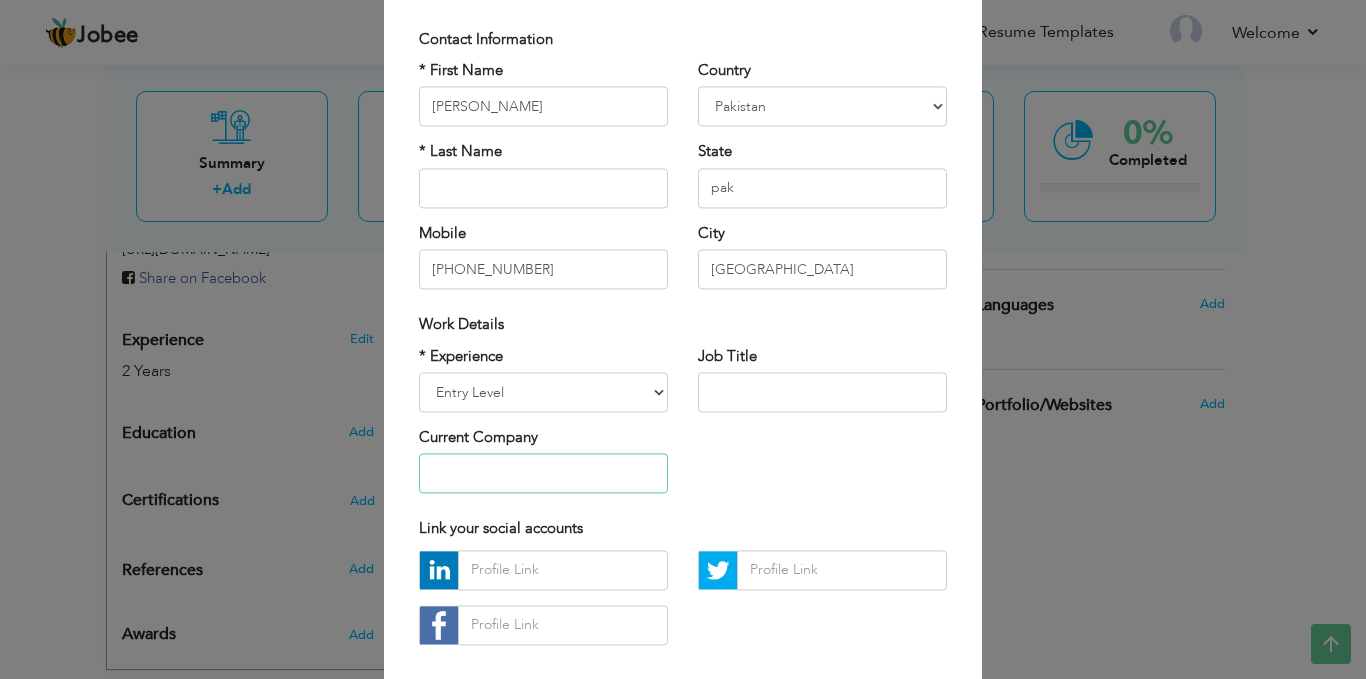scroll, scrollTop: 227, scrollLeft: 0, axis: vertical 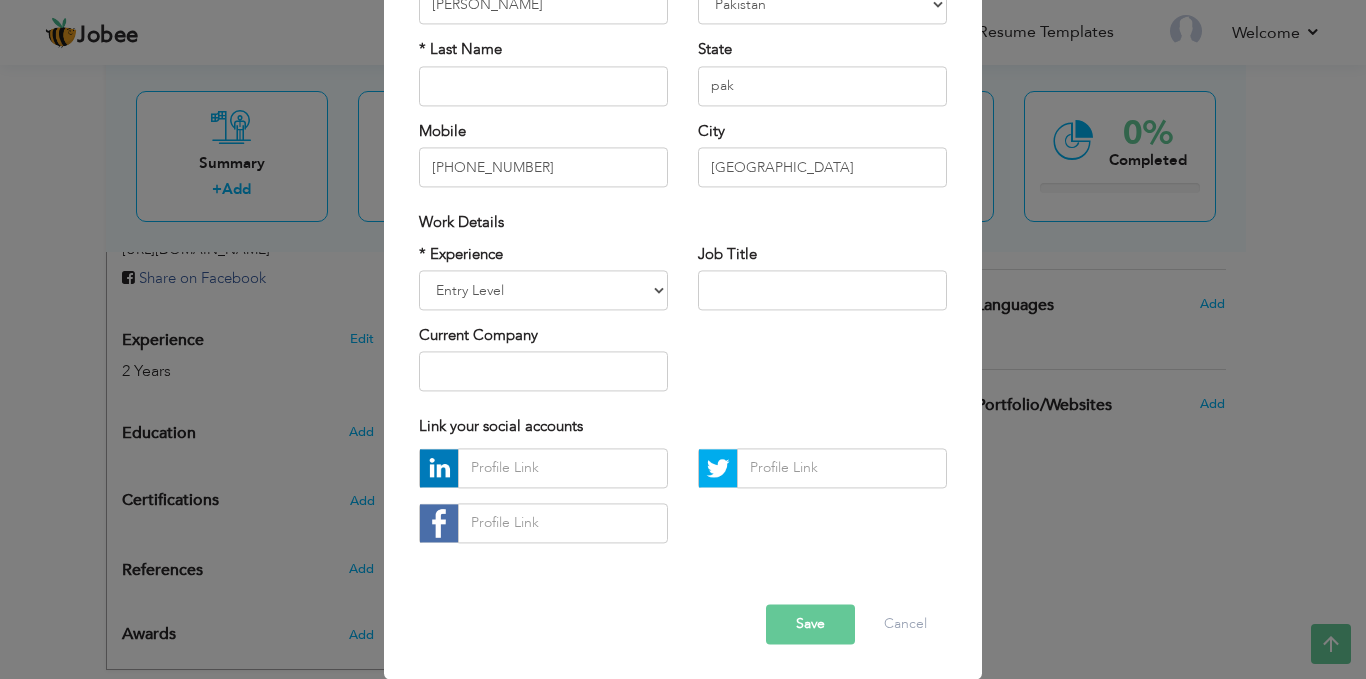 drag, startPoint x: 543, startPoint y: 438, endPoint x: 553, endPoint y: 404, distance: 35.44009 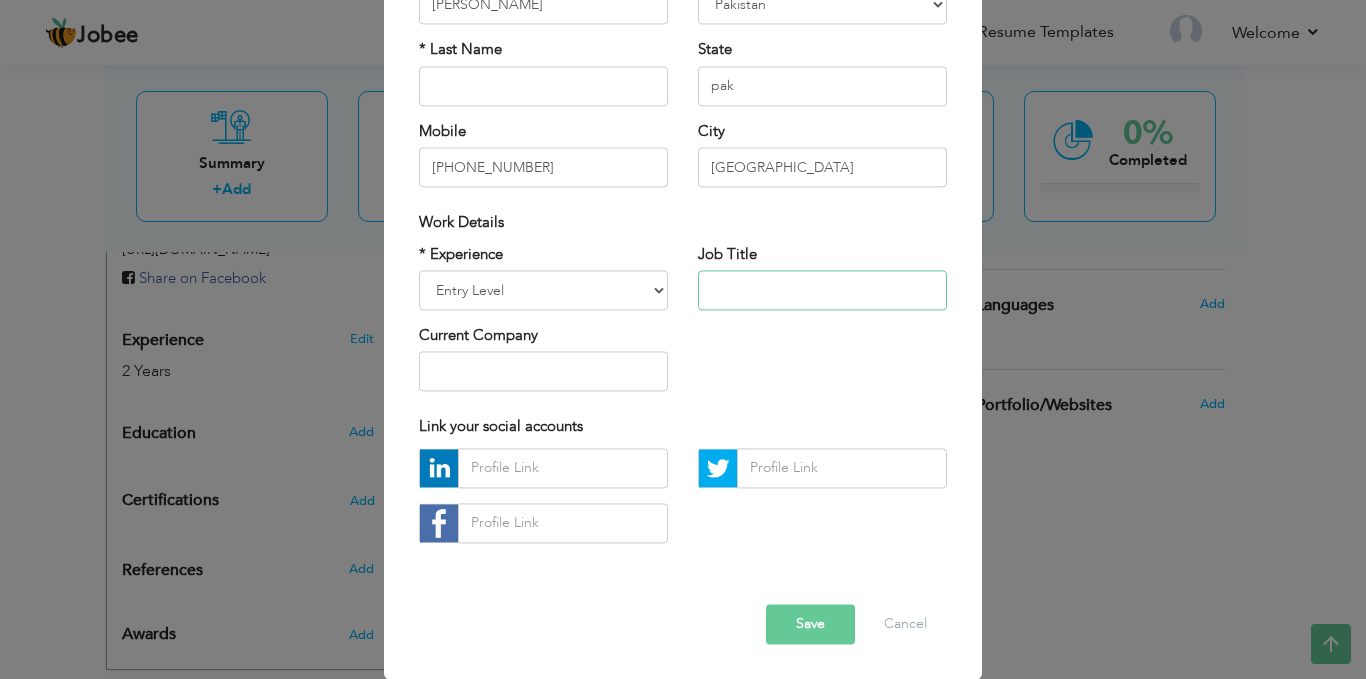 click at bounding box center (822, 290) 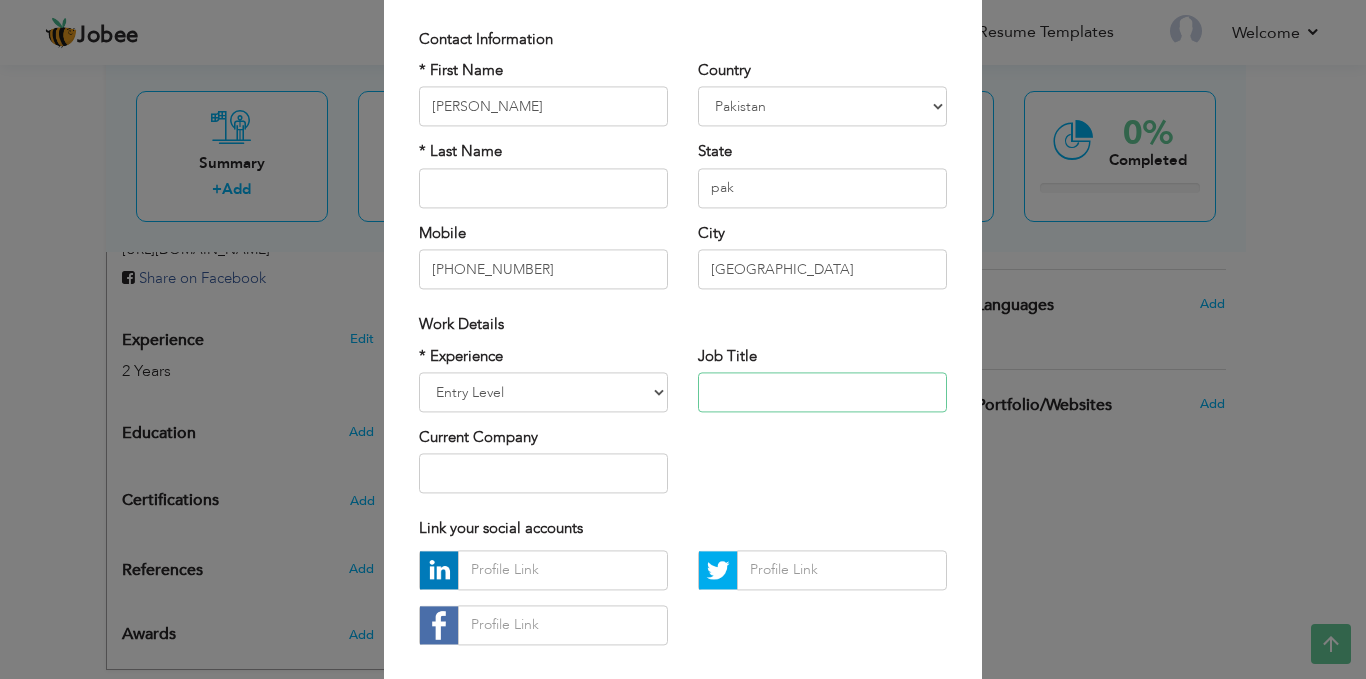 scroll, scrollTop: 227, scrollLeft: 0, axis: vertical 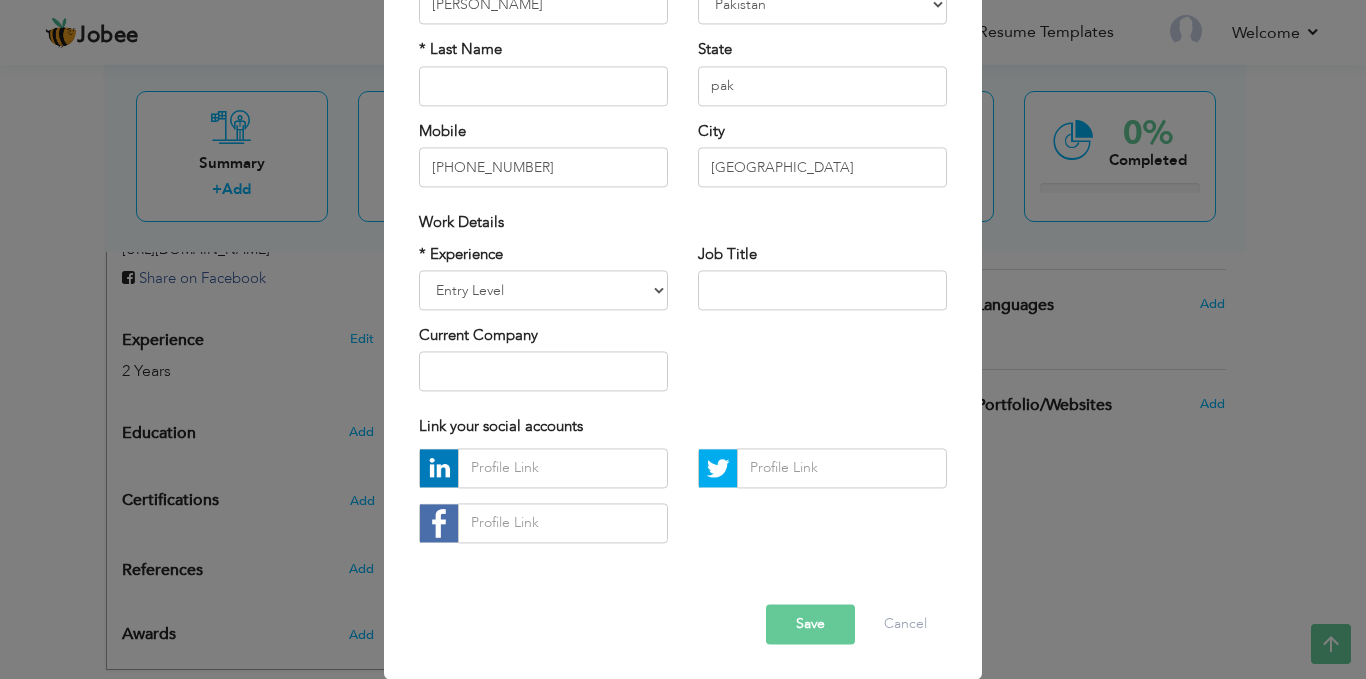 click on "Save" at bounding box center [810, 624] 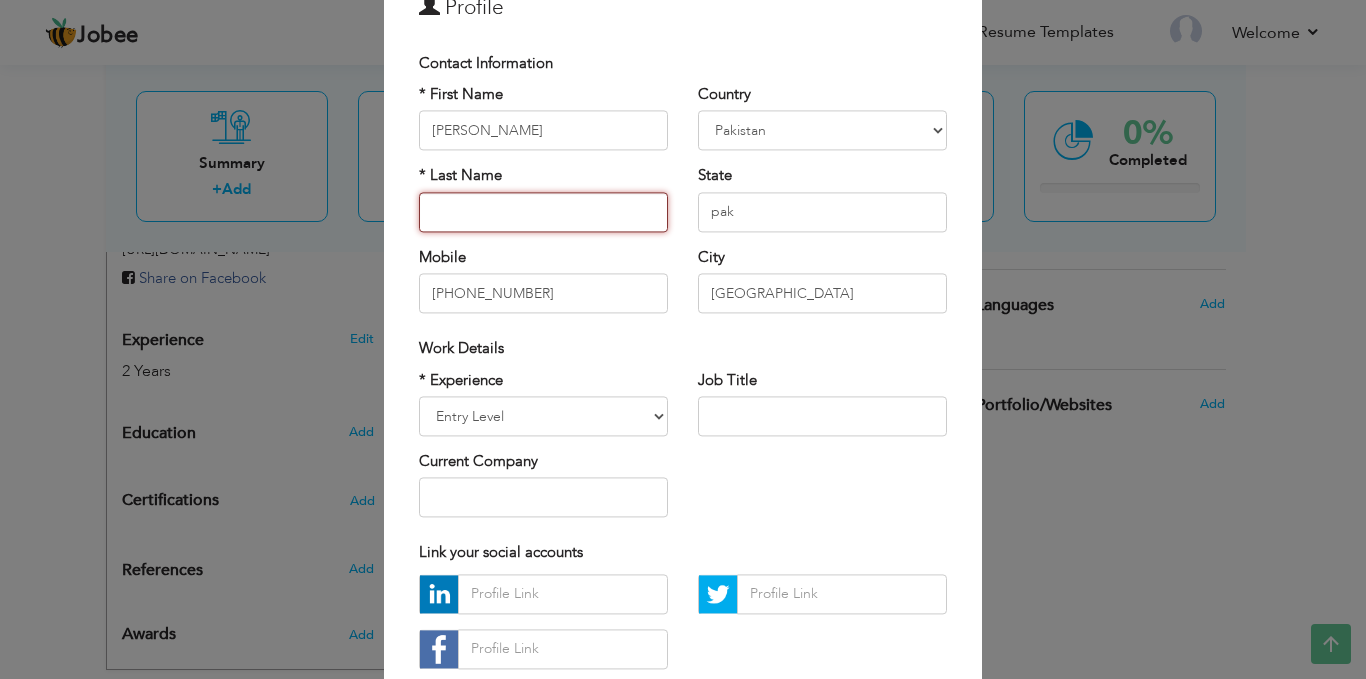 scroll, scrollTop: 60, scrollLeft: 0, axis: vertical 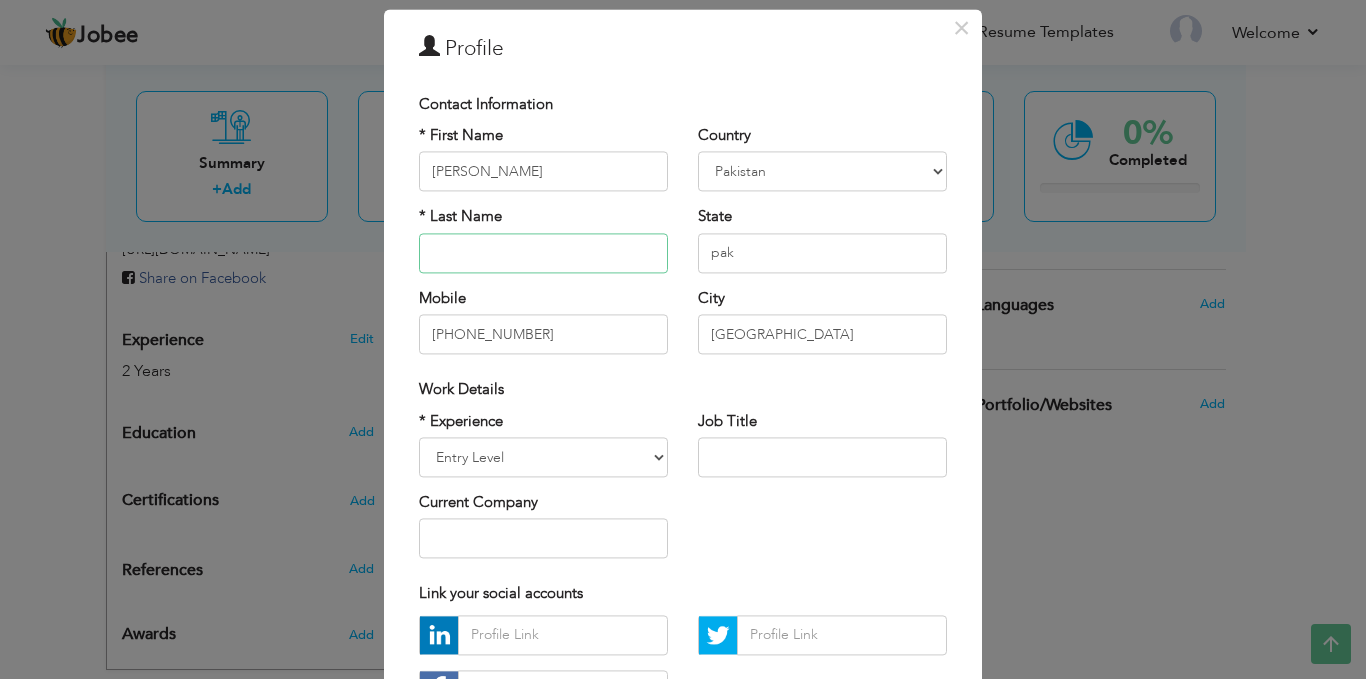 click at bounding box center (543, 253) 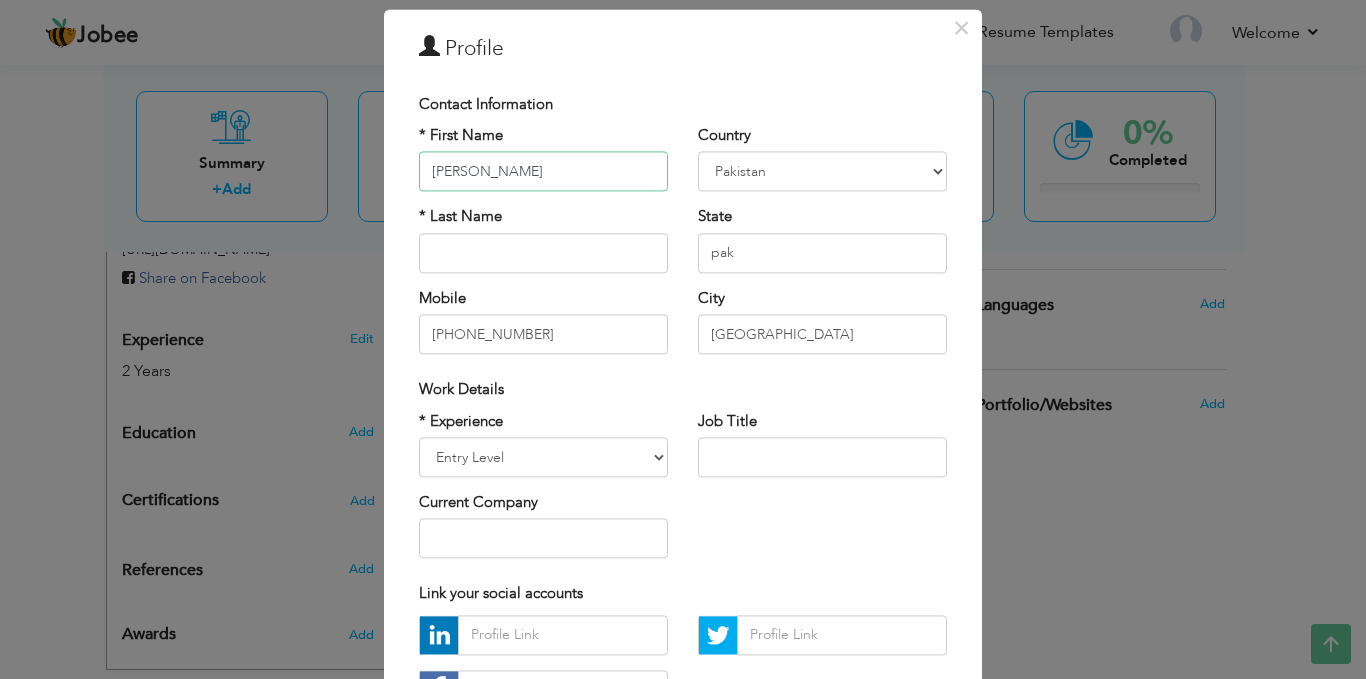 click on "[PERSON_NAME]" at bounding box center (543, 172) 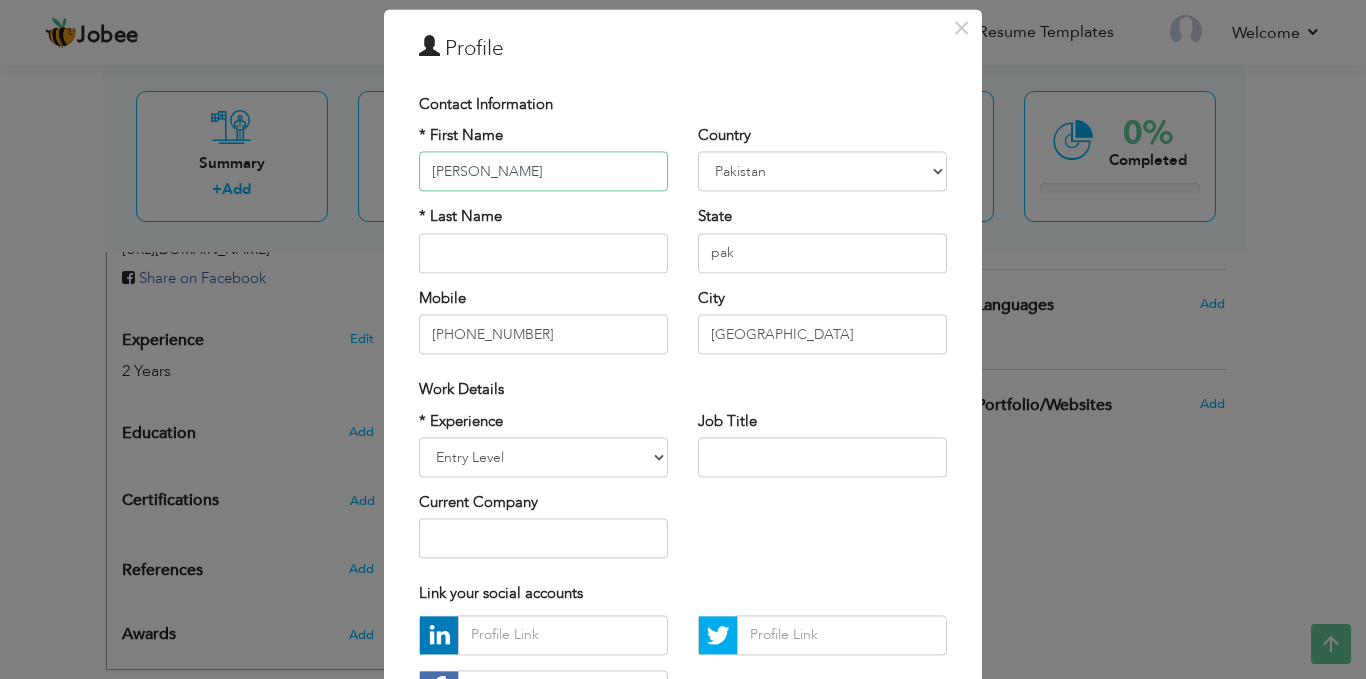 type on "Ali" 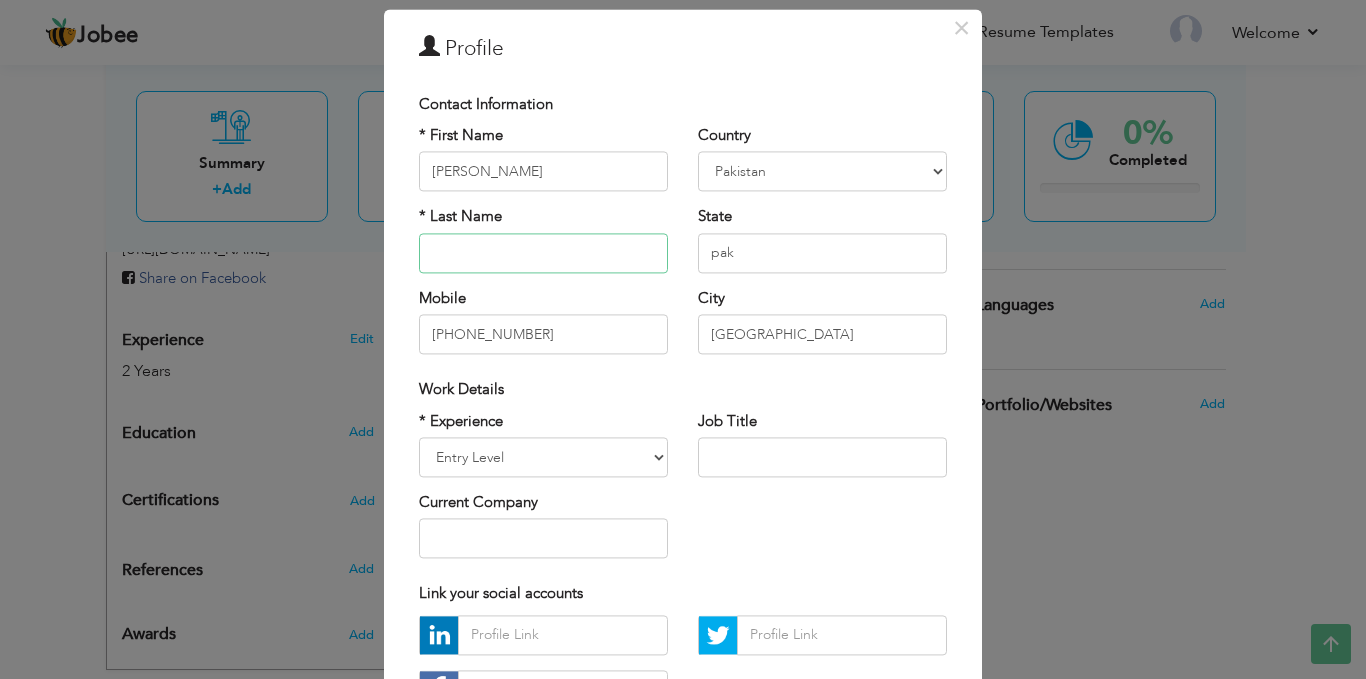 click at bounding box center [543, 253] 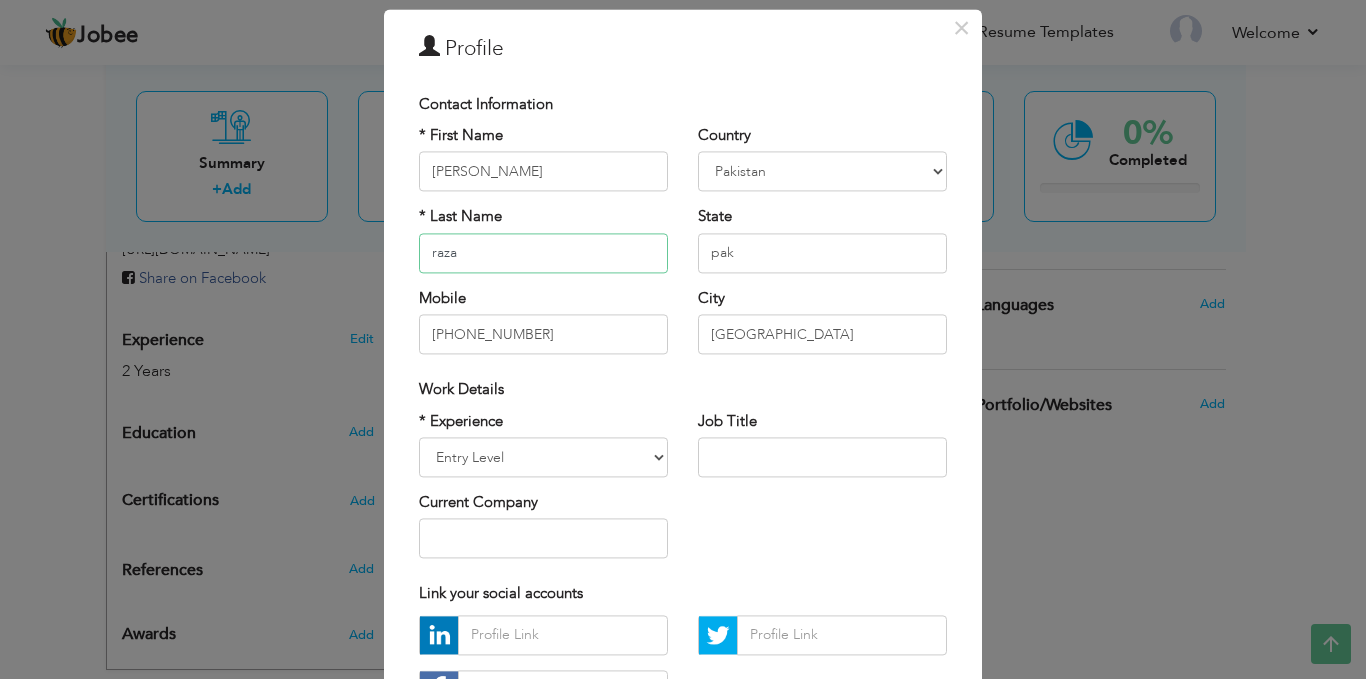 type on "raza" 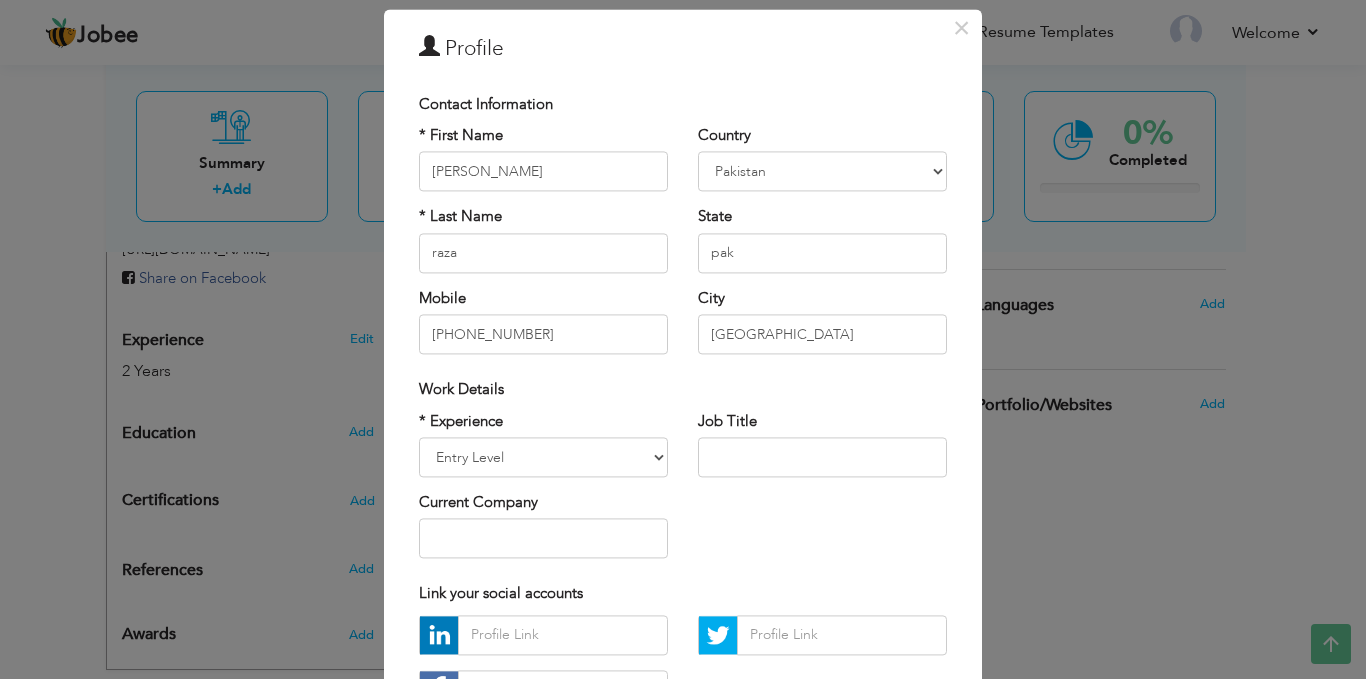 click on "* Experience
Entry Level Less than 1 Year 1 Year 2 Years 3 Years 4 Years 5 Years 6 Years 7 Years 8 Years 9 Years 10 Years 11 Years 12 Years 13 Years 14 Years 15 Years 16 Years 17 Years 18 Years 19 Years 20 Years 21 Years 22 Years 23 Years 24 Years 25 Years 26 Years 27 Years 28 Years 29 Years 30 Years 31 Years 32 Years 33 Years 34 Years 35 Years More than 35 Years
Current Company
Job Title" at bounding box center (683, 492) 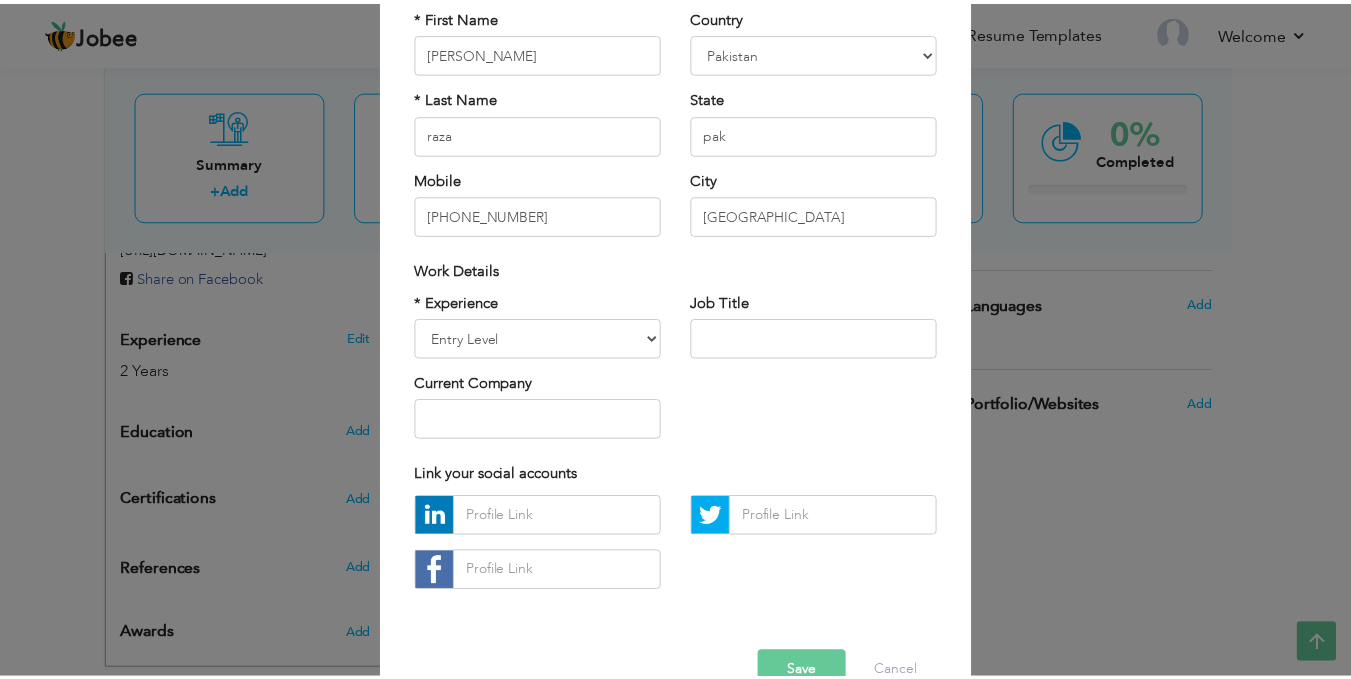 scroll, scrollTop: 227, scrollLeft: 0, axis: vertical 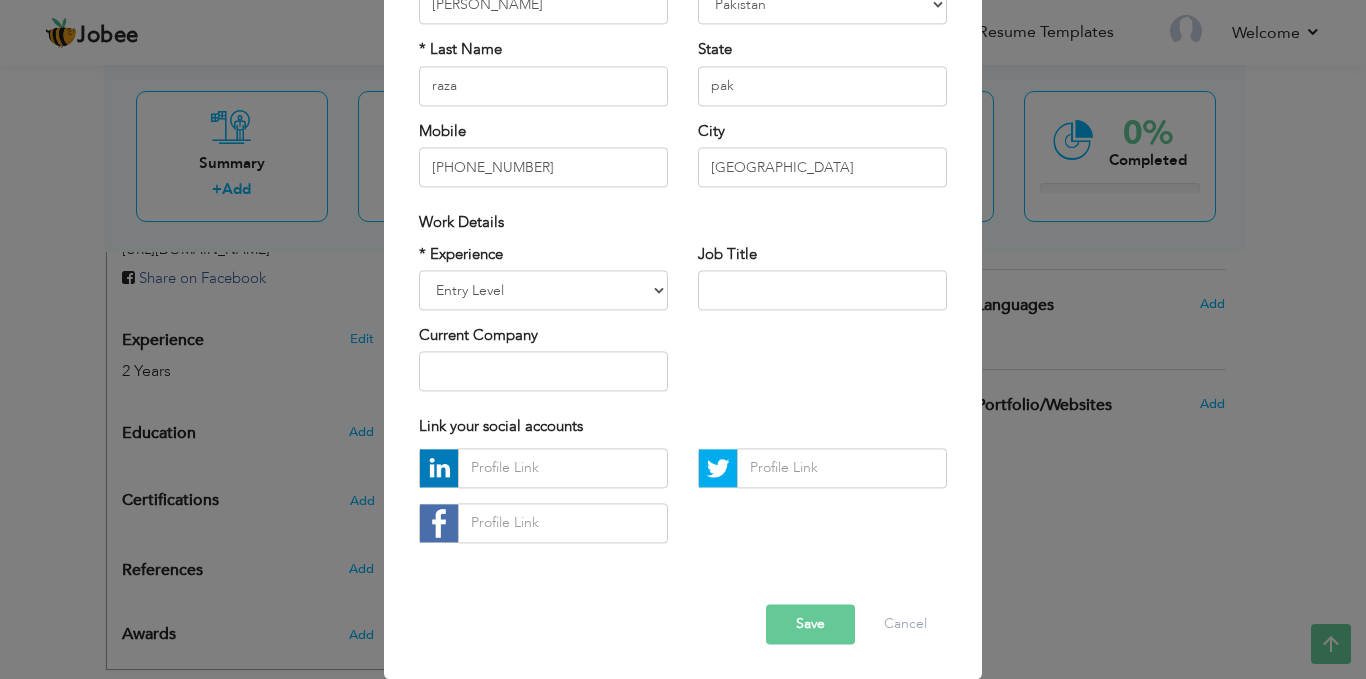 click on "Save" at bounding box center (810, 624) 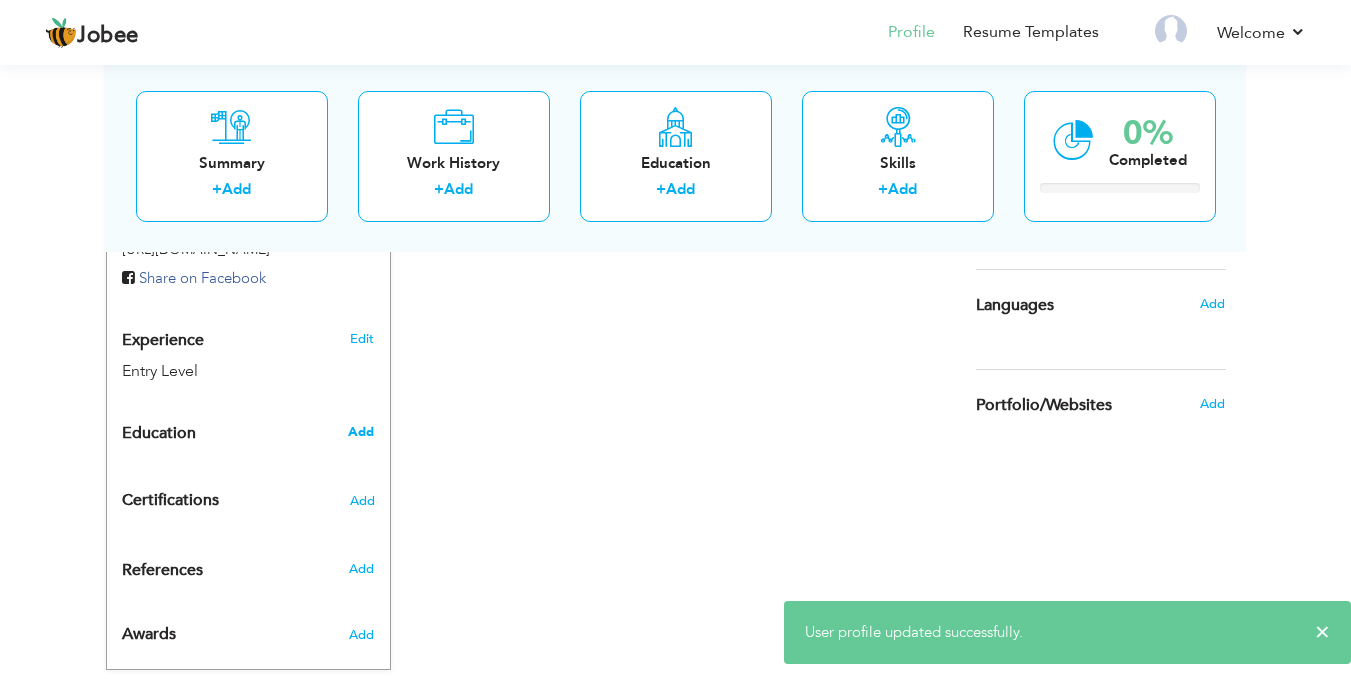 click on "Add" at bounding box center (361, 432) 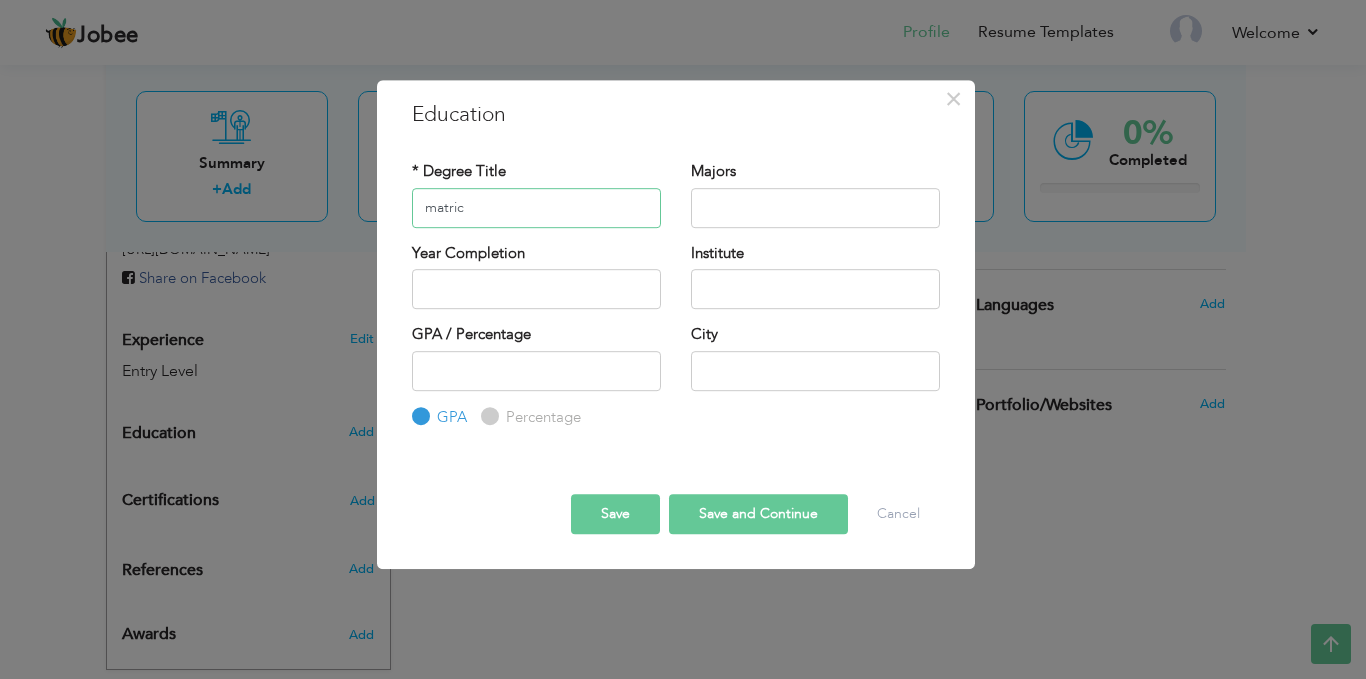 type on "matric" 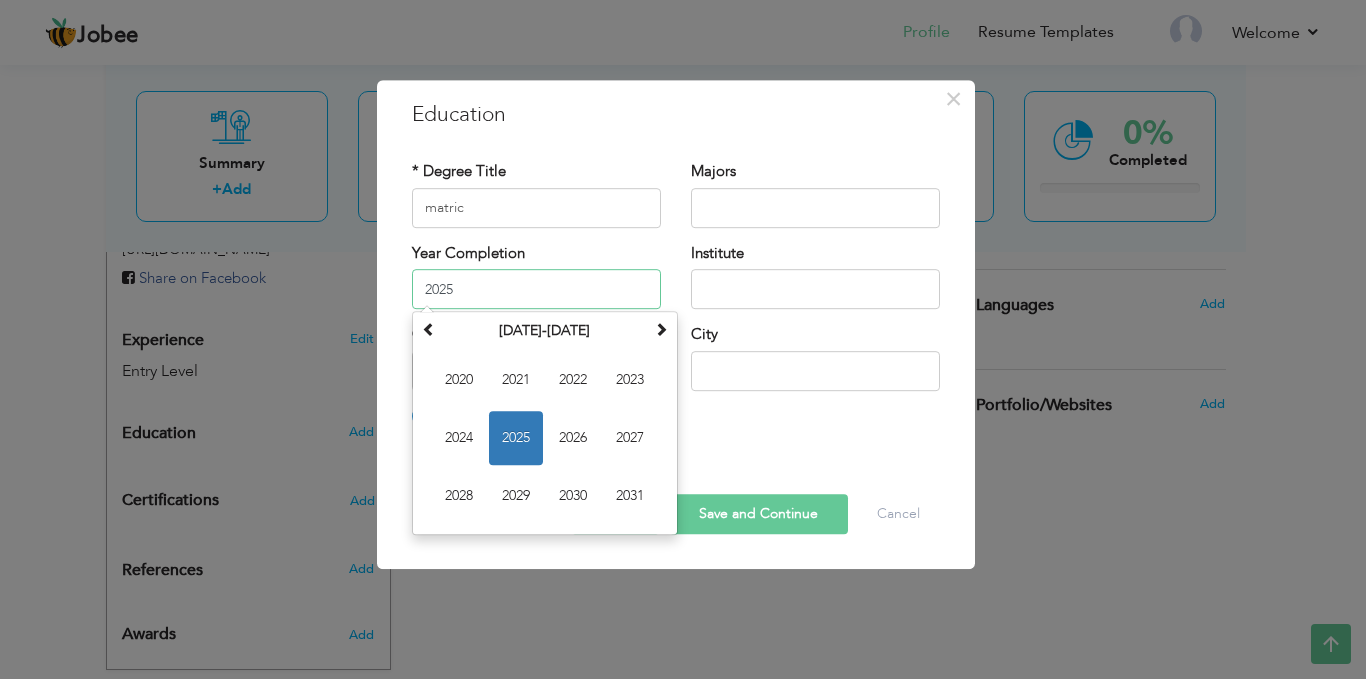 click on "2025" at bounding box center (536, 289) 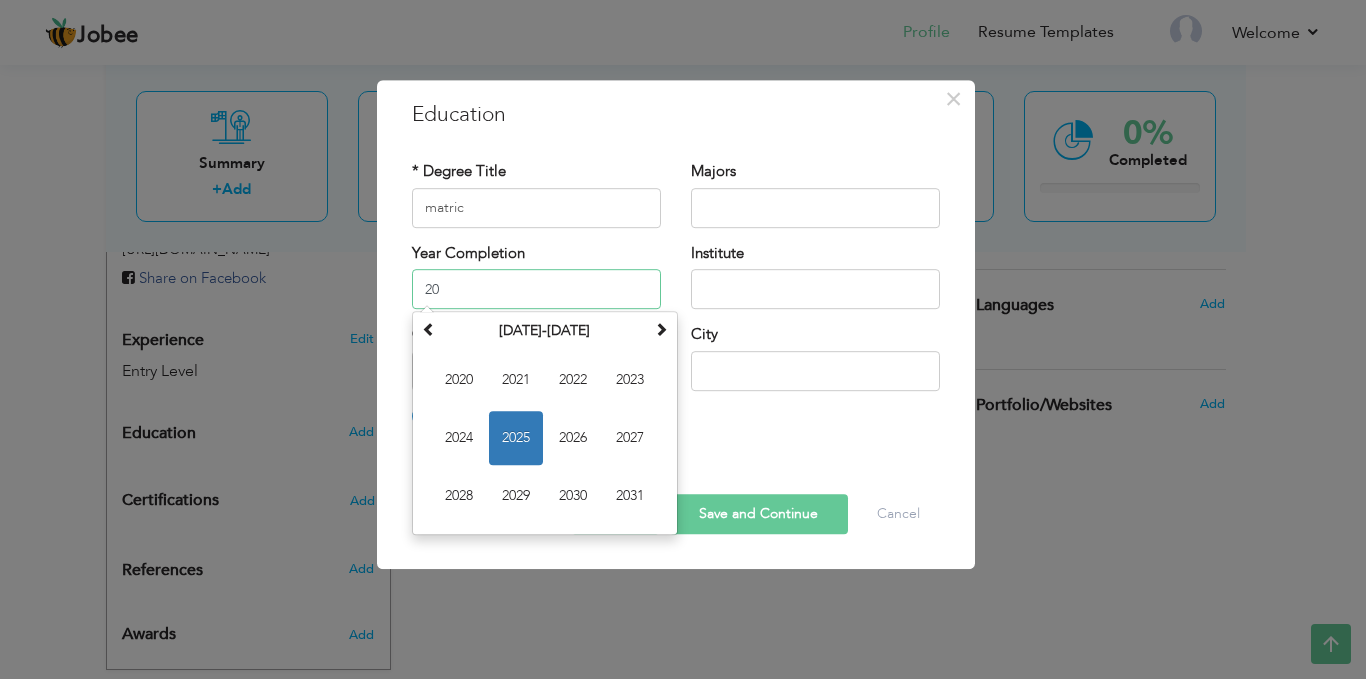 type on "2" 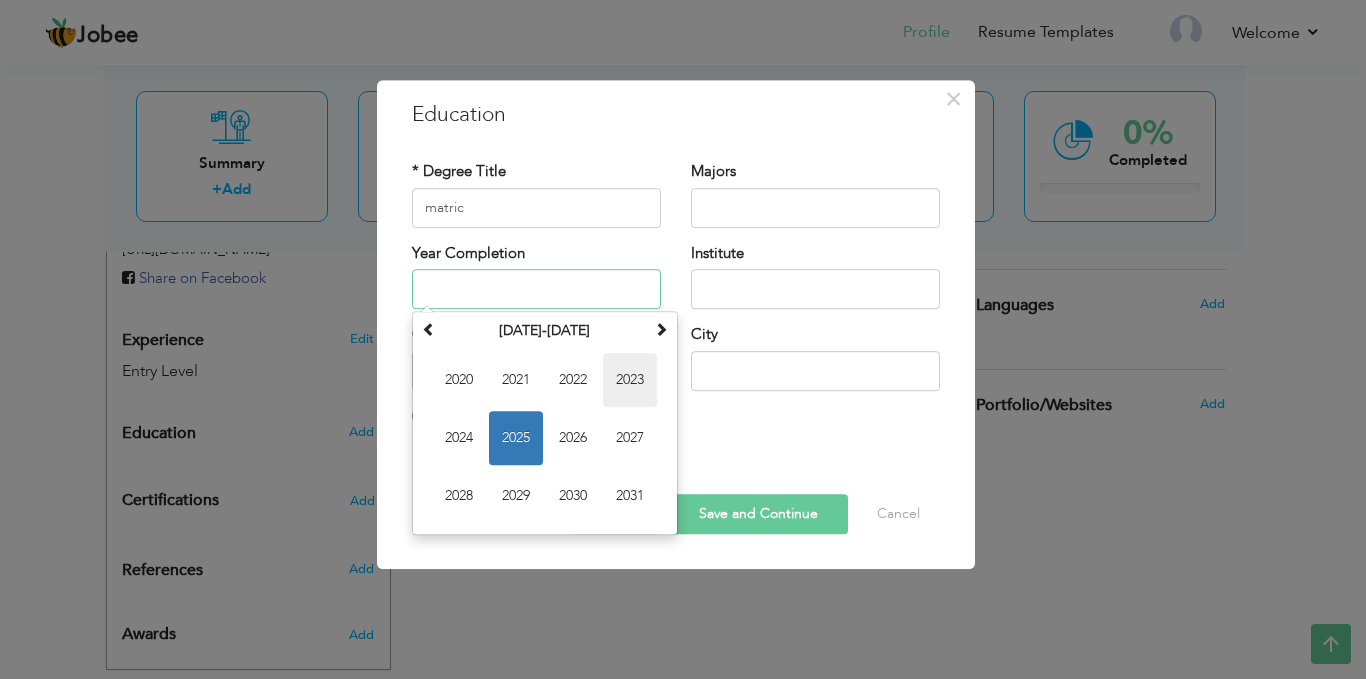 click on "2023" at bounding box center [630, 380] 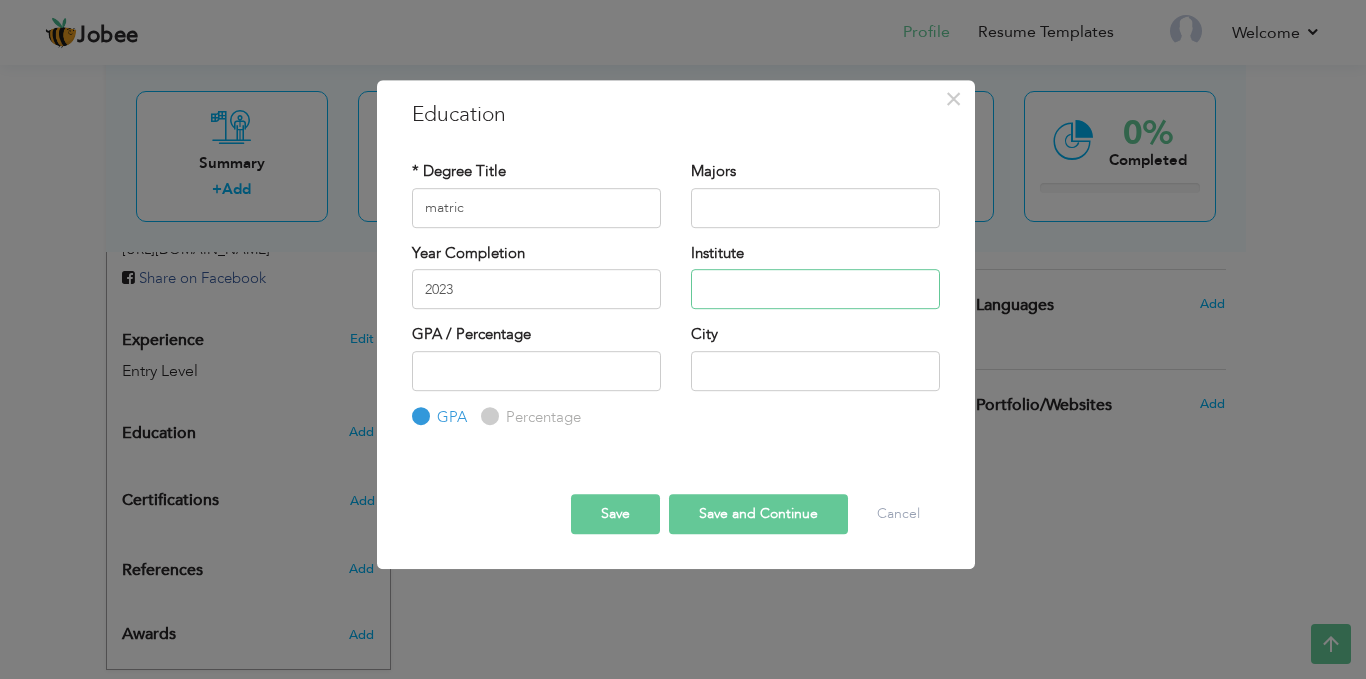 click at bounding box center (815, 289) 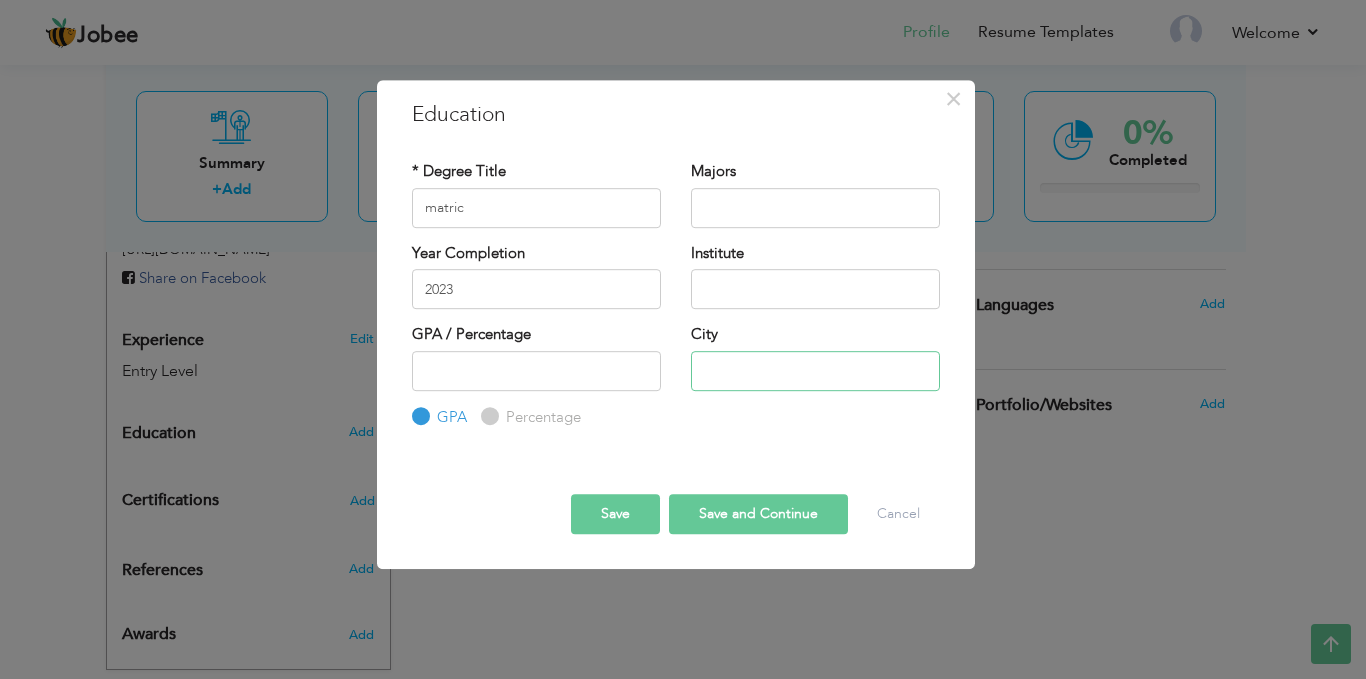click at bounding box center [815, 371] 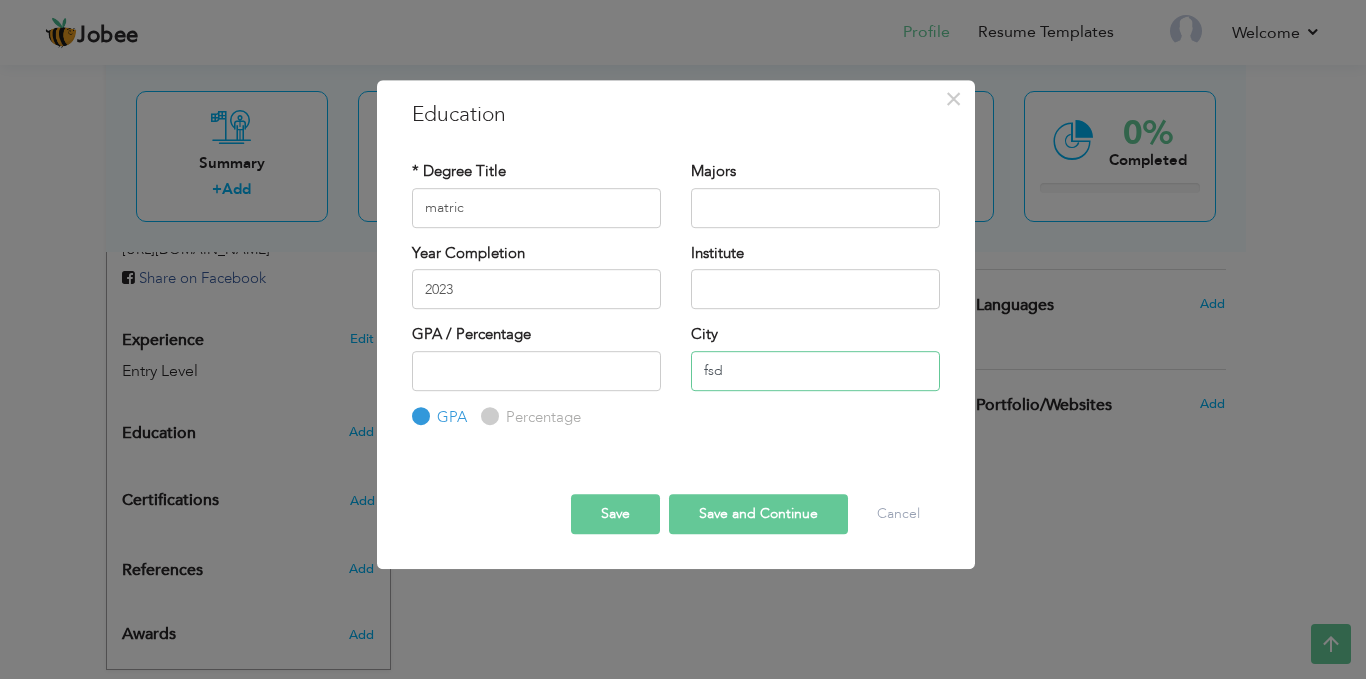 type on "fsd" 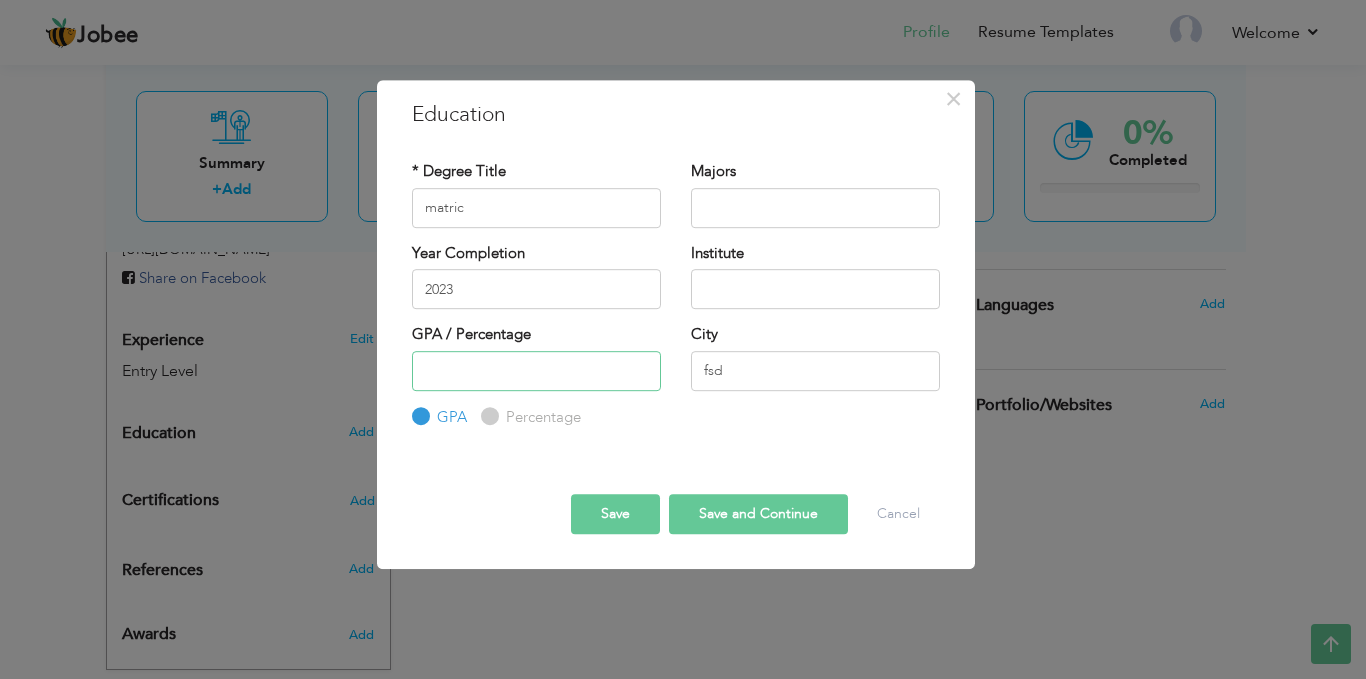 click at bounding box center [536, 371] 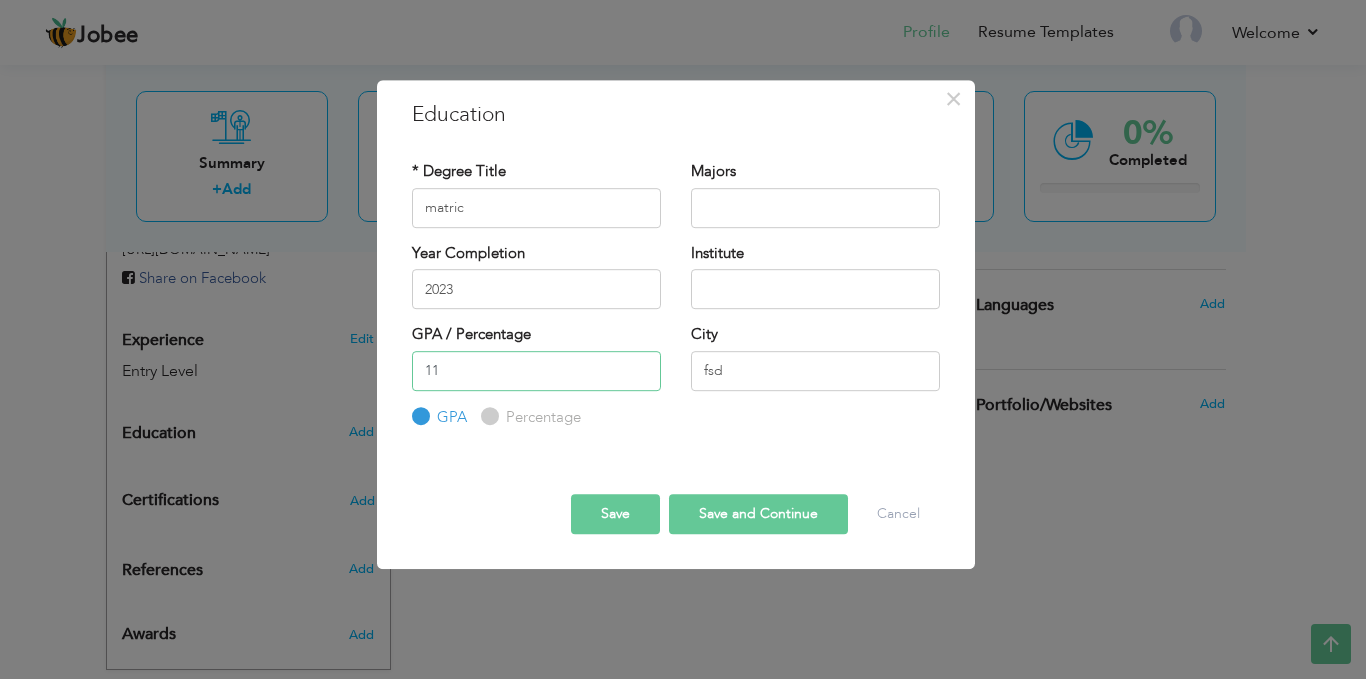 type on "1" 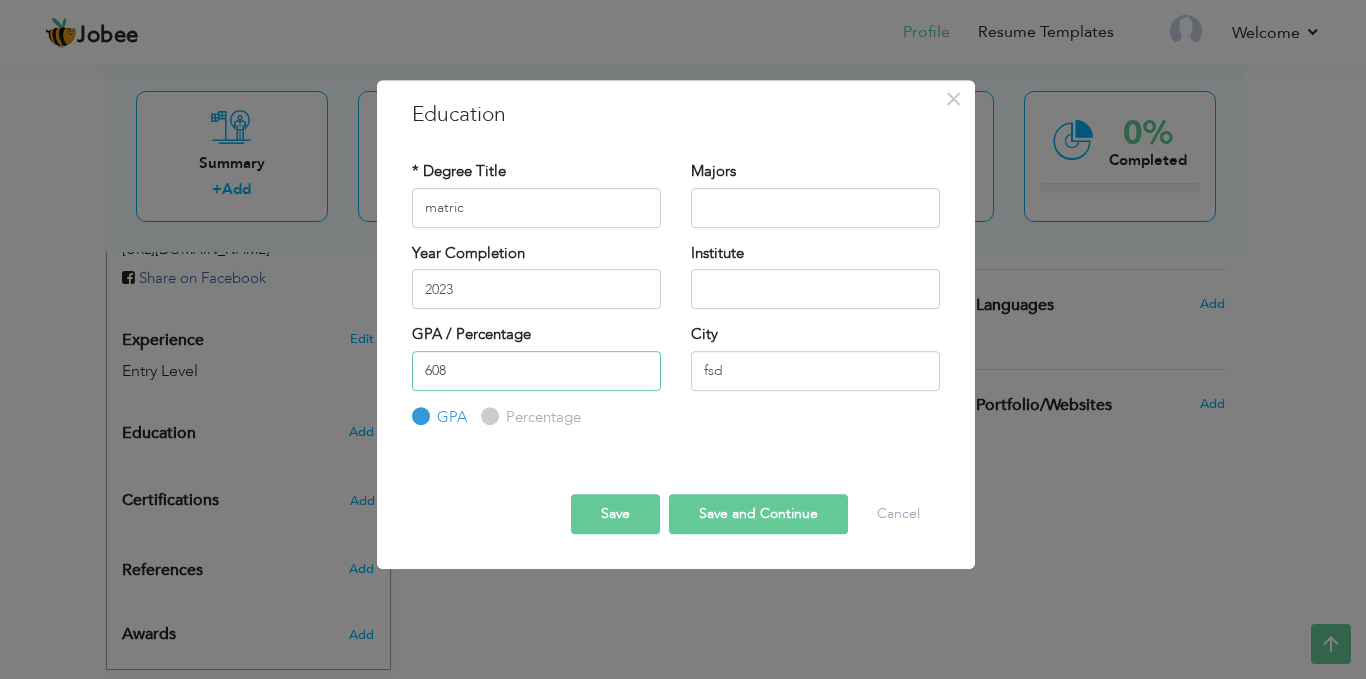 click on "608" at bounding box center (536, 371) 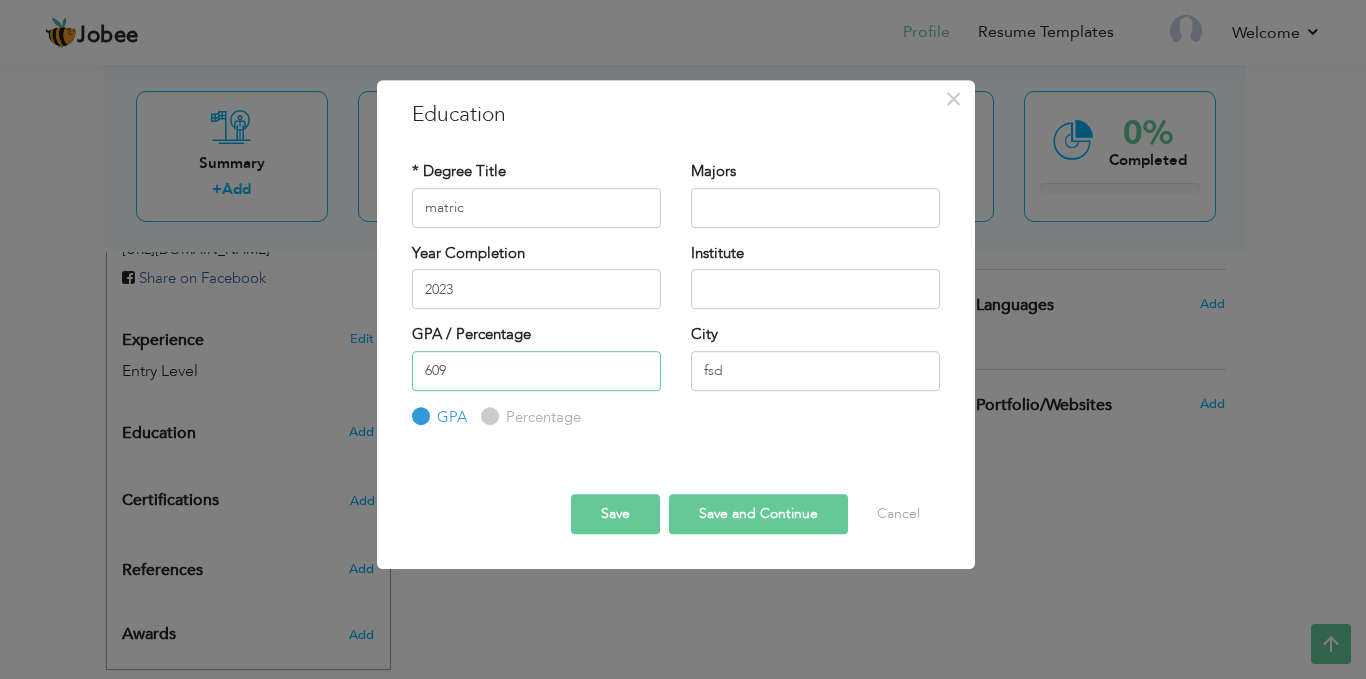 click on "609" at bounding box center (536, 371) 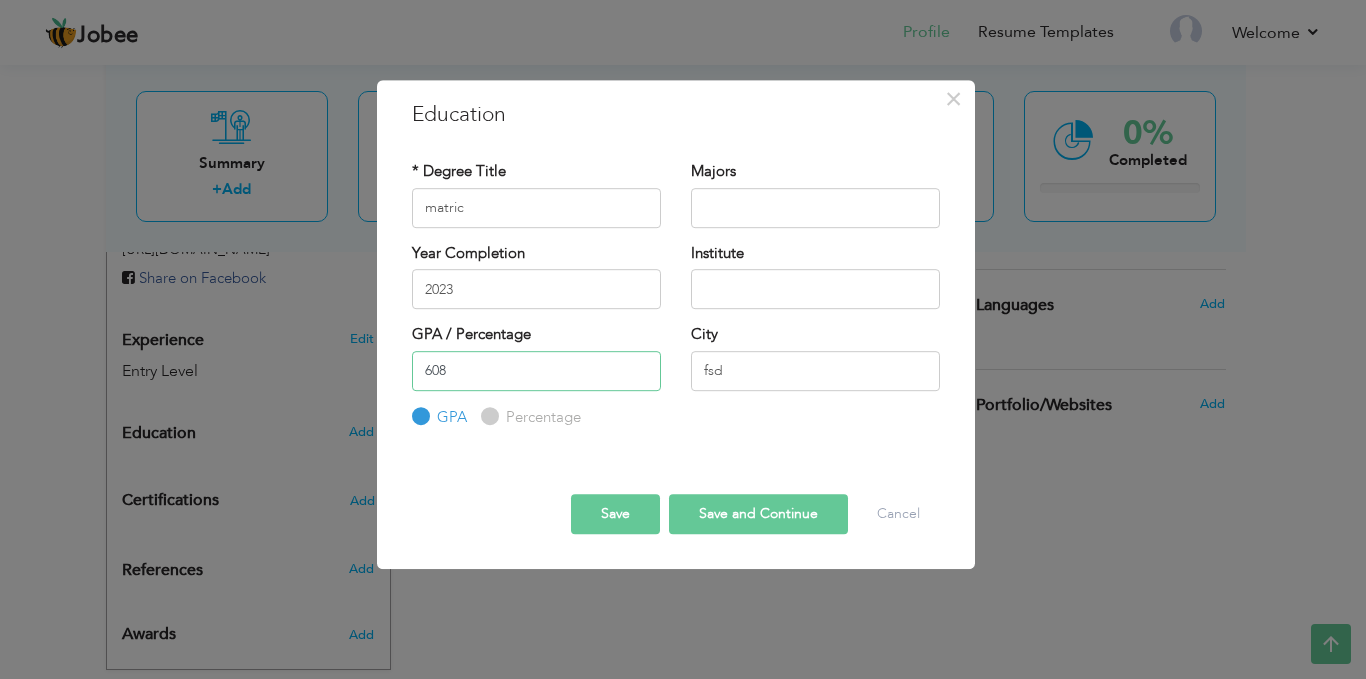 click on "608" at bounding box center [536, 371] 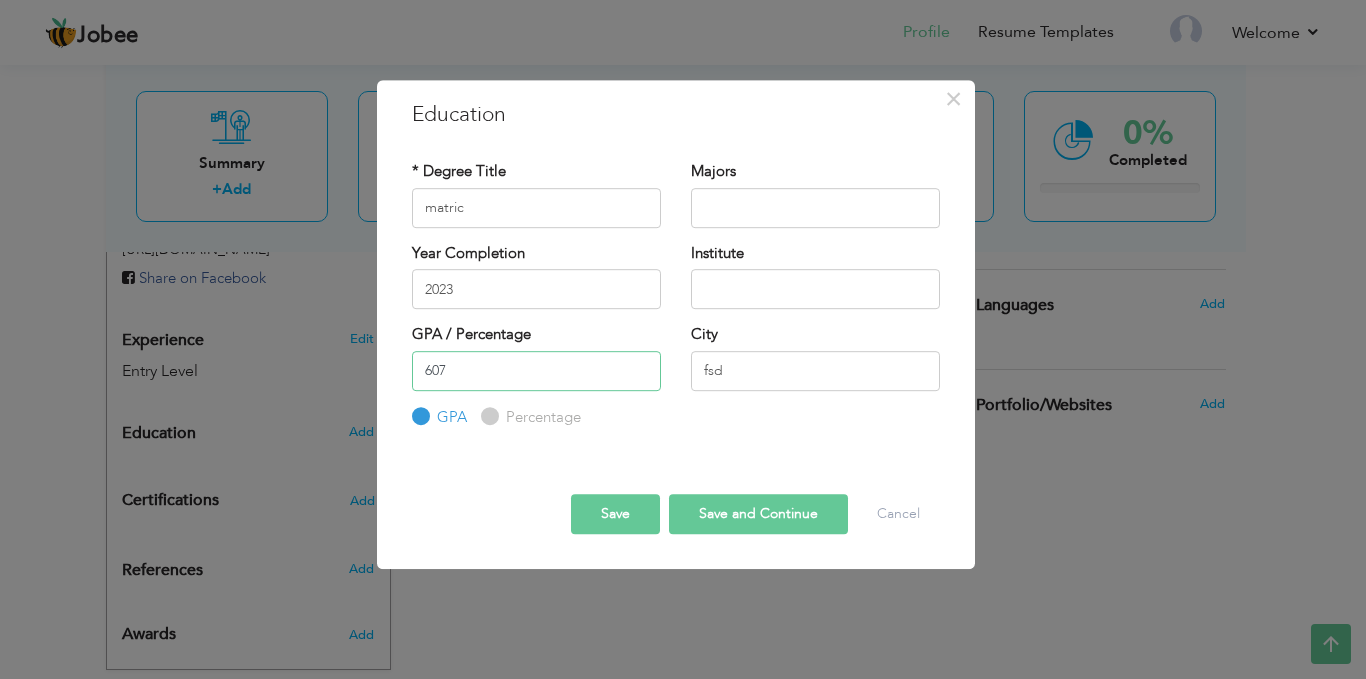 click on "607" at bounding box center (536, 371) 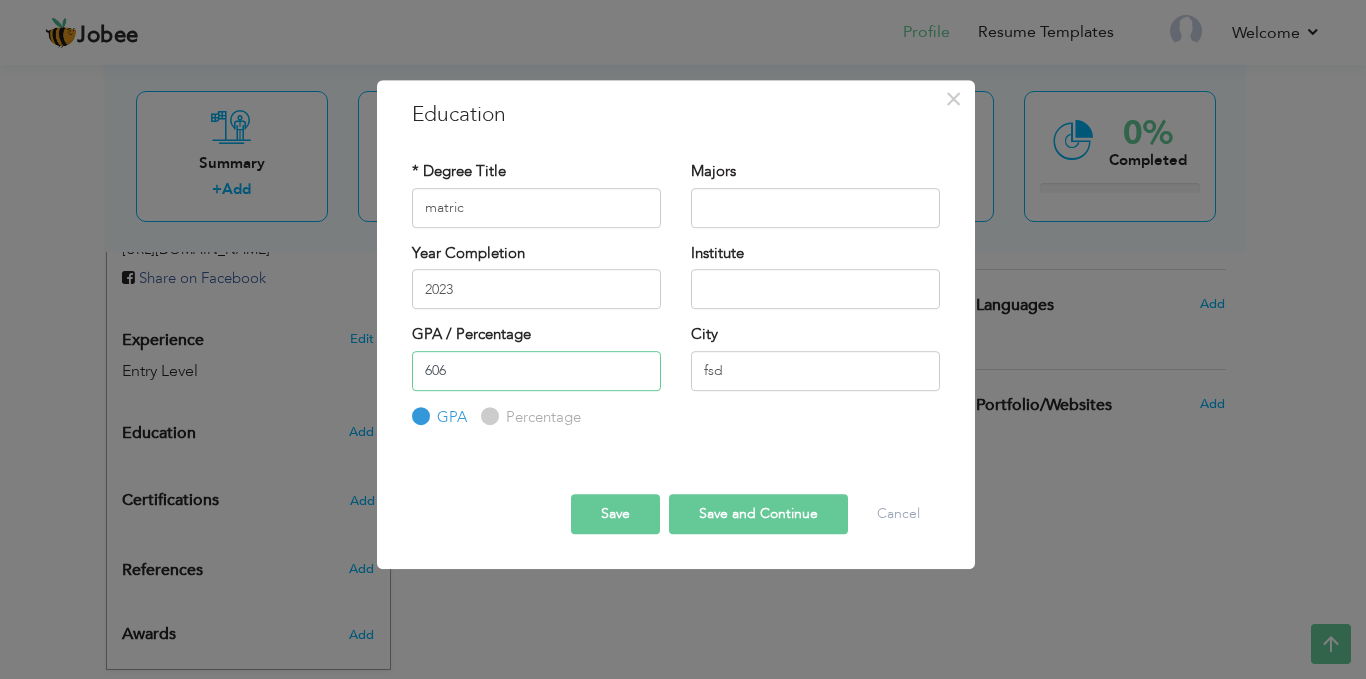 type on "606" 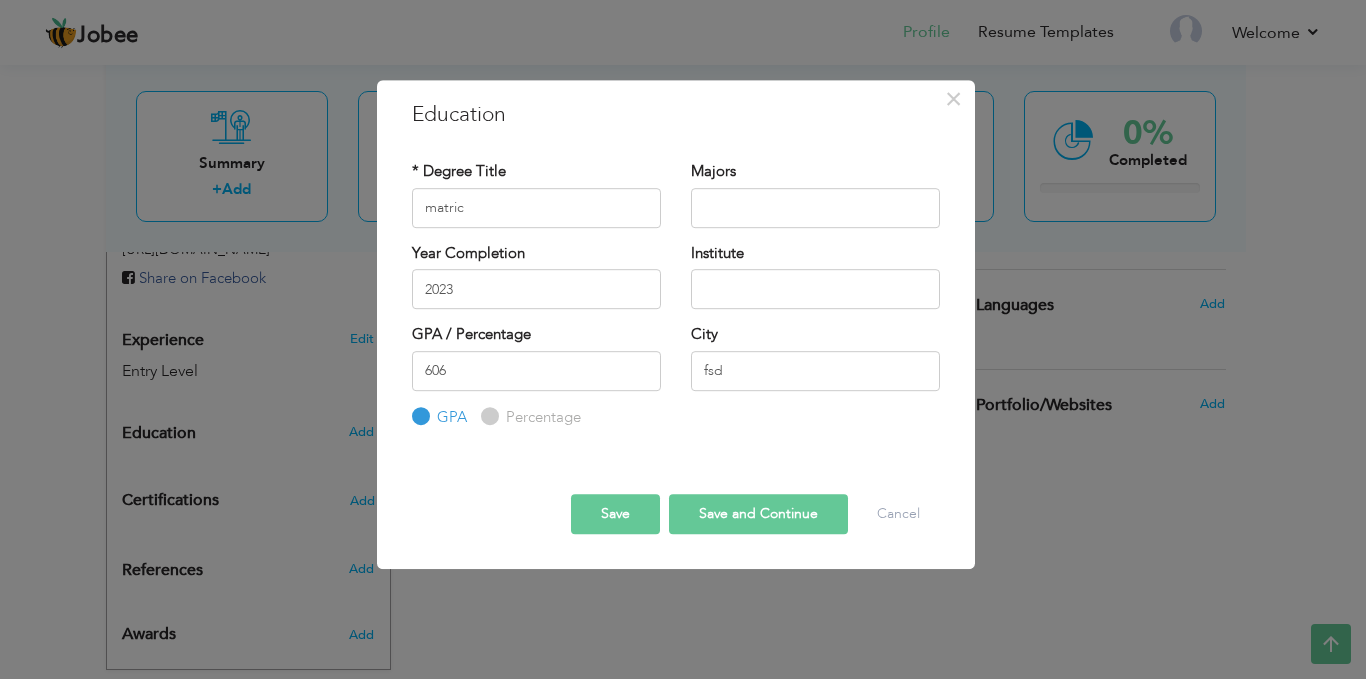 click on "Save" at bounding box center [615, 514] 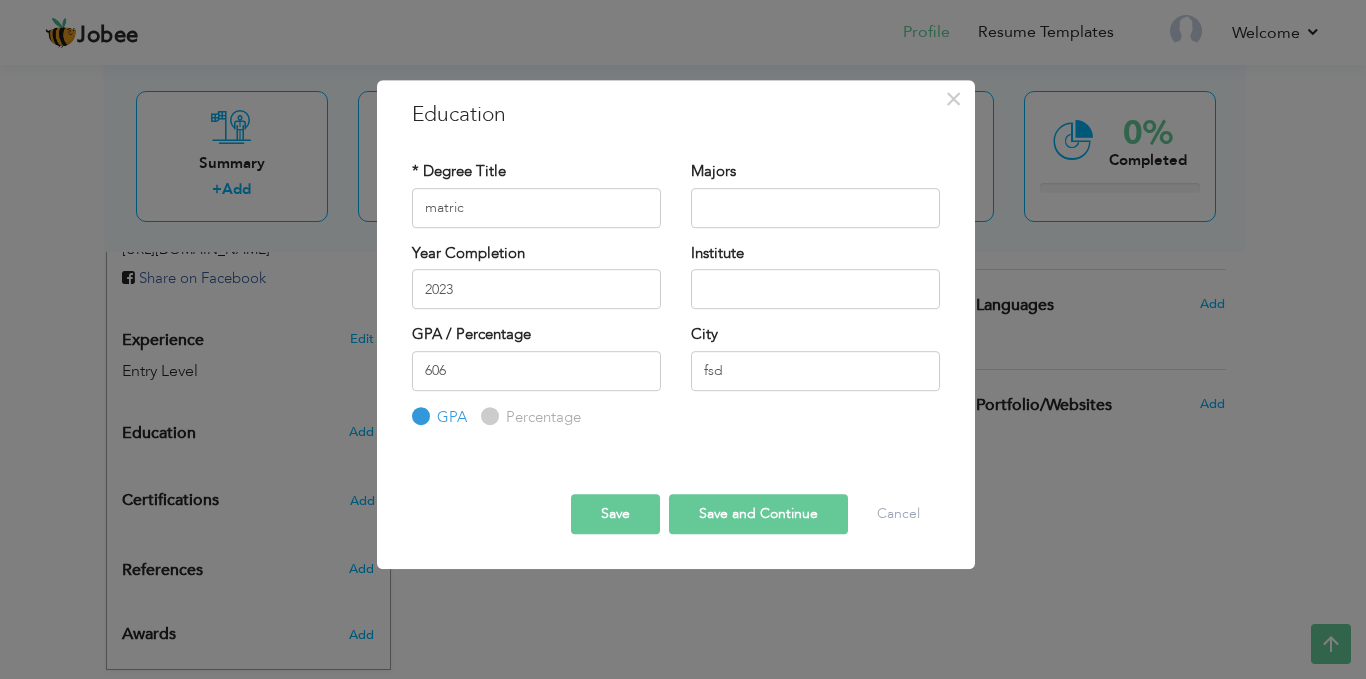 click on "Percentage" at bounding box center [487, 416] 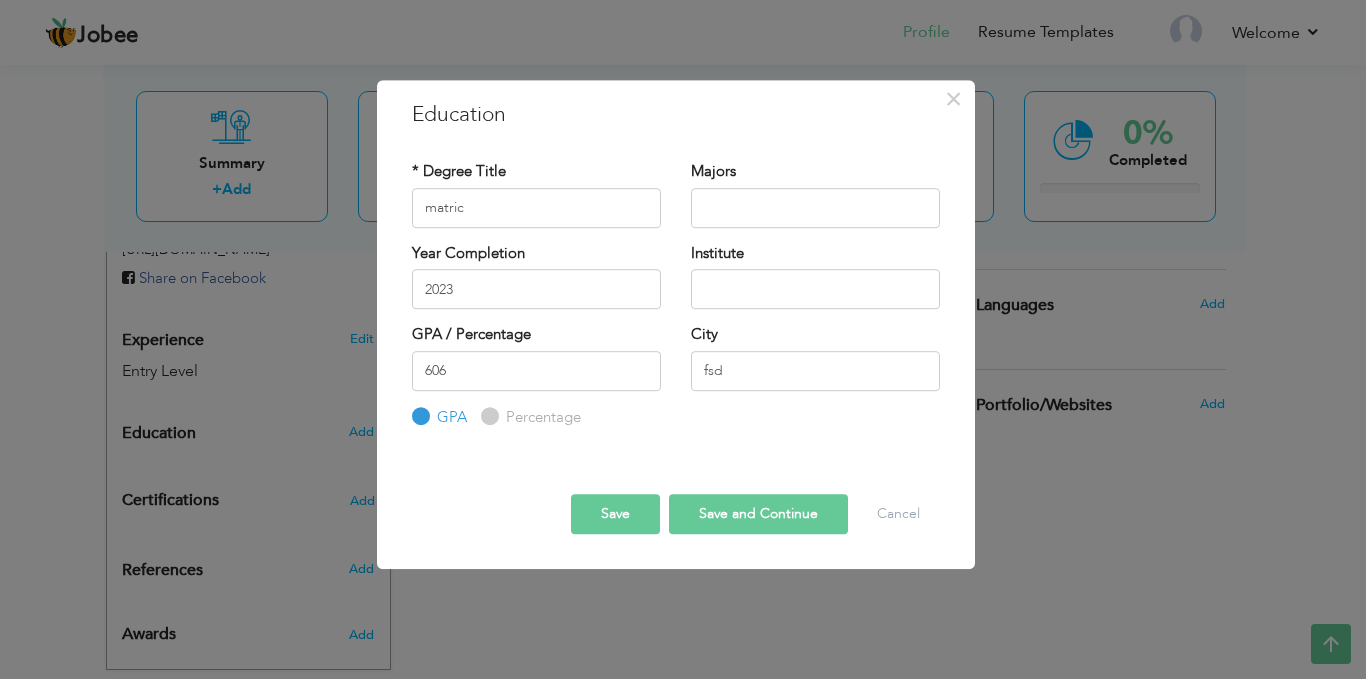 radio on "true" 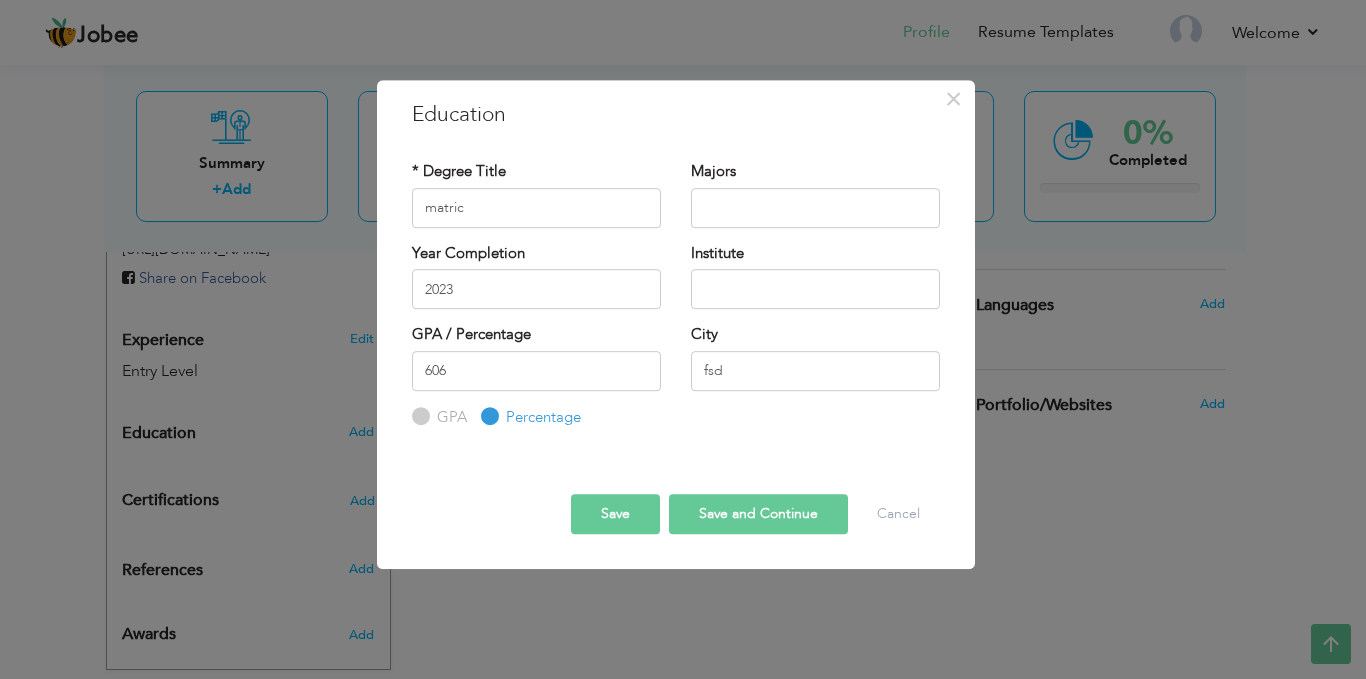 click on "Percentage" at bounding box center [487, 416] 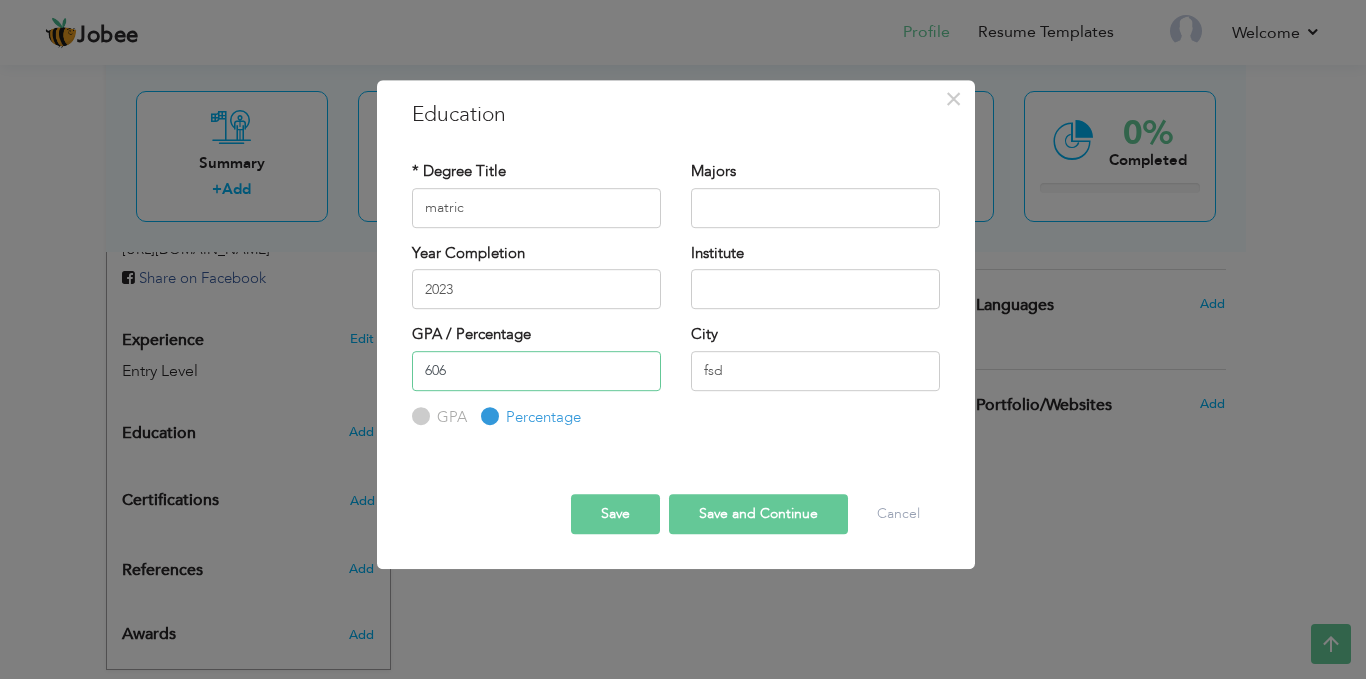 click on "606" at bounding box center [536, 371] 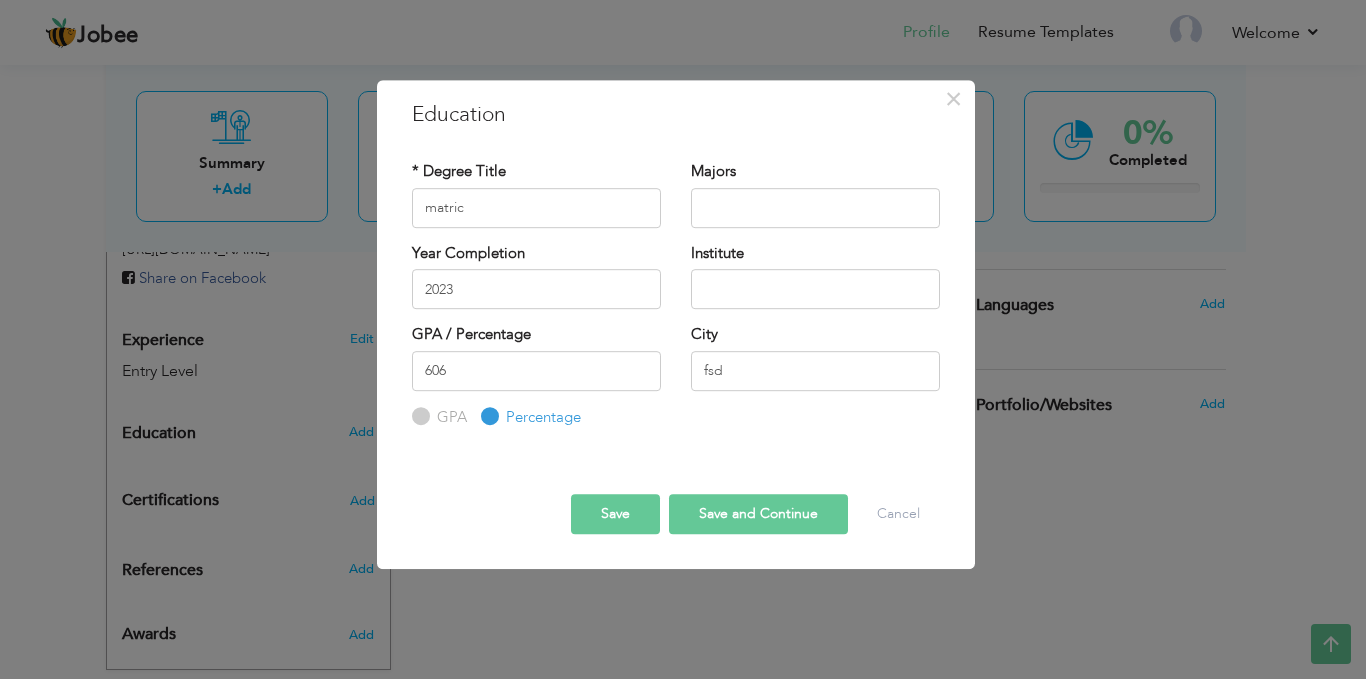 click on "Save" at bounding box center (615, 514) 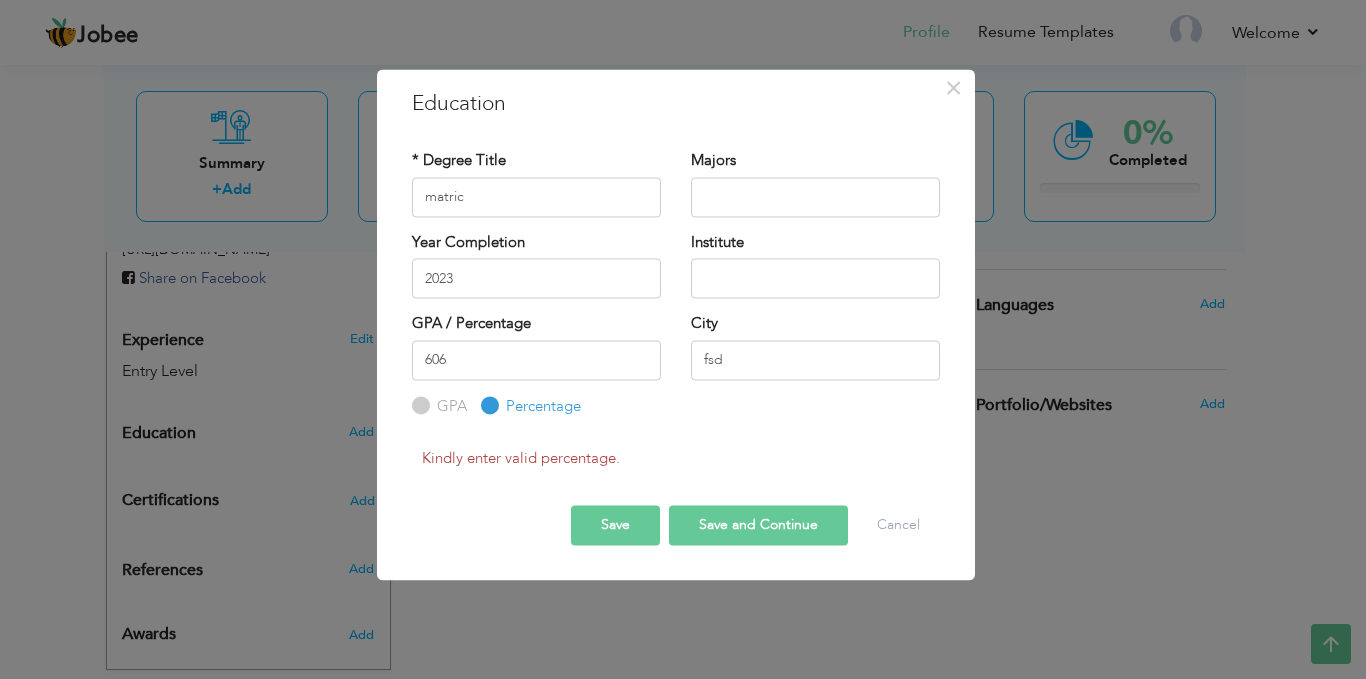 click on "Kindly enter valid percentage." at bounding box center (521, 459) 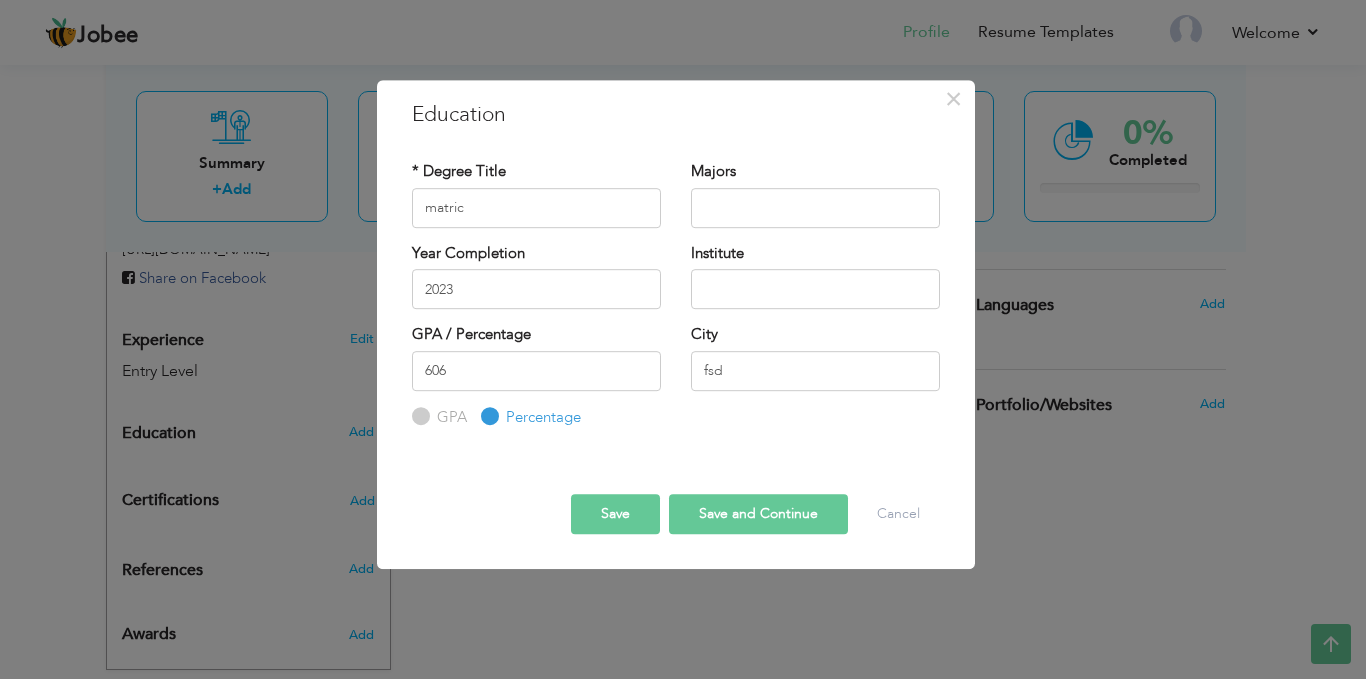 click on "Save
Save and Continue
Delete
Cancel" at bounding box center [676, 496] 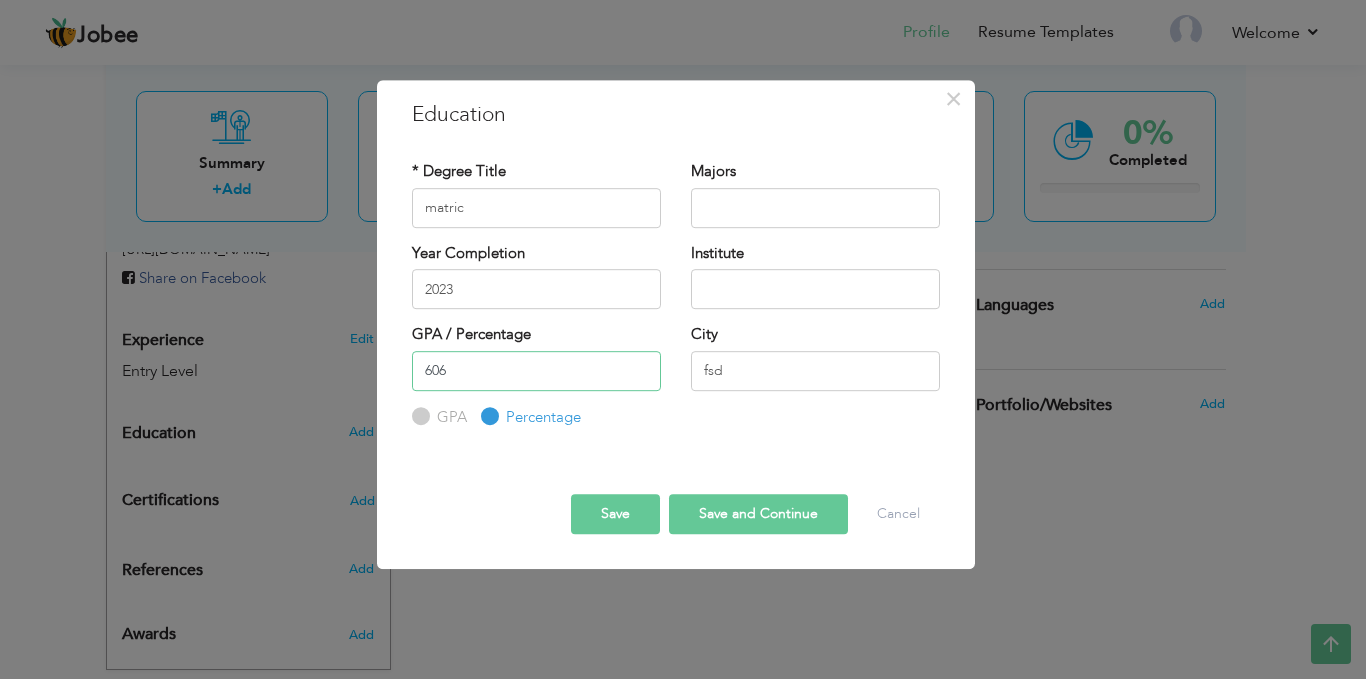 click on "606" at bounding box center [536, 371] 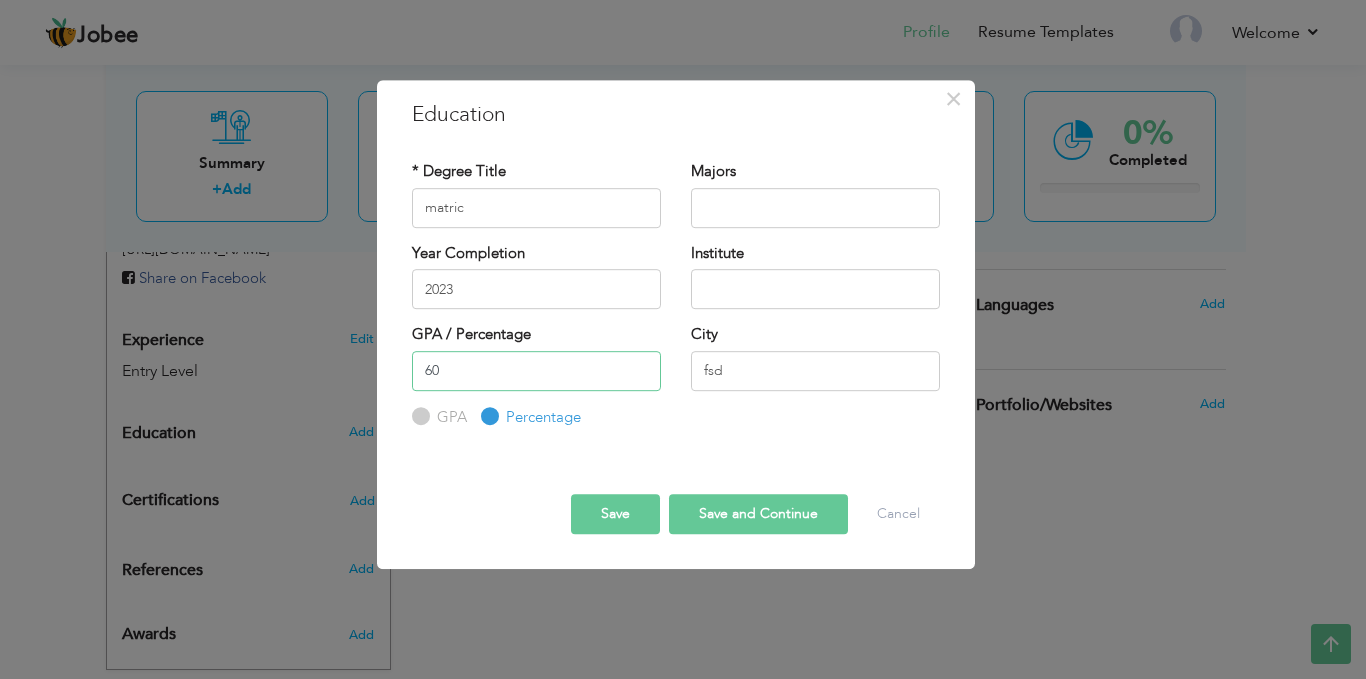 type on "6" 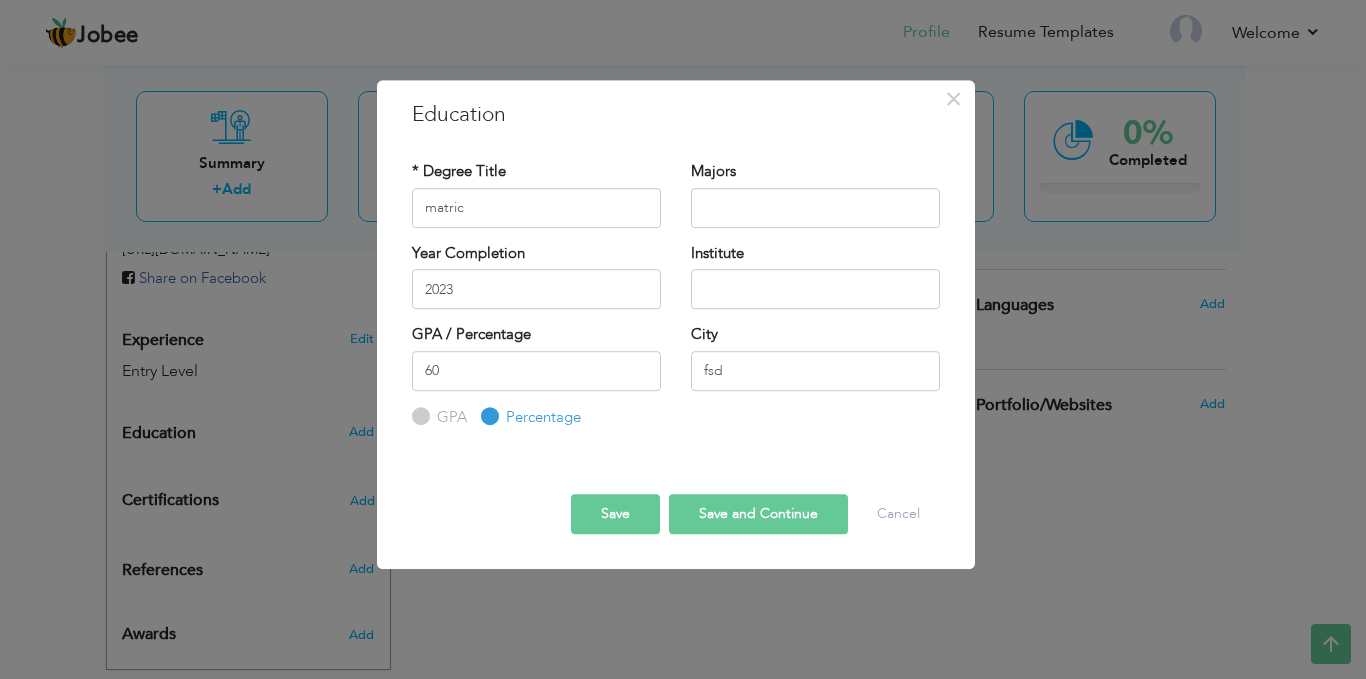click on "Save" at bounding box center (615, 514) 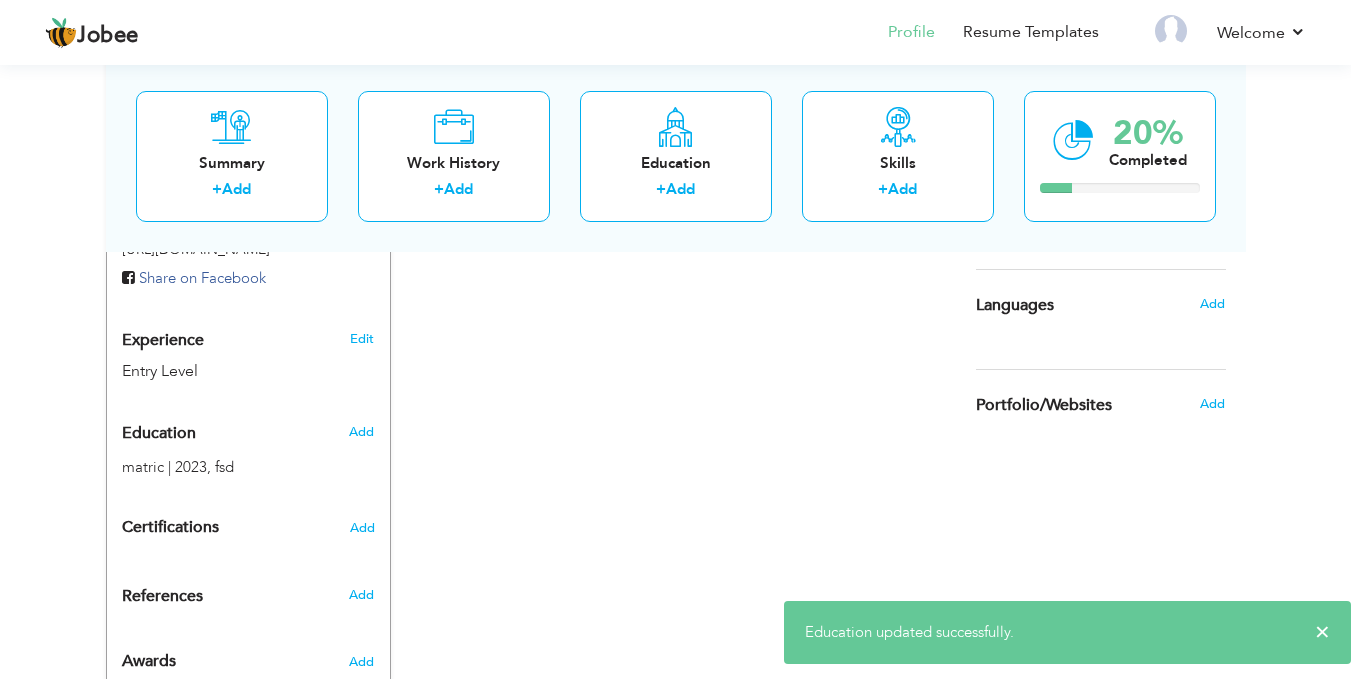 scroll, scrollTop: 715, scrollLeft: 0, axis: vertical 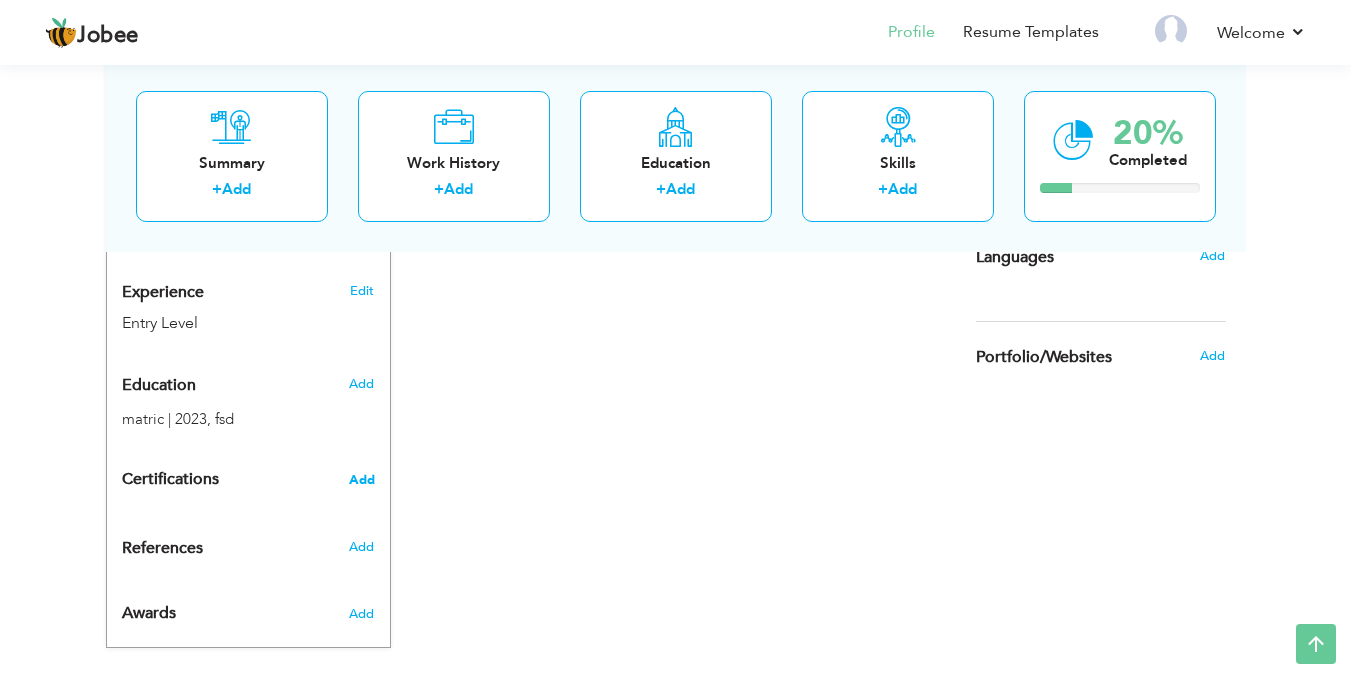 click on "Add" at bounding box center (362, 480) 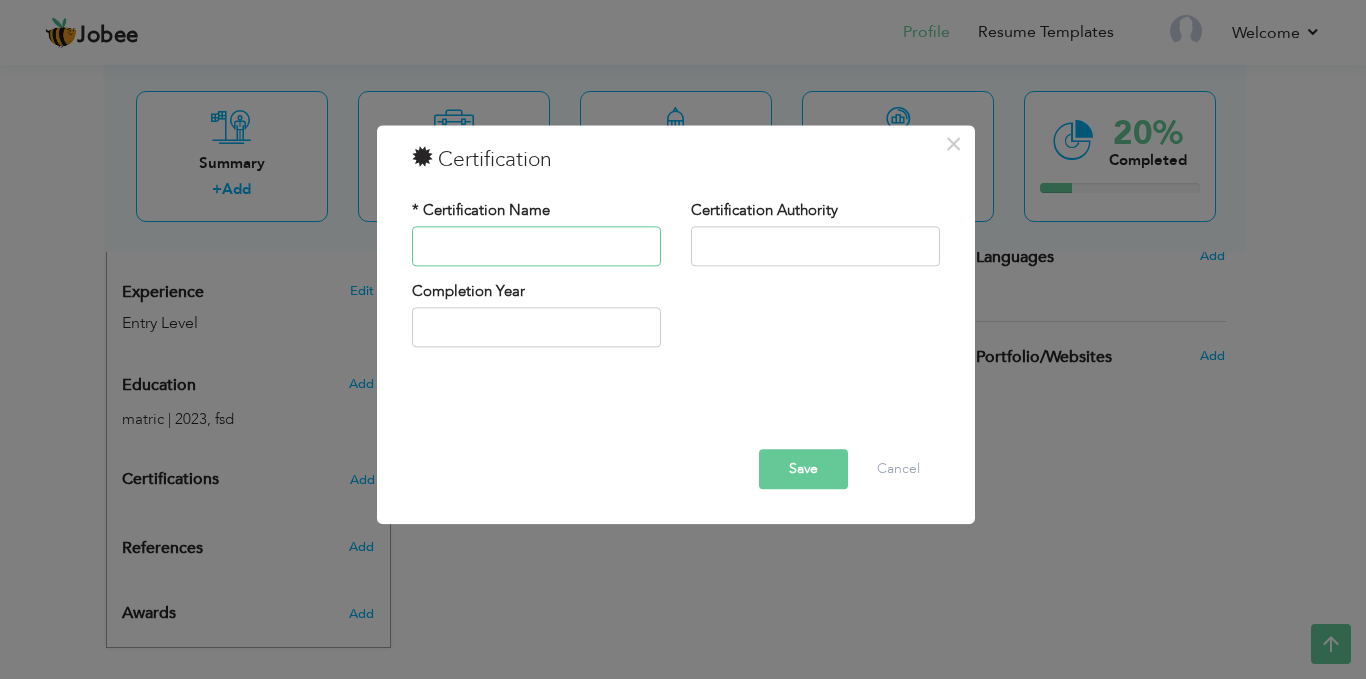click at bounding box center [536, 246] 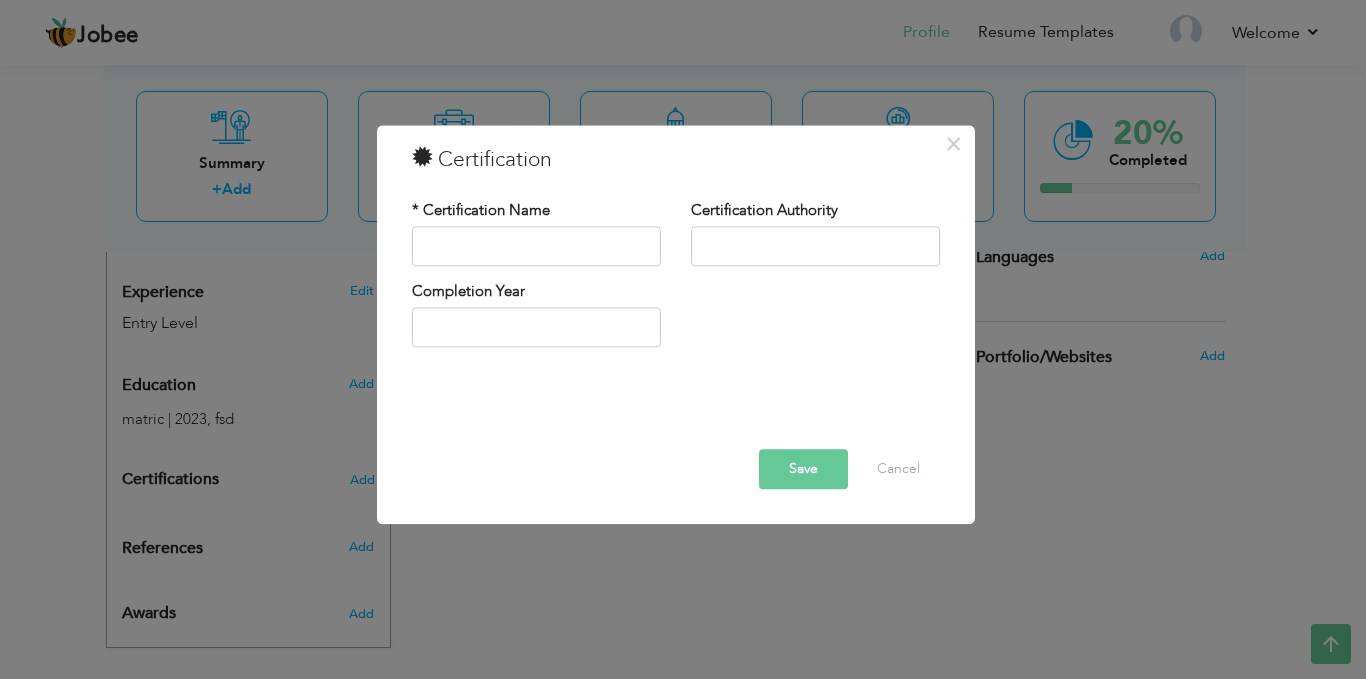 click on "×
Certification
* Certification Name
Certification Authority
Save" at bounding box center [683, 339] 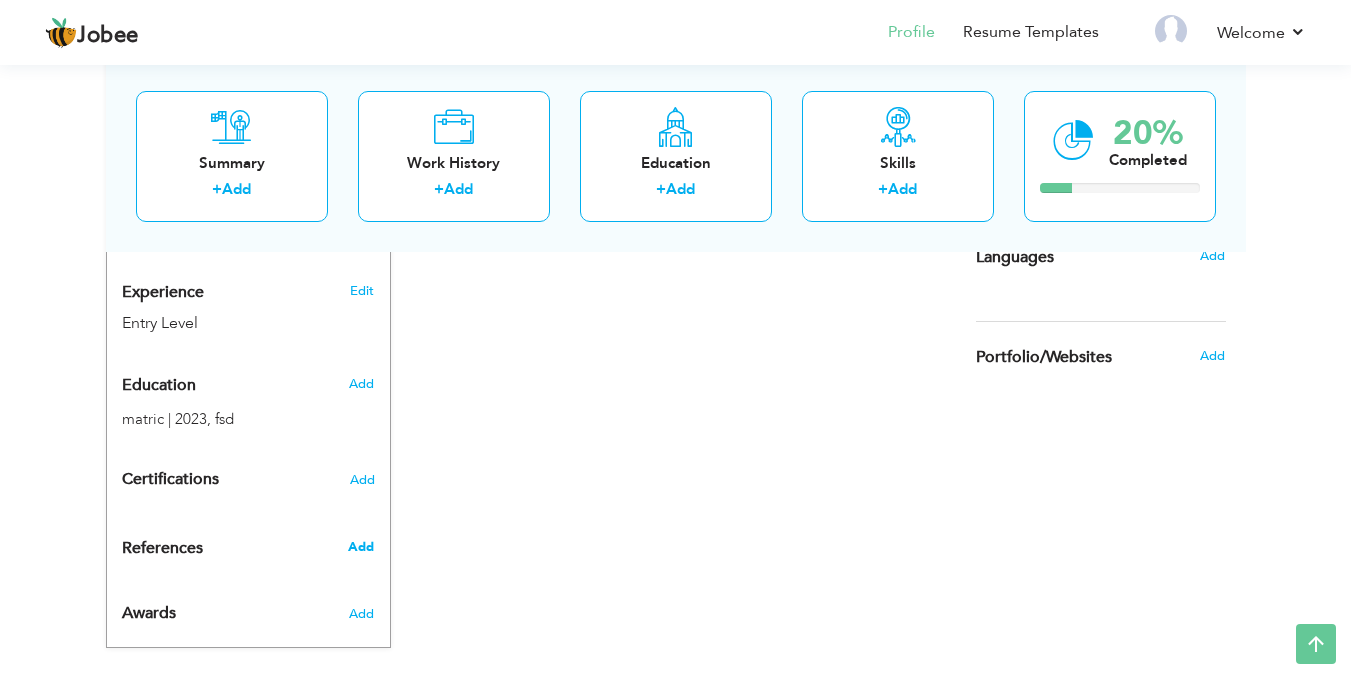 click on "Add" at bounding box center (361, 547) 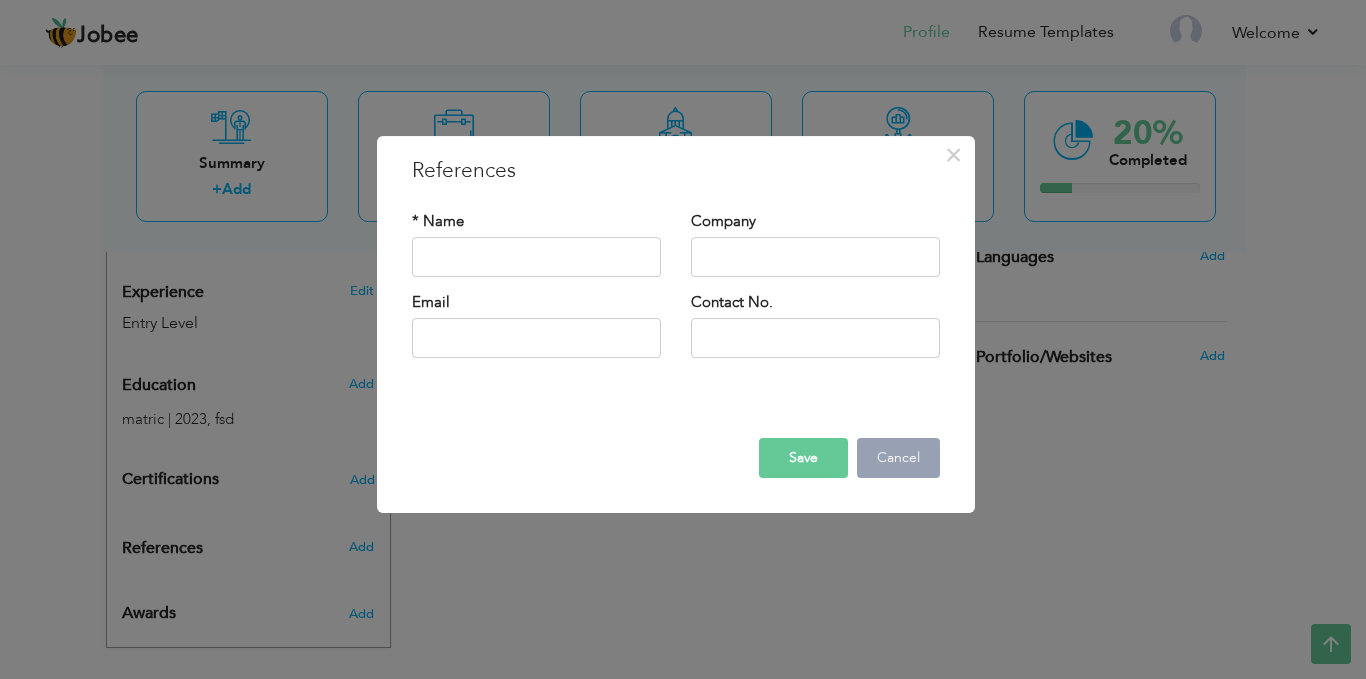 click on "Cancel" at bounding box center [898, 458] 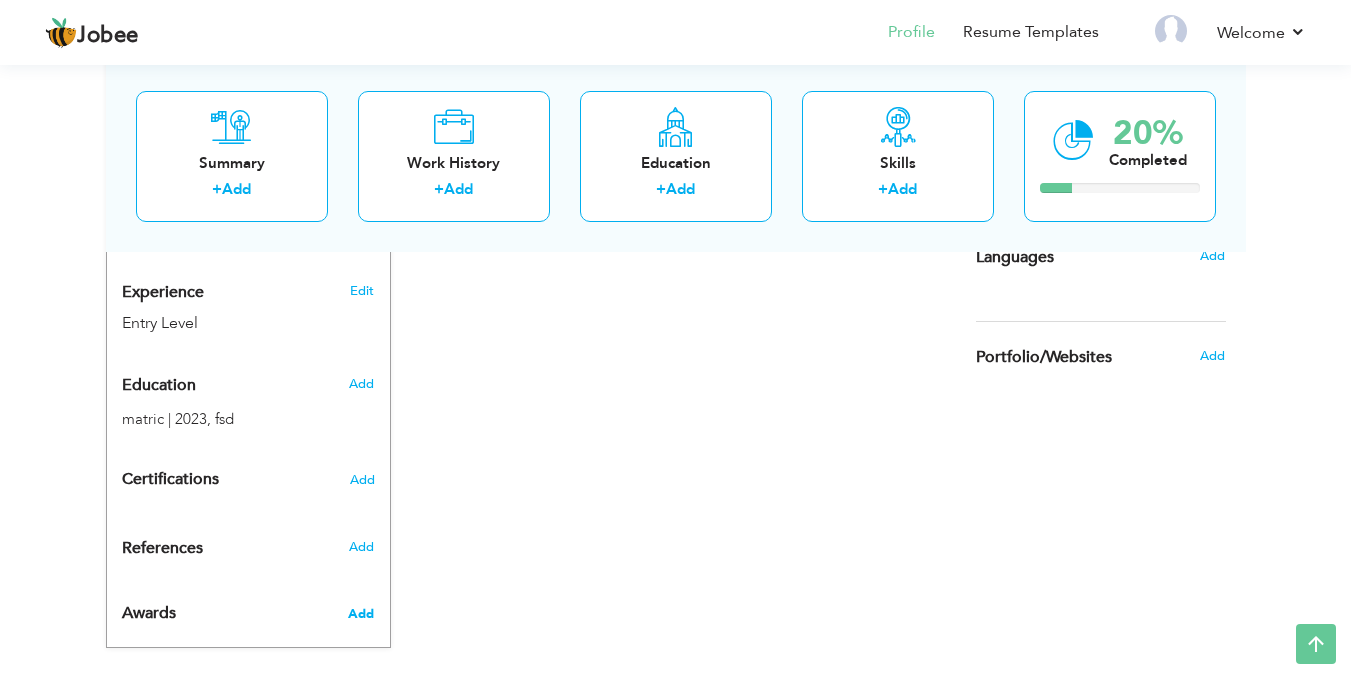 click on "Add" at bounding box center (361, 614) 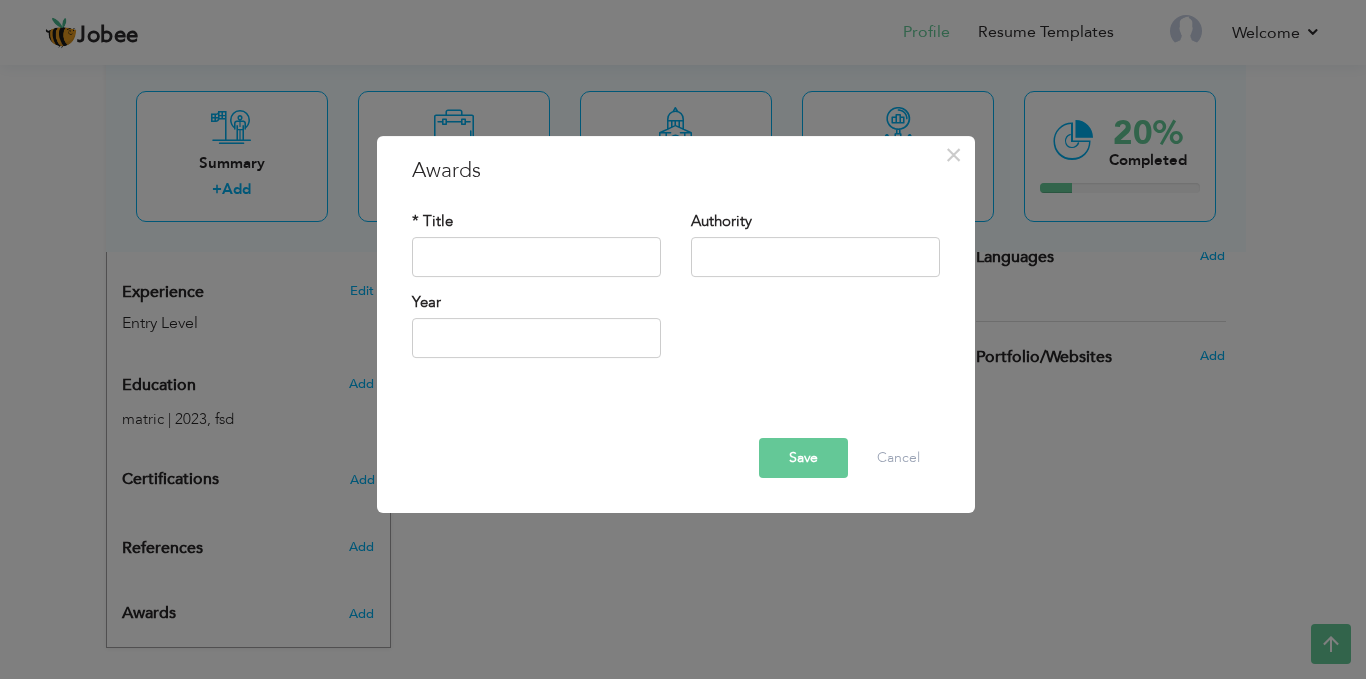 click on "×
Awards
* Title
Authority
Year" at bounding box center [683, 339] 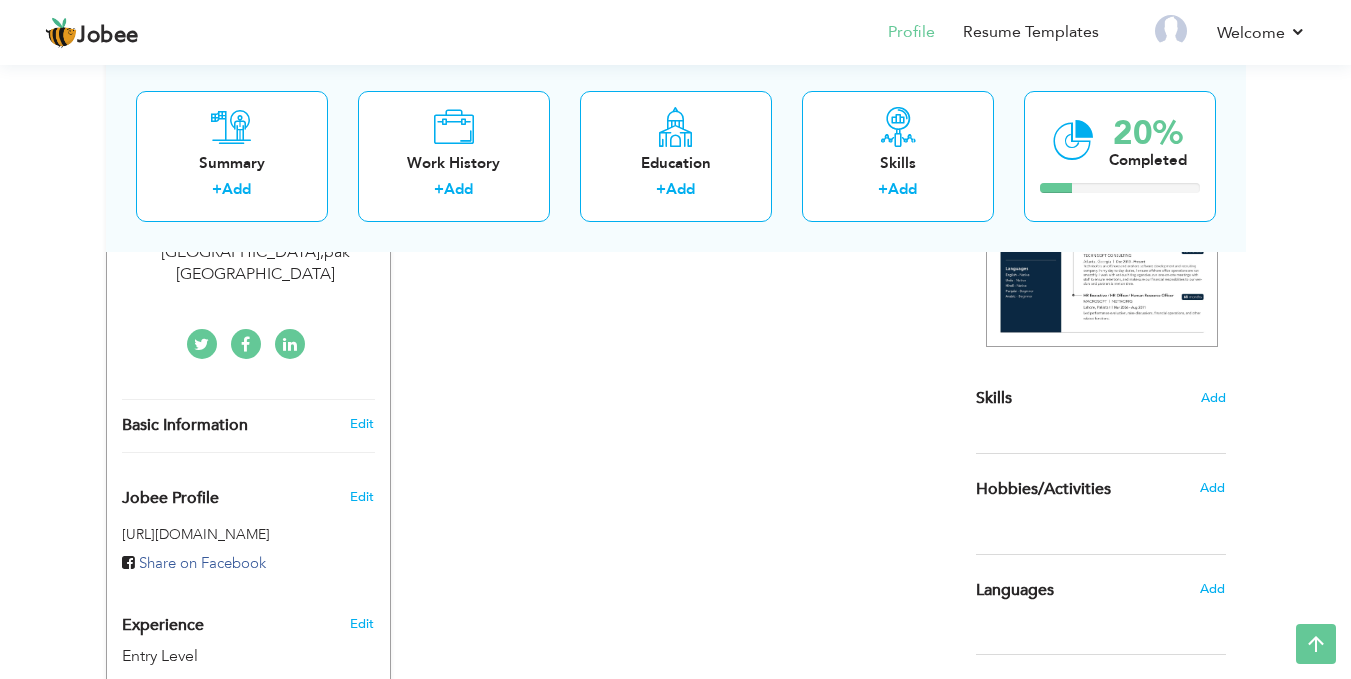 scroll, scrollTop: 548, scrollLeft: 0, axis: vertical 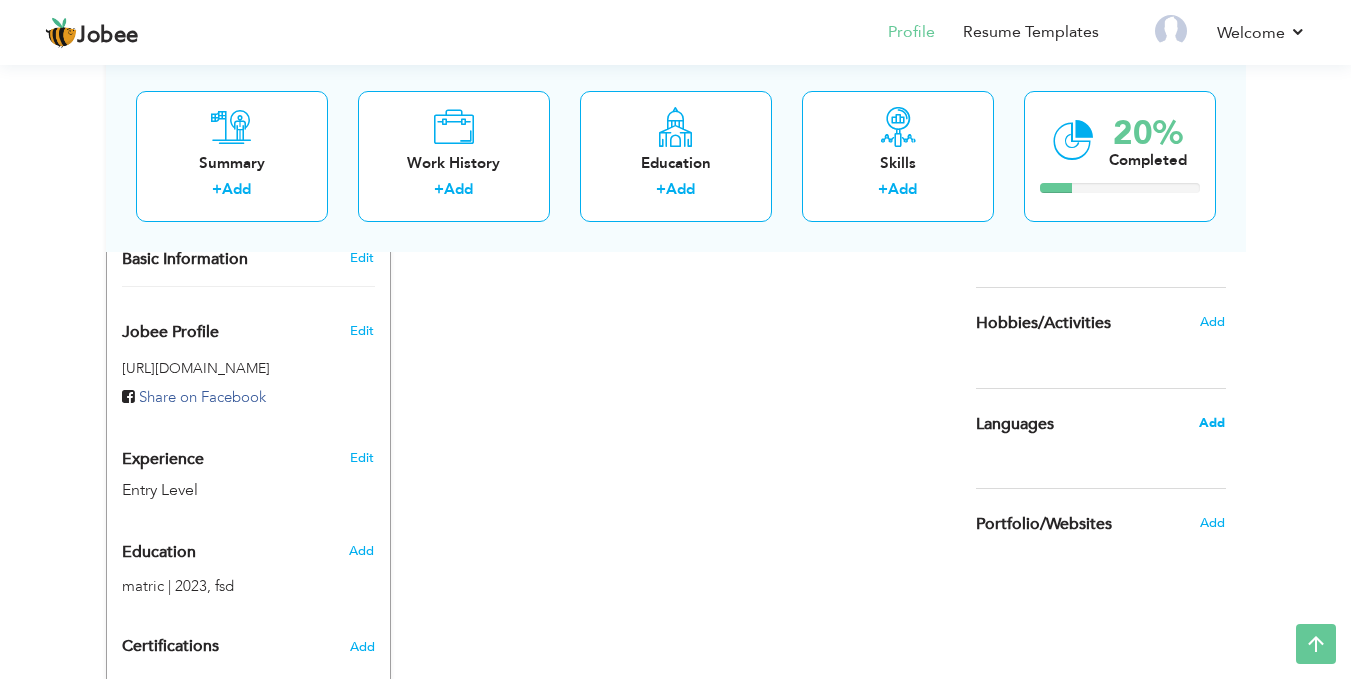 click on "Add" at bounding box center [1212, 423] 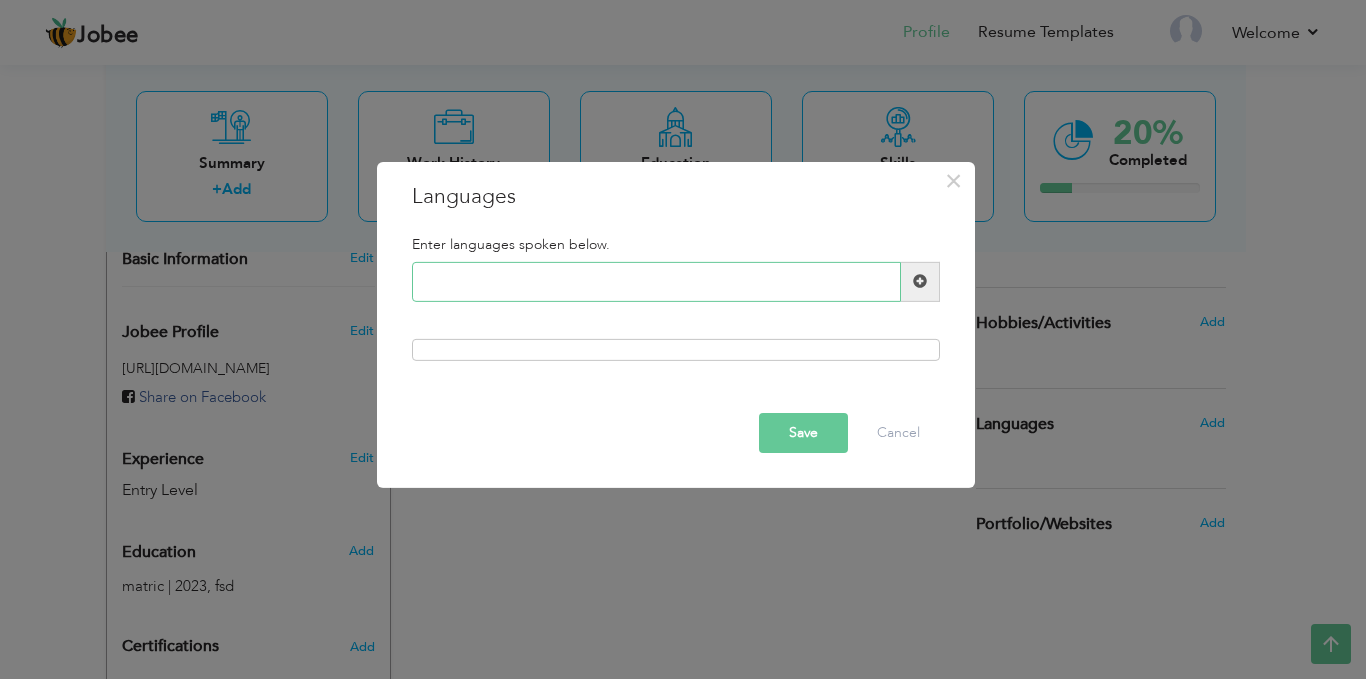 type on "e" 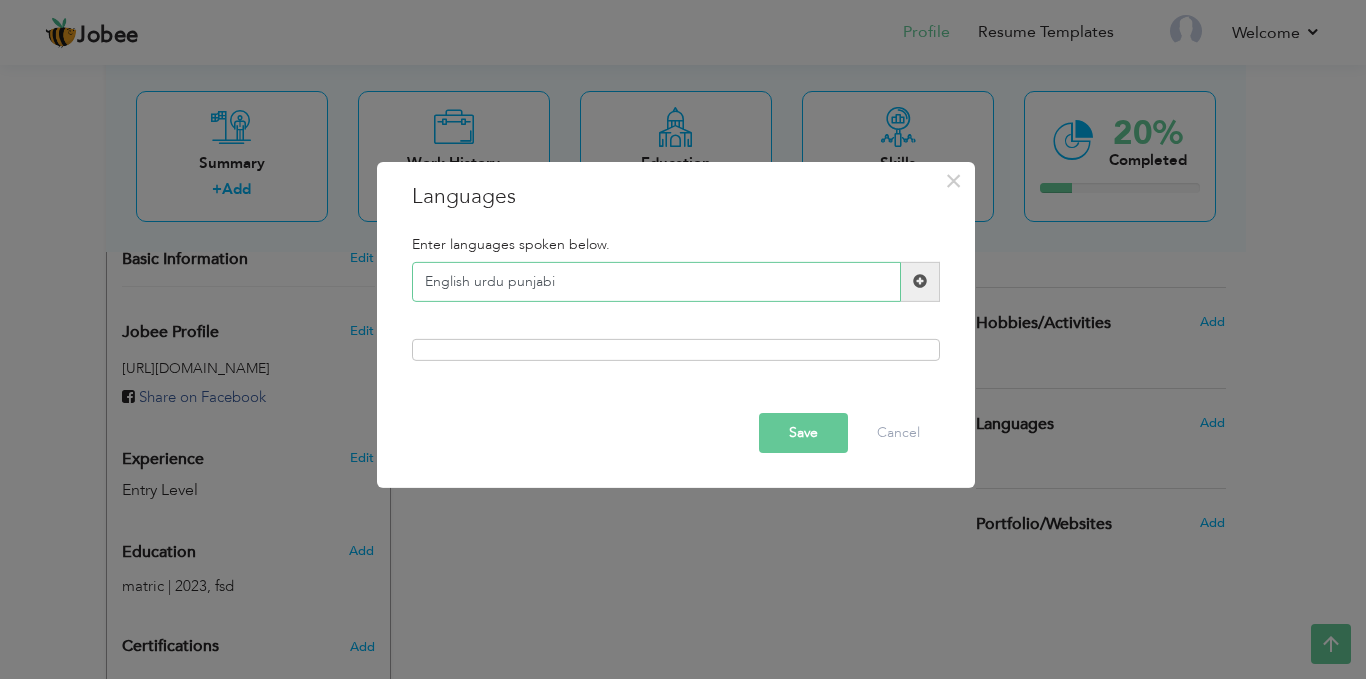 type on "English urdu punjabi" 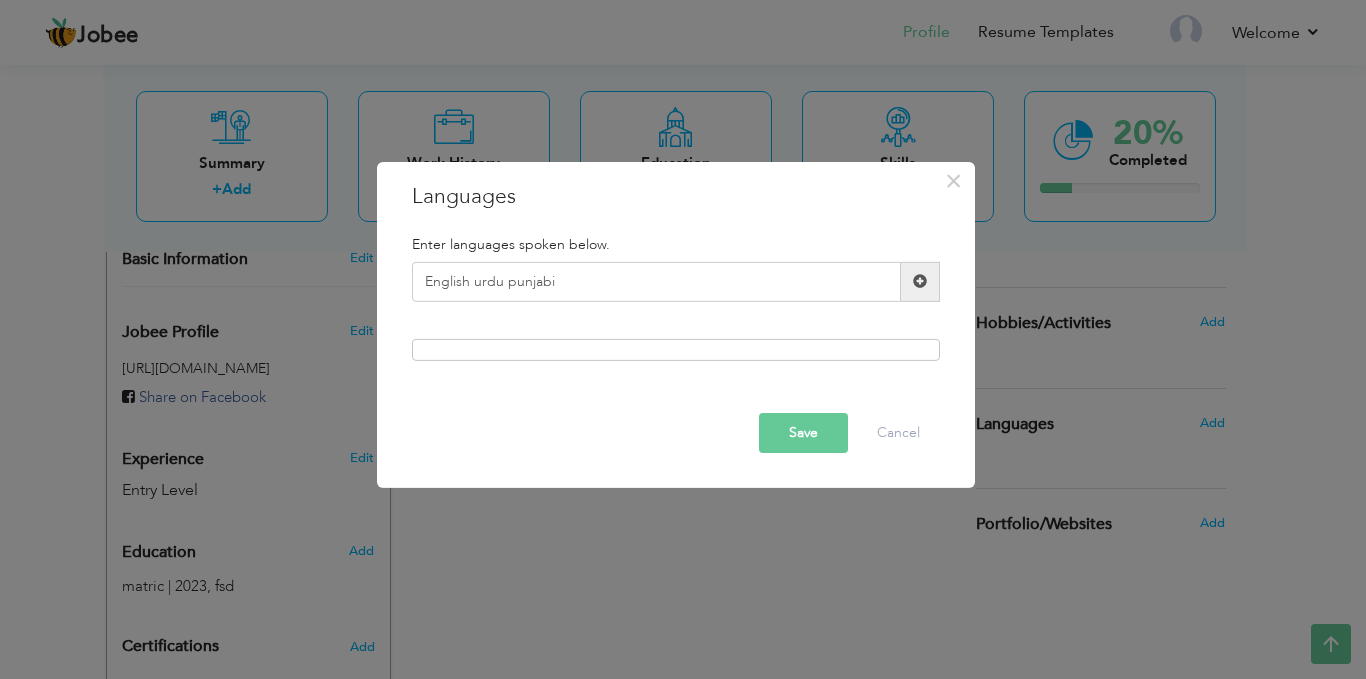 click on "Save" at bounding box center (803, 433) 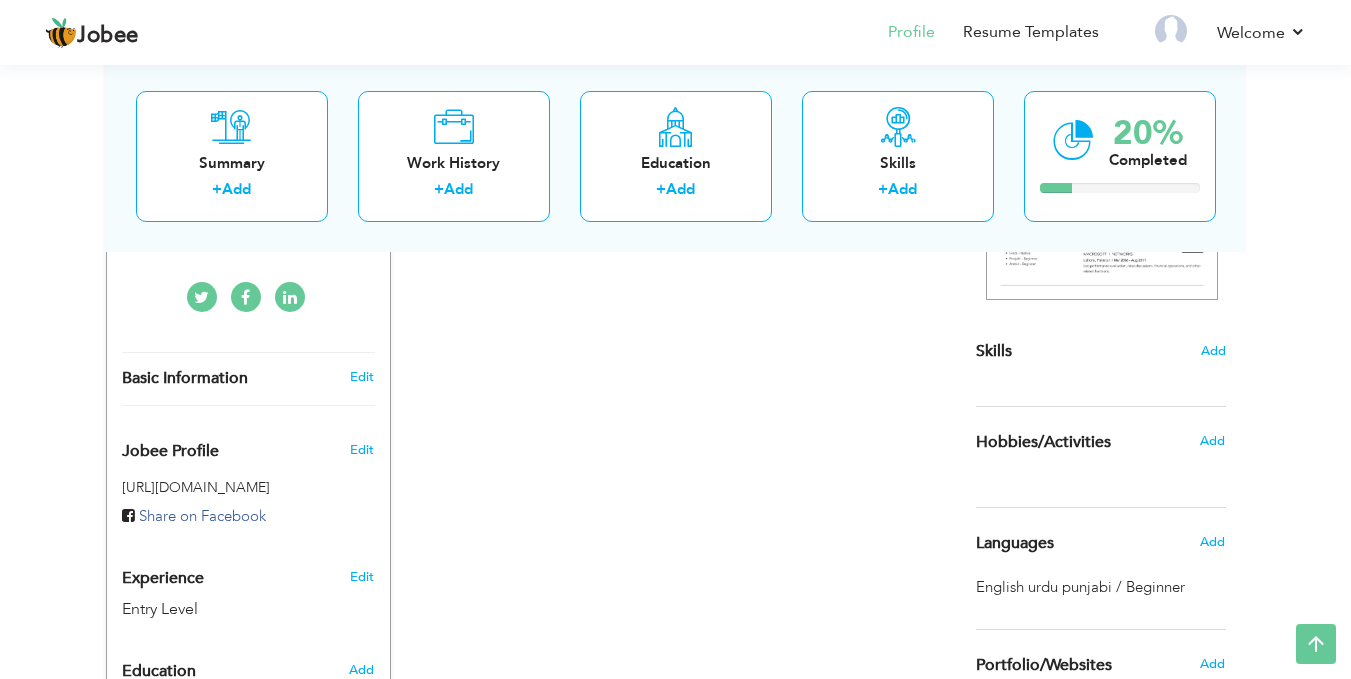 scroll, scrollTop: 382, scrollLeft: 0, axis: vertical 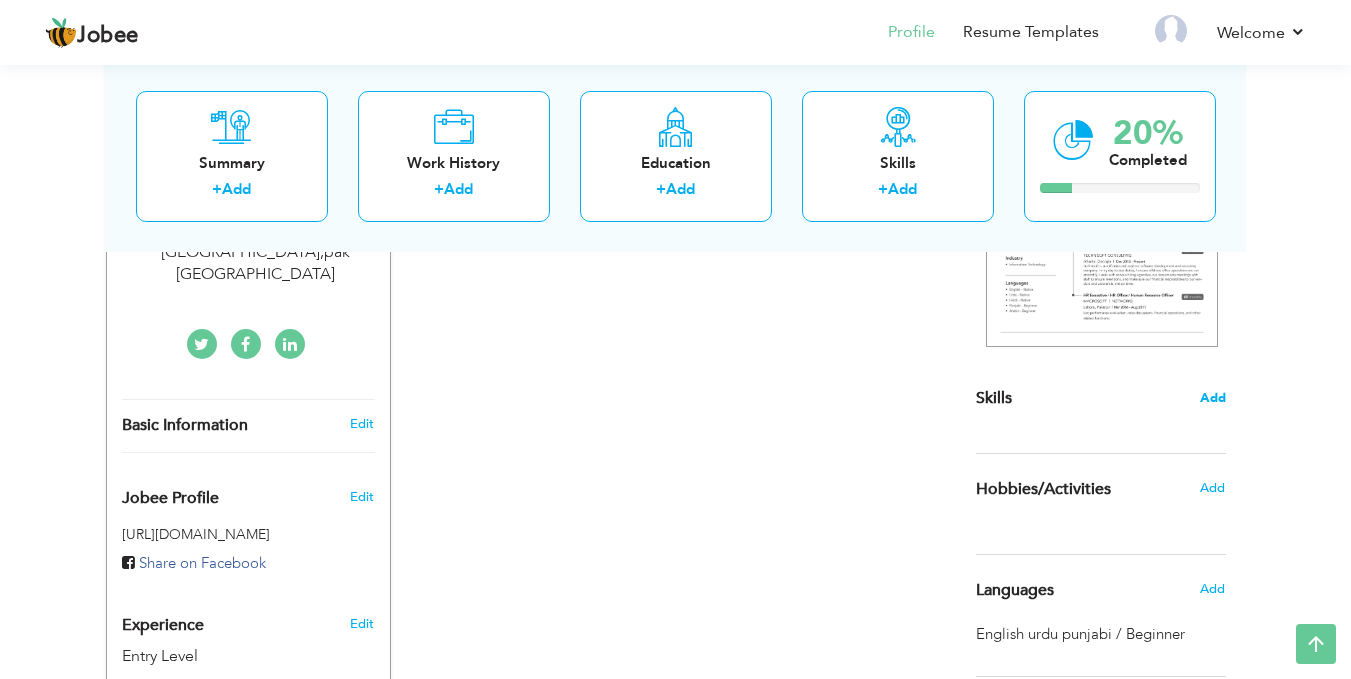 click on "Add" at bounding box center [1213, 398] 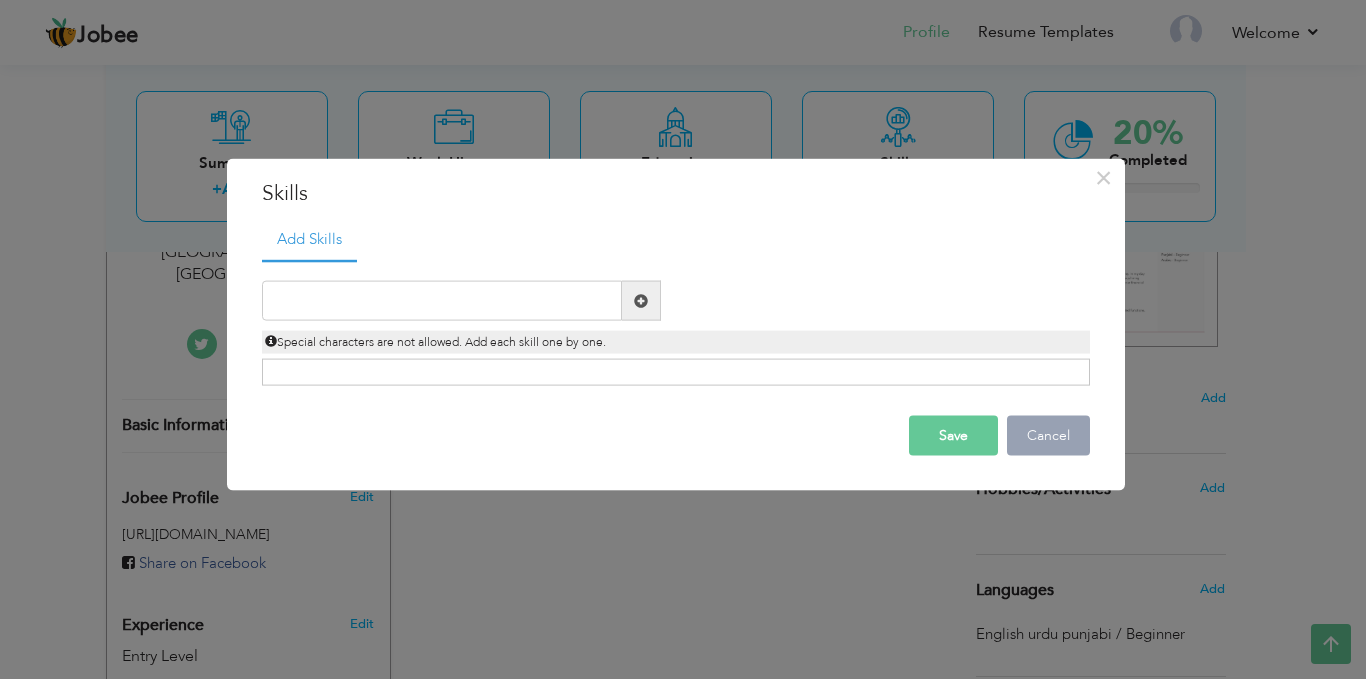 click on "Cancel" at bounding box center [1048, 436] 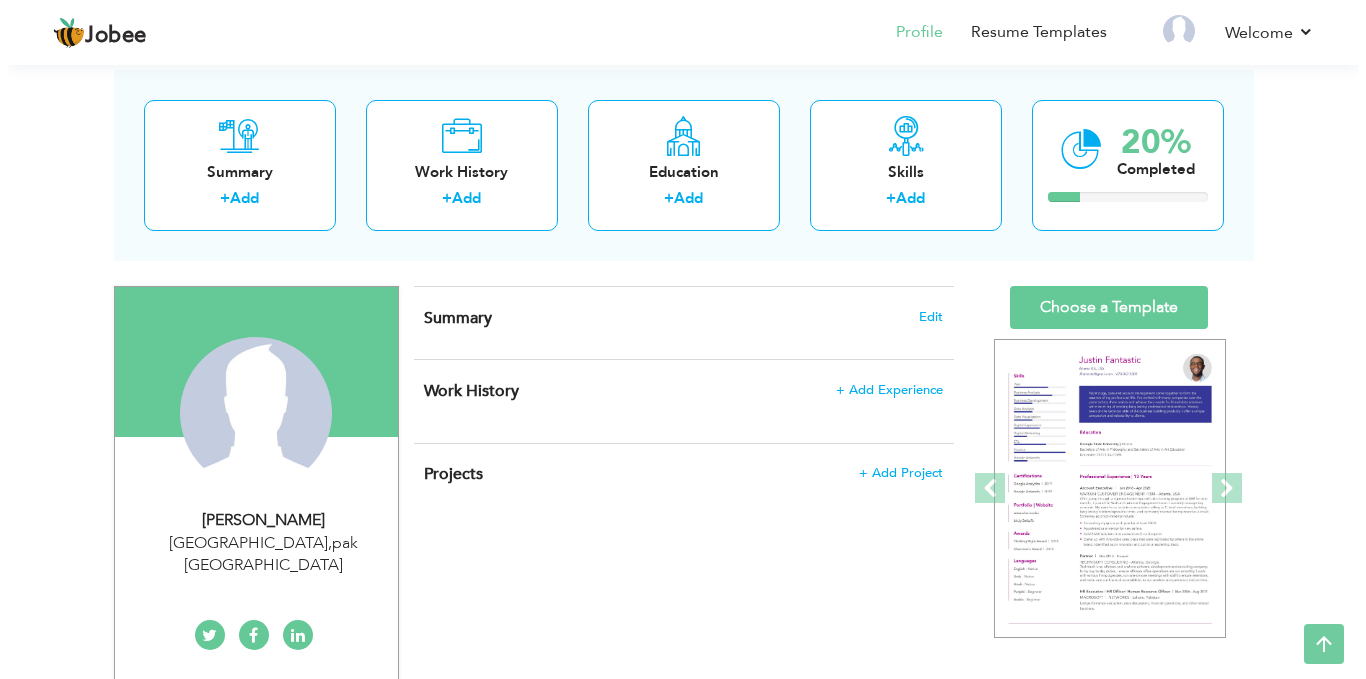scroll, scrollTop: 48, scrollLeft: 0, axis: vertical 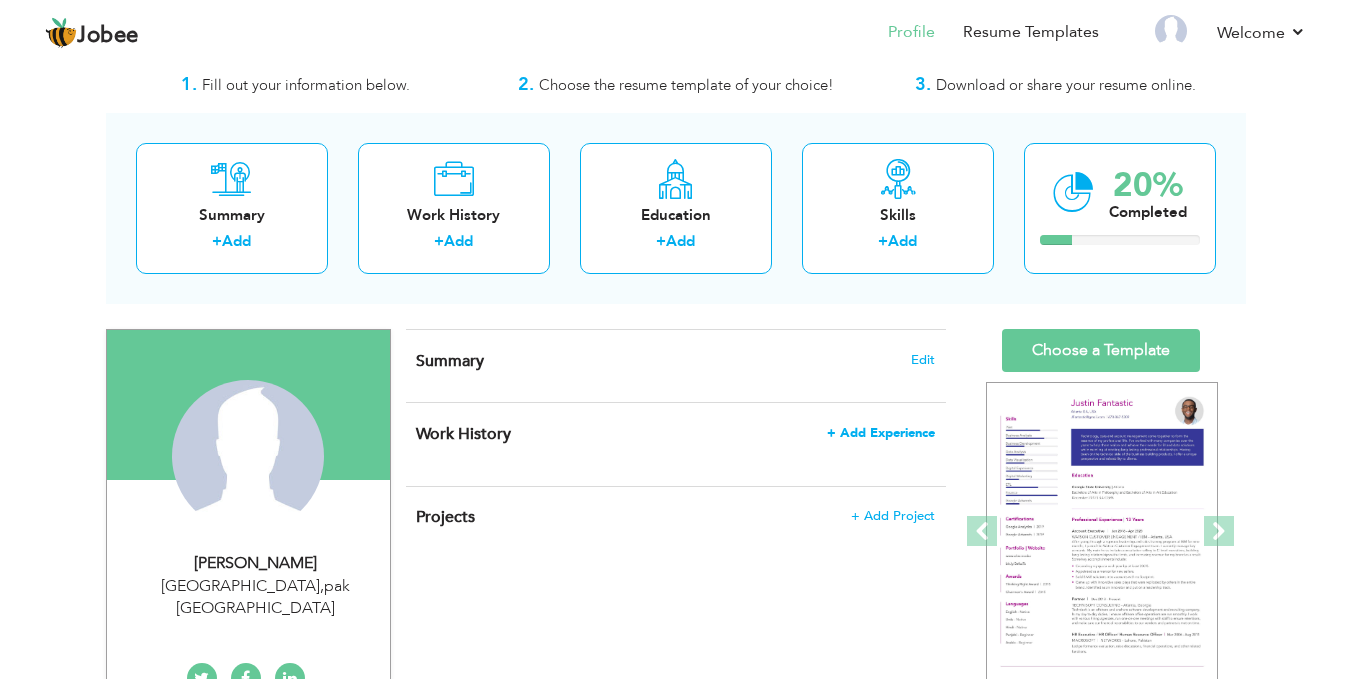 click on "+ Add Experience" at bounding box center (881, 433) 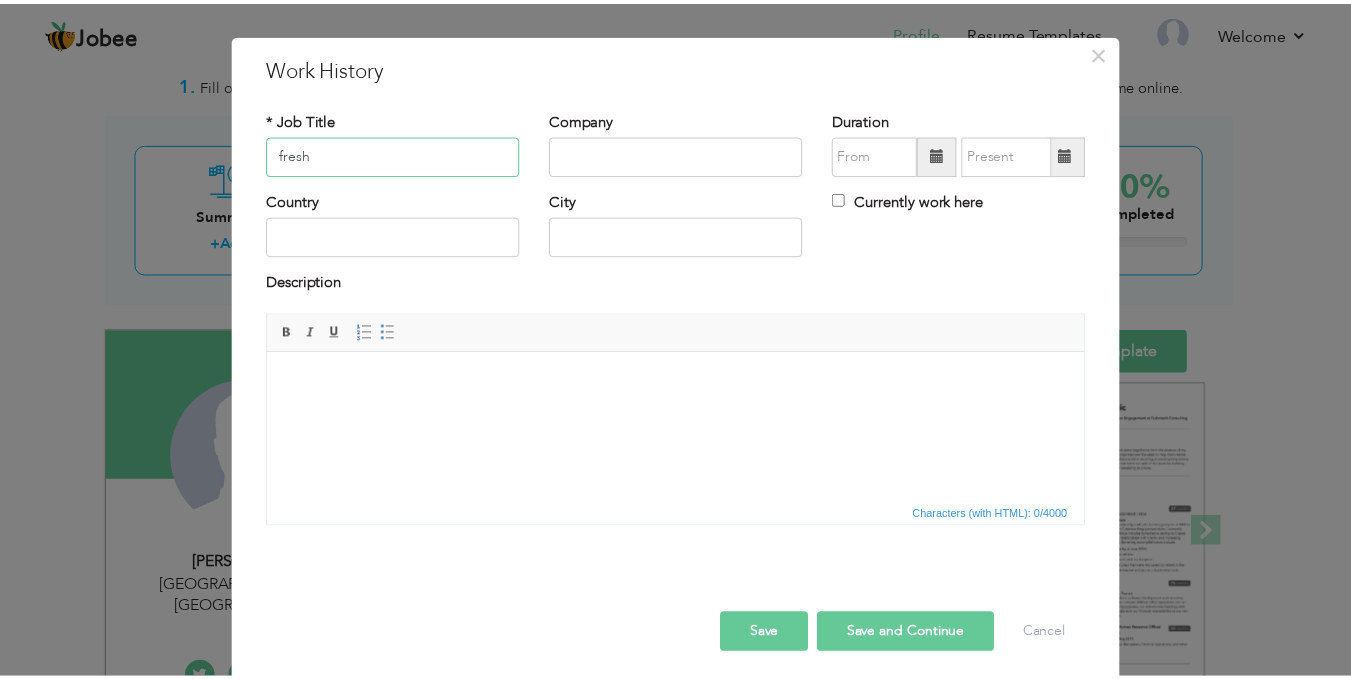 scroll, scrollTop: 45, scrollLeft: 0, axis: vertical 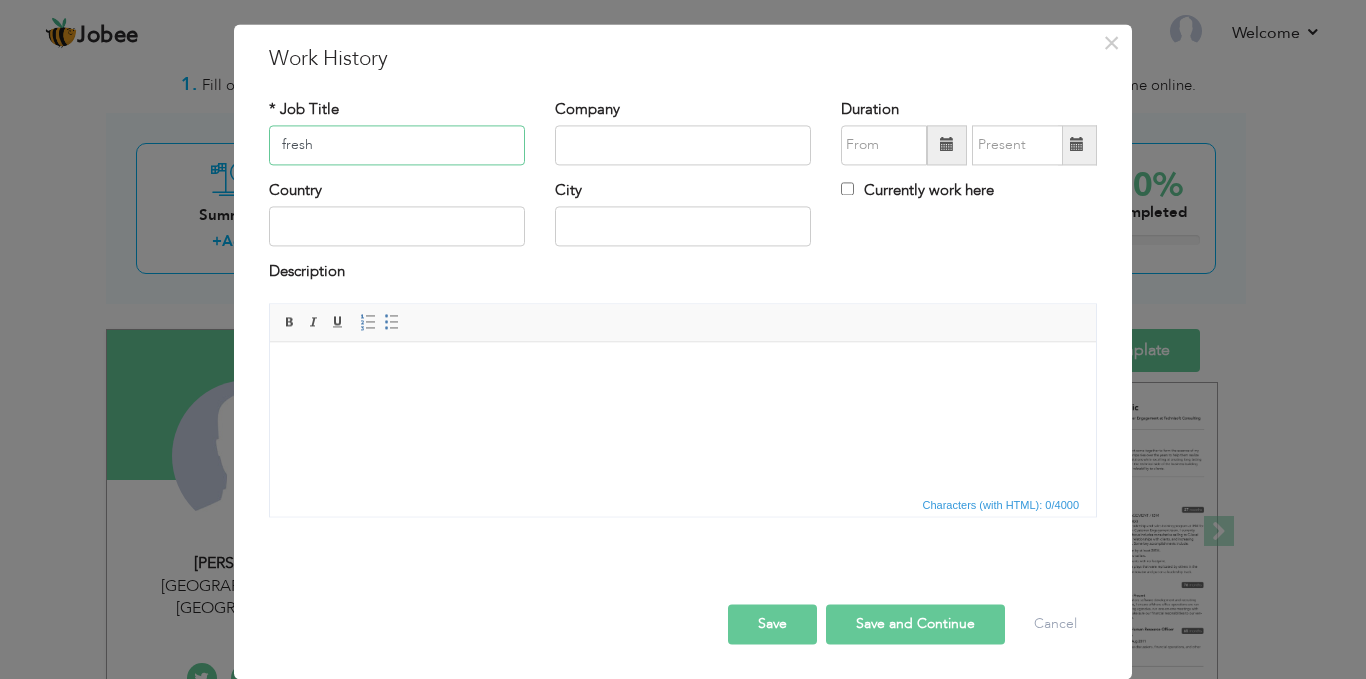 type on "fresh" 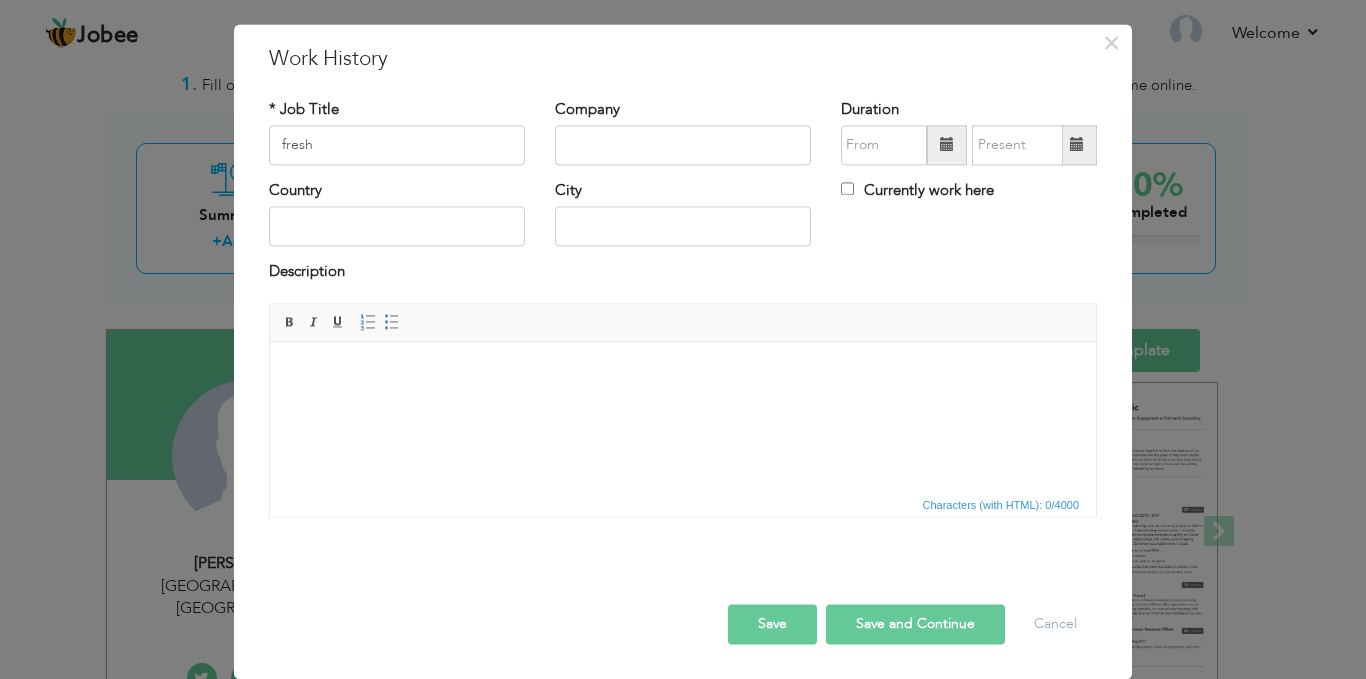click on "Save" at bounding box center (772, 624) 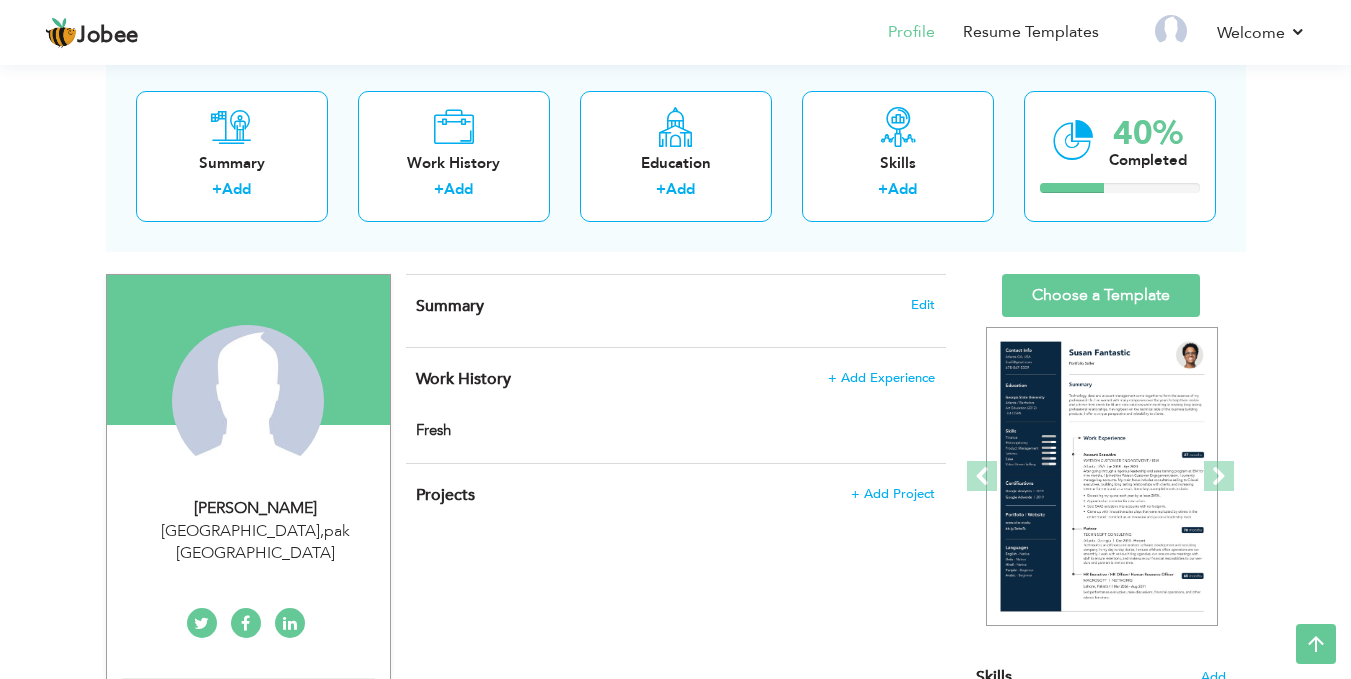 scroll, scrollTop: 0, scrollLeft: 0, axis: both 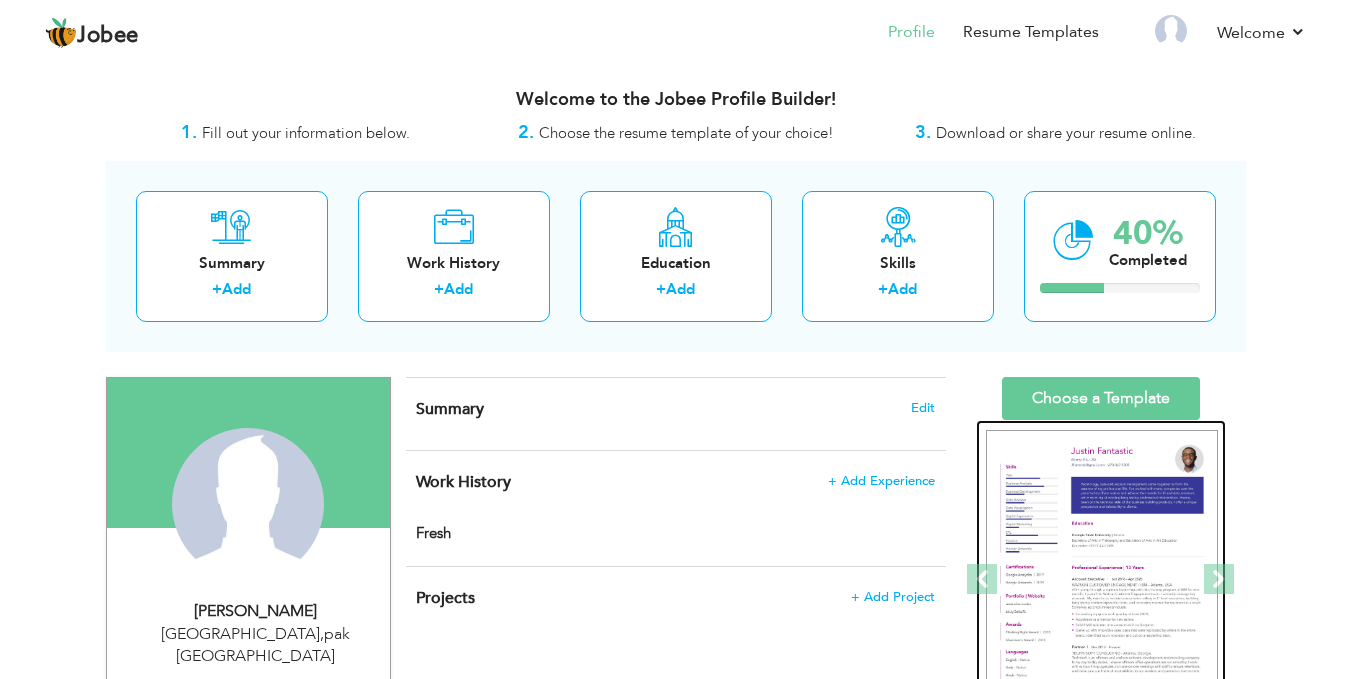 click at bounding box center (1102, 580) 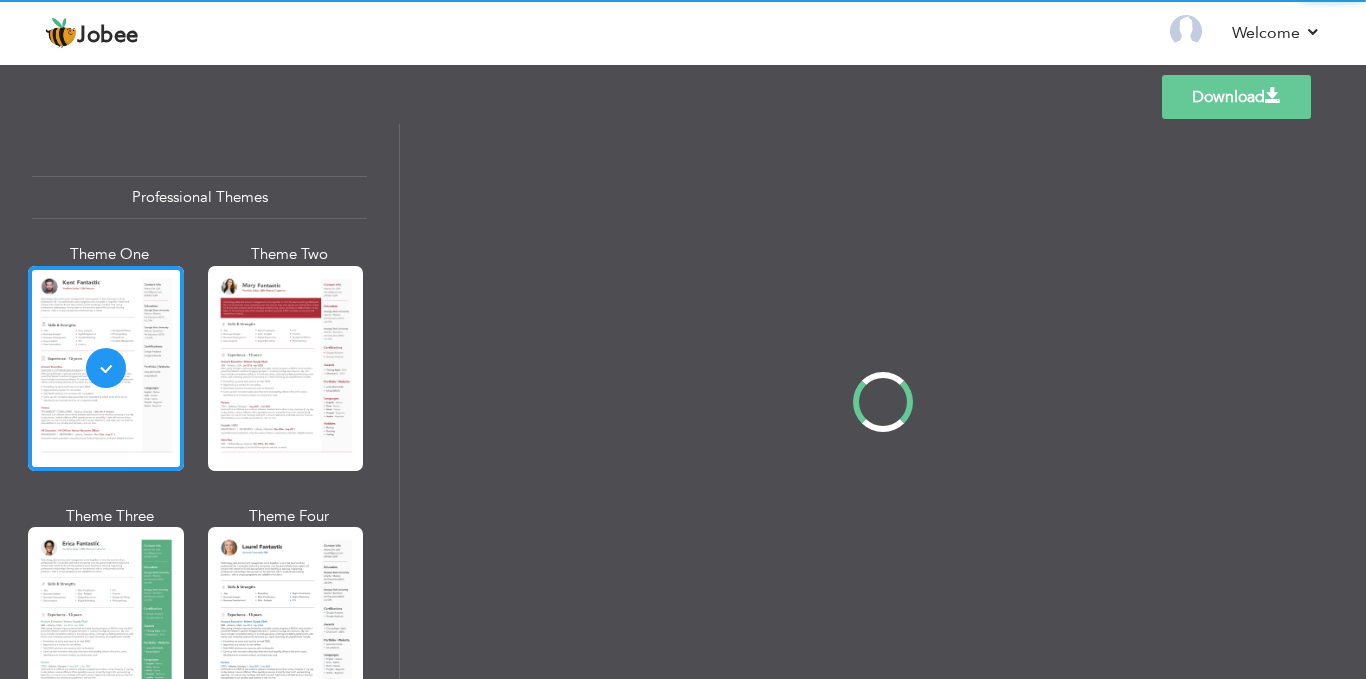 scroll, scrollTop: 0, scrollLeft: 0, axis: both 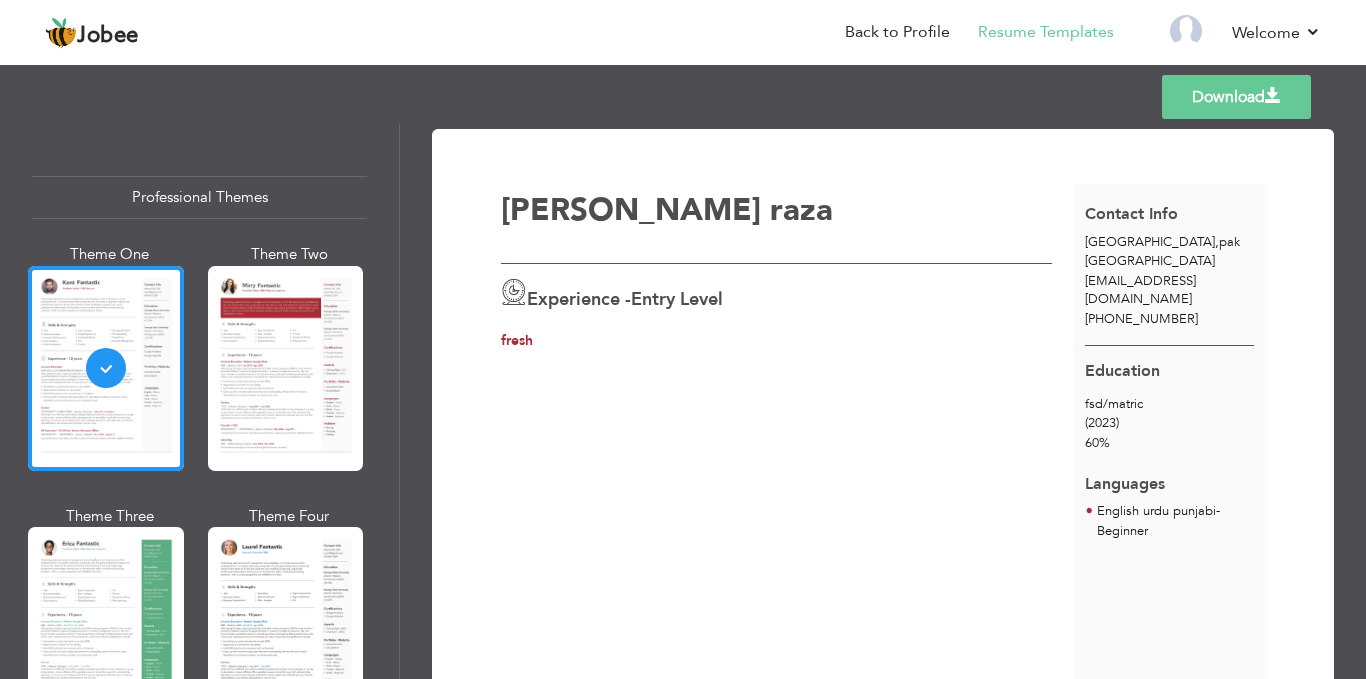 click on "alifazeen997@gmail.com" at bounding box center (1140, 290) 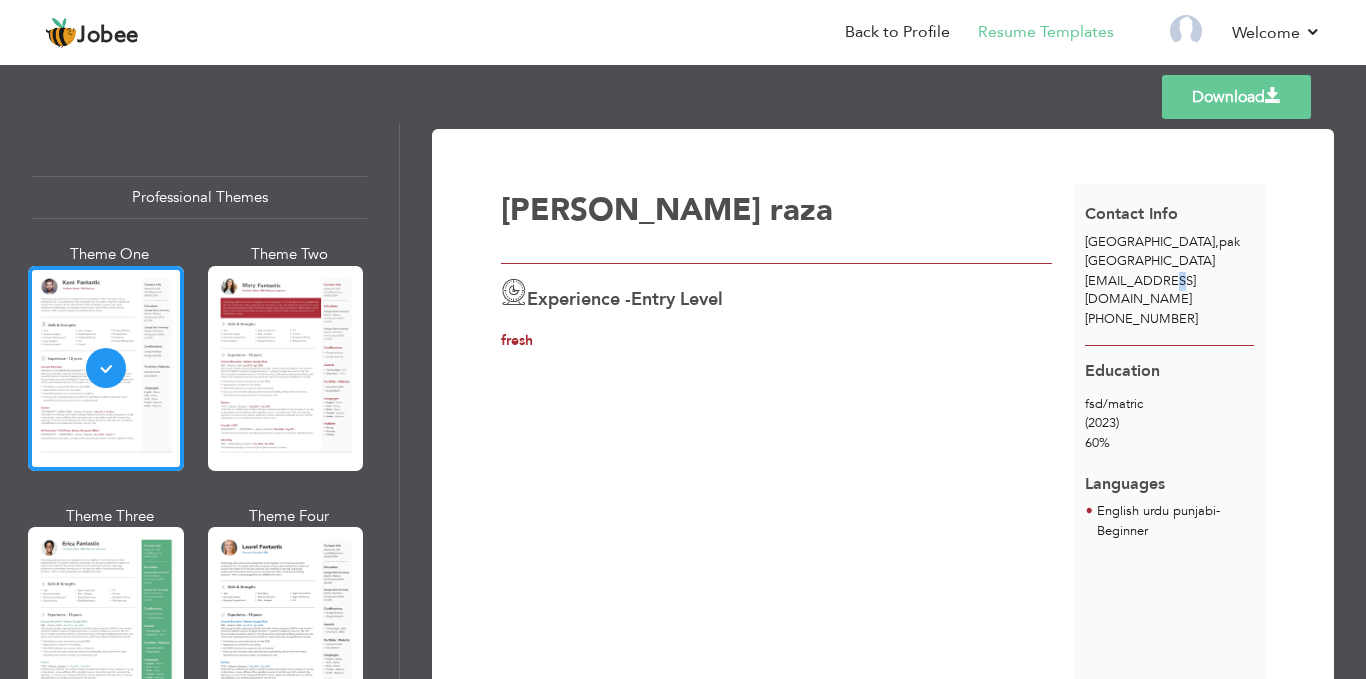 click on "alifazeen997@gmail.com" at bounding box center [1140, 290] 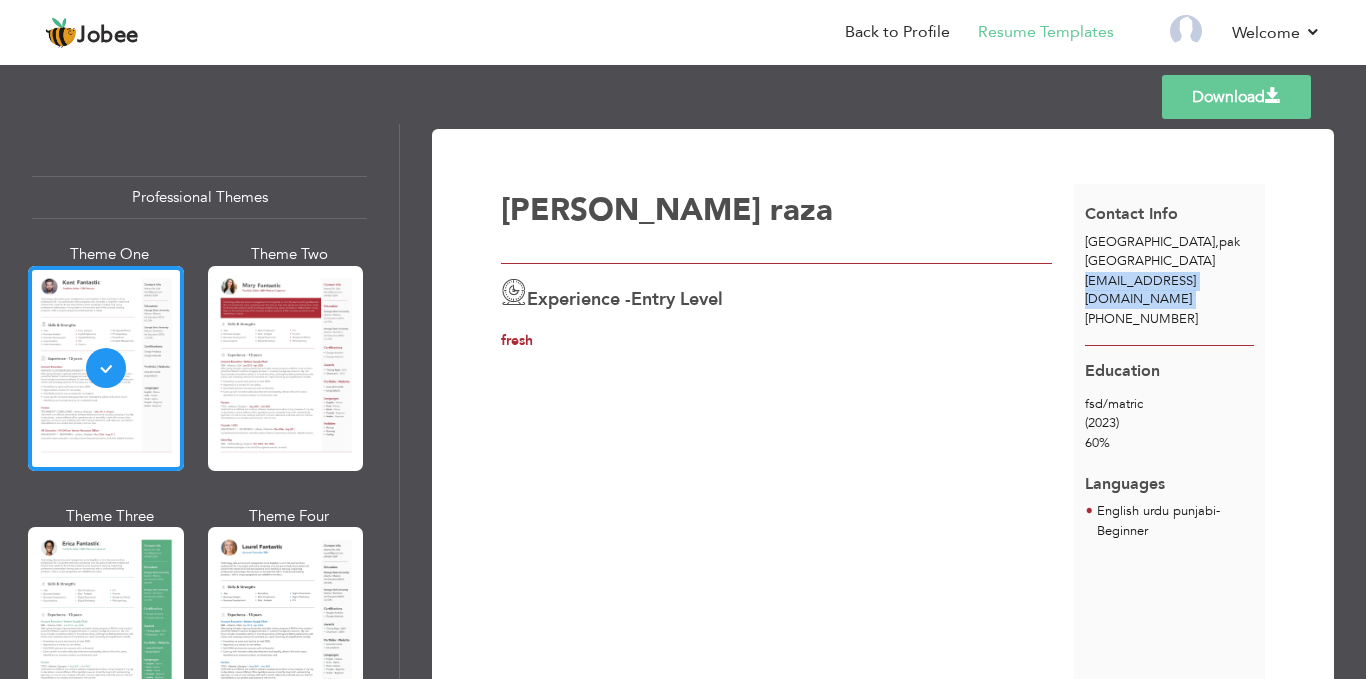 click on "alifazeen997@gmail.com" at bounding box center [1140, 290] 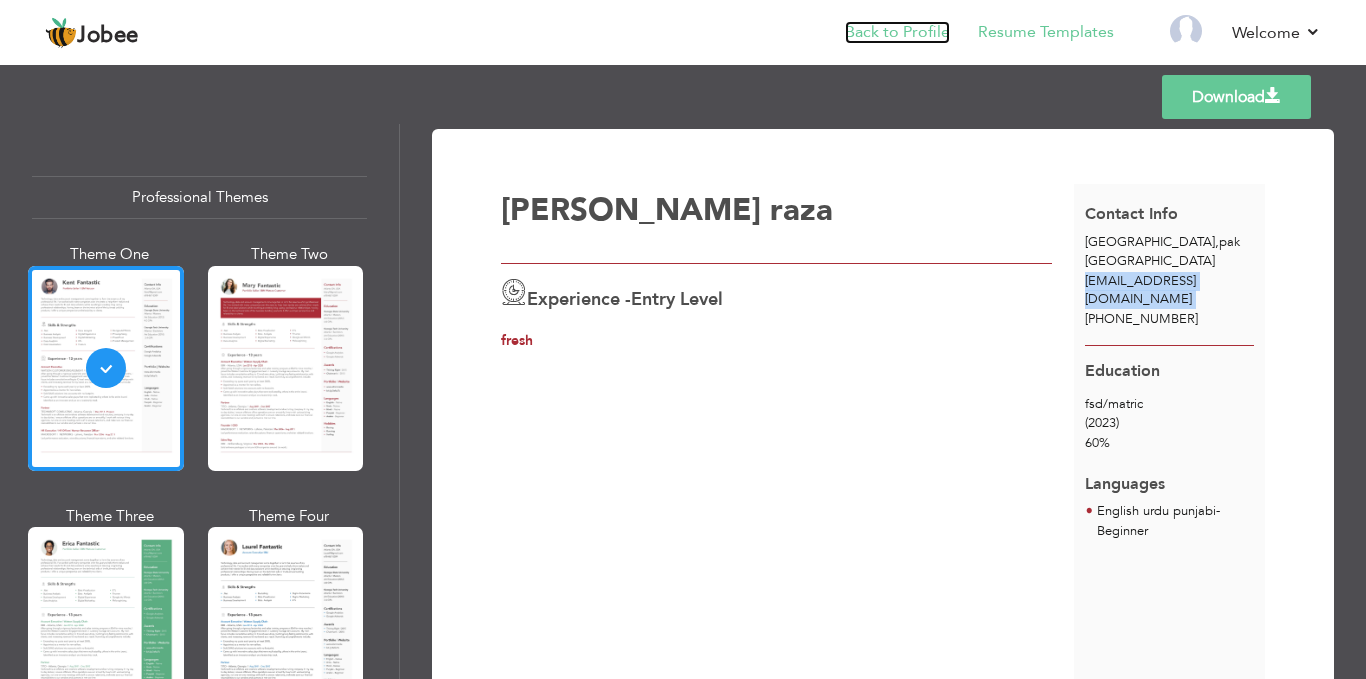 click on "Back to Profile" at bounding box center [897, 32] 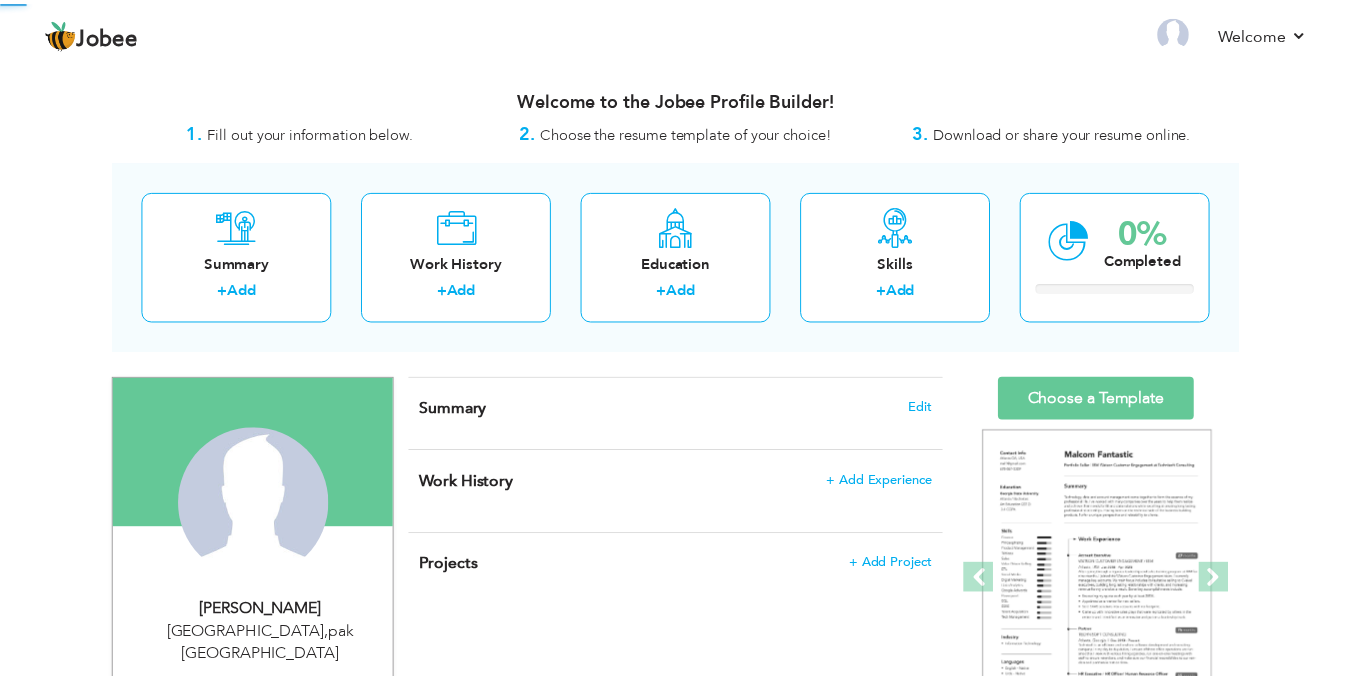 scroll, scrollTop: 0, scrollLeft: 0, axis: both 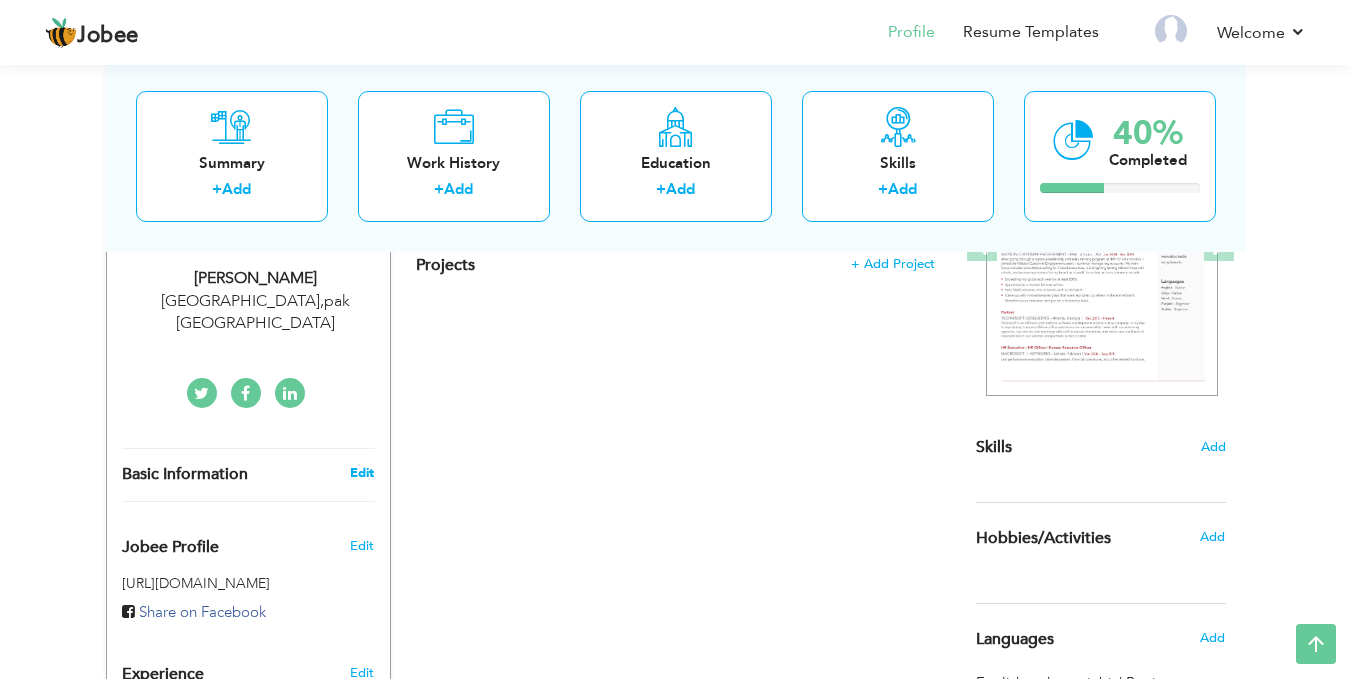 click on "Edit" at bounding box center [362, 473] 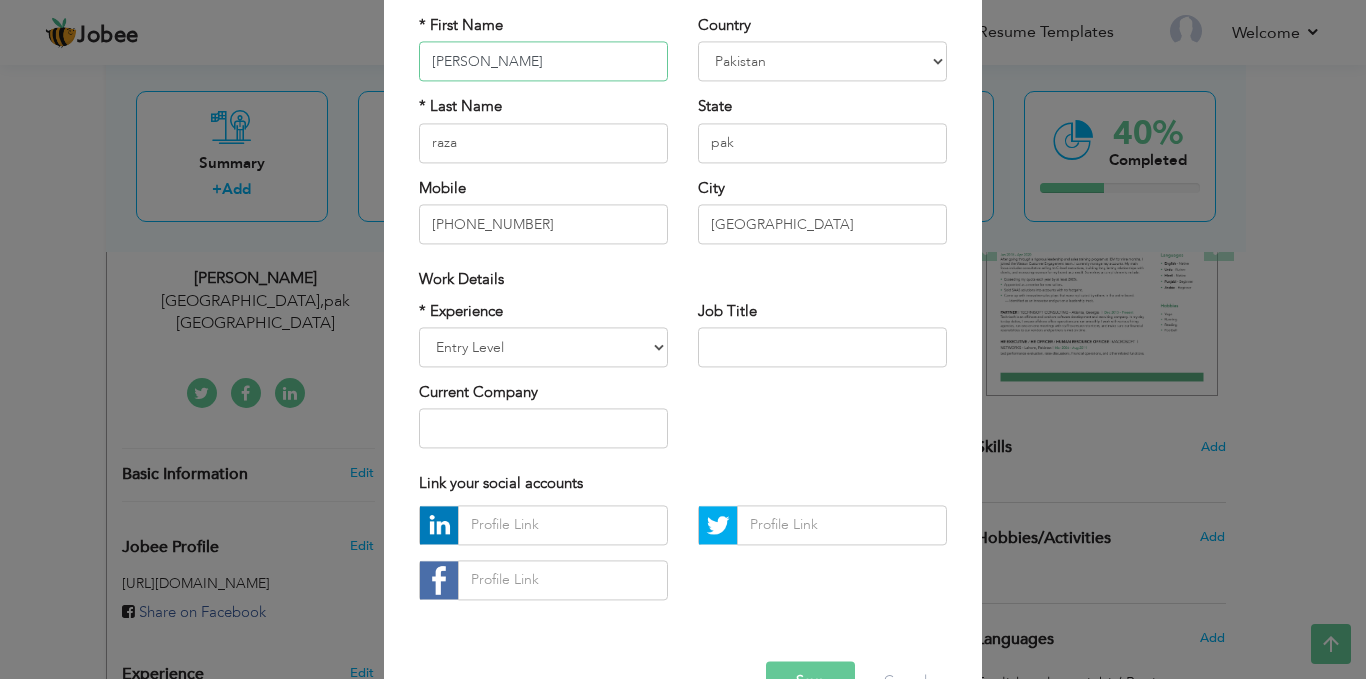scroll, scrollTop: 227, scrollLeft: 0, axis: vertical 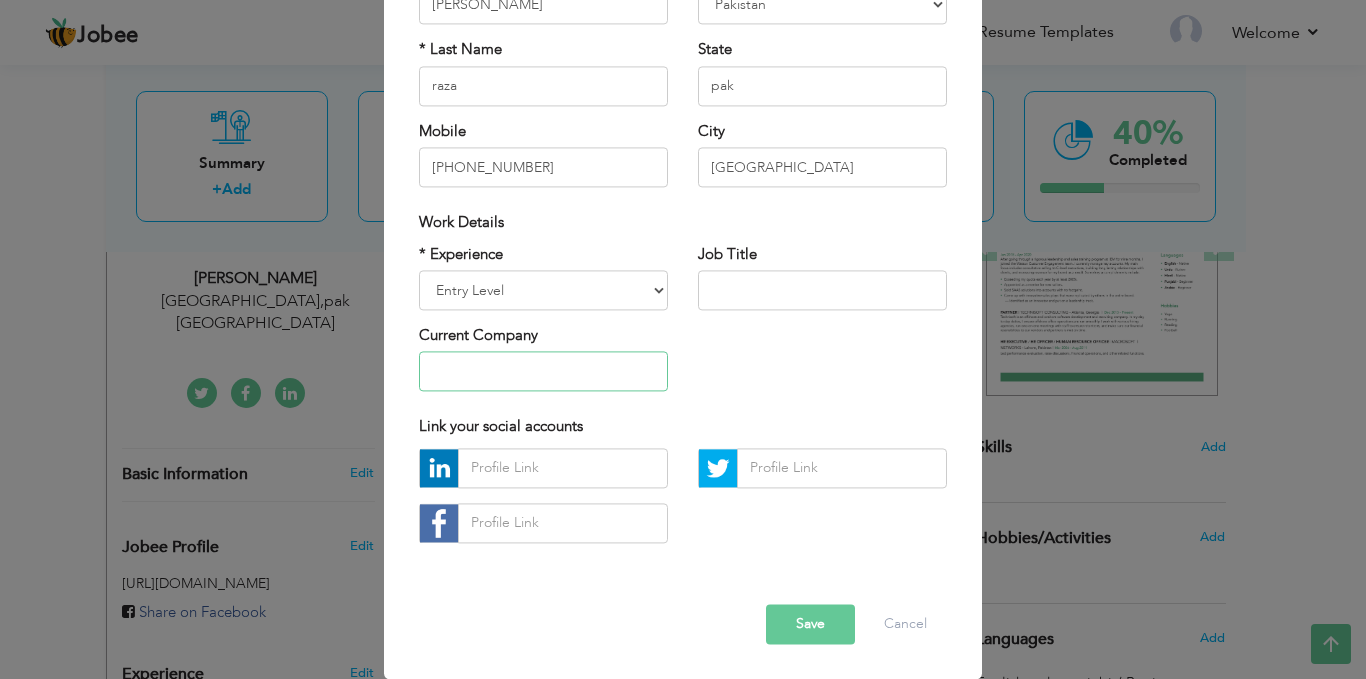 click at bounding box center (543, 372) 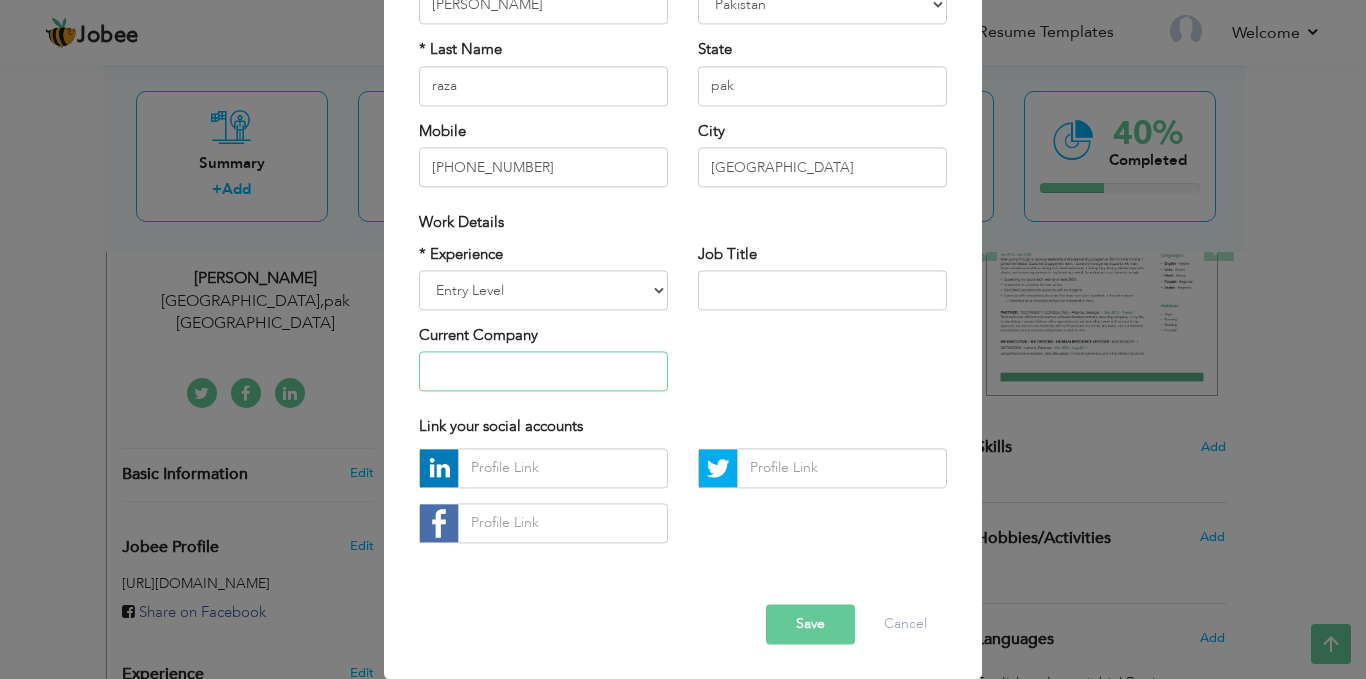 click at bounding box center [543, 372] 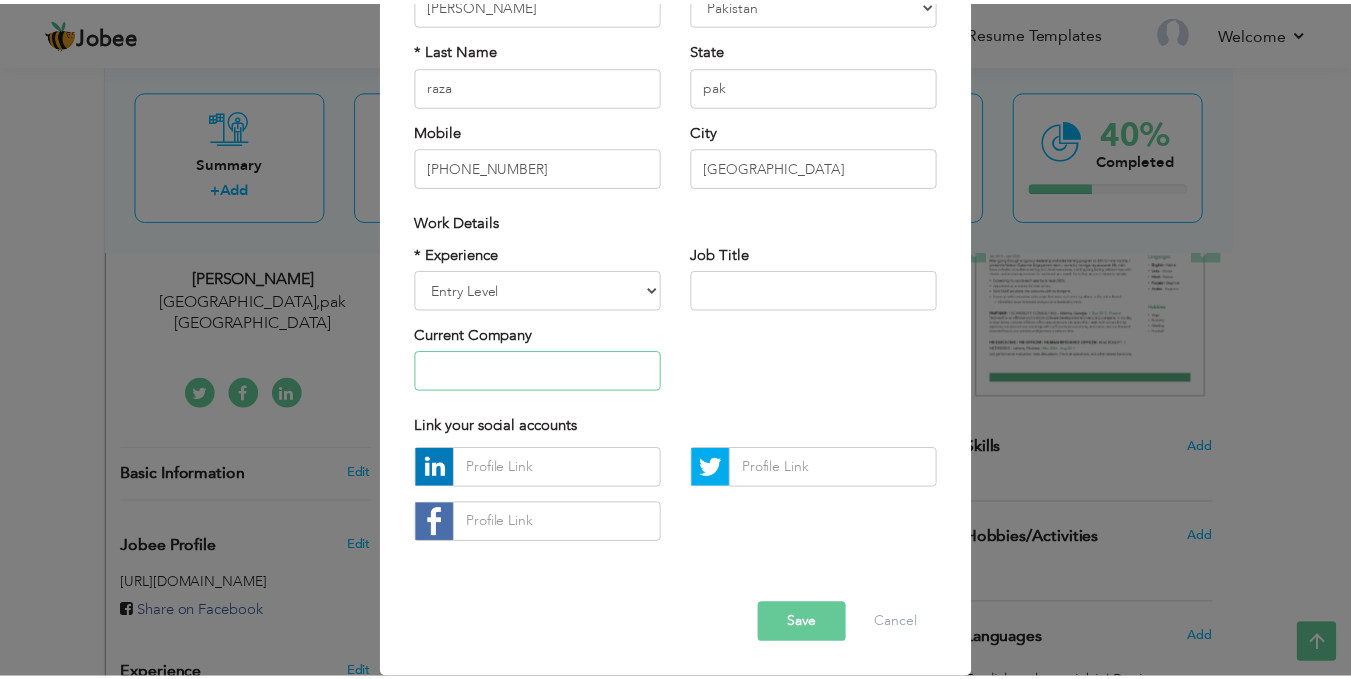 scroll, scrollTop: 0, scrollLeft: 0, axis: both 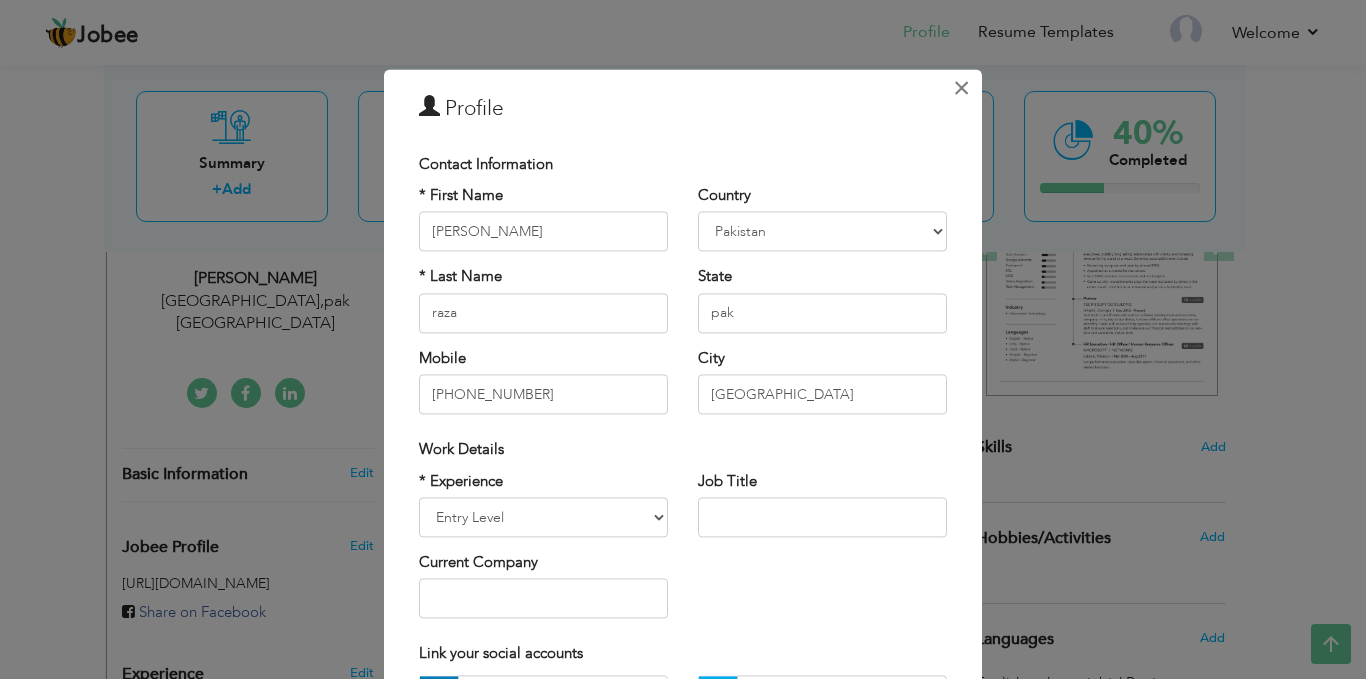 click on "×" at bounding box center (961, 88) 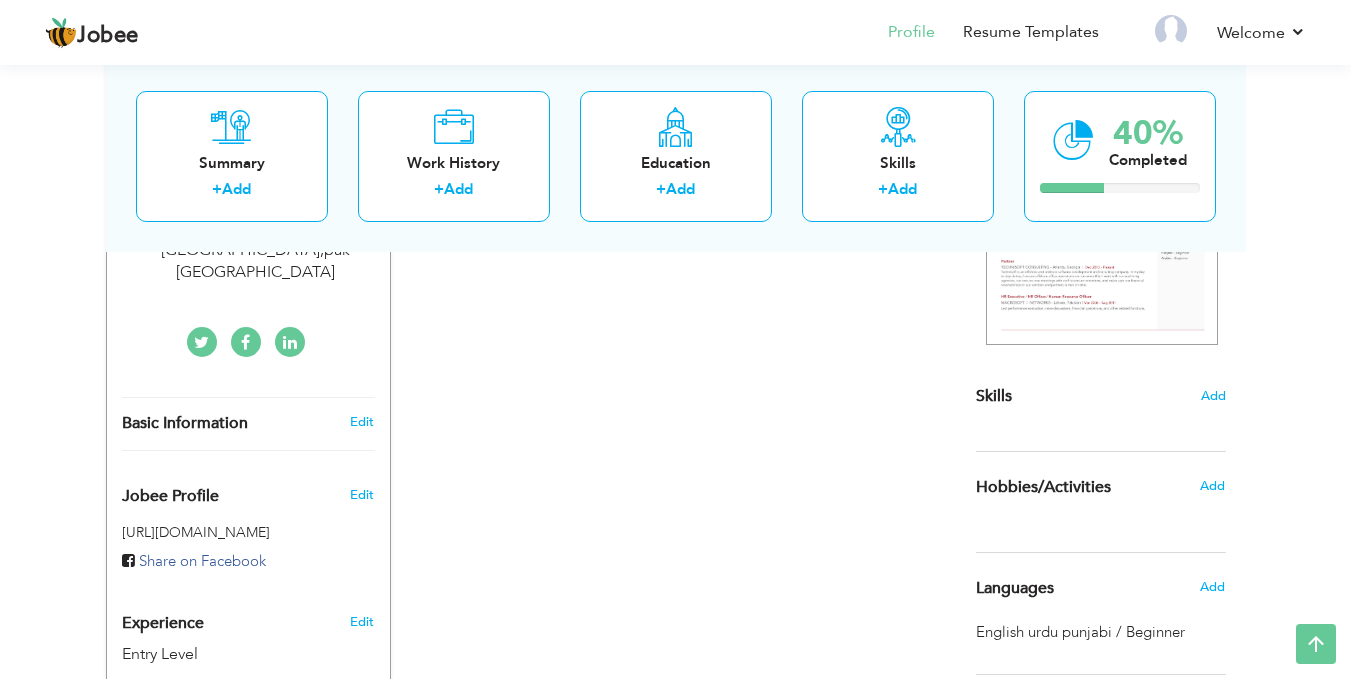 scroll, scrollTop: 382, scrollLeft: 0, axis: vertical 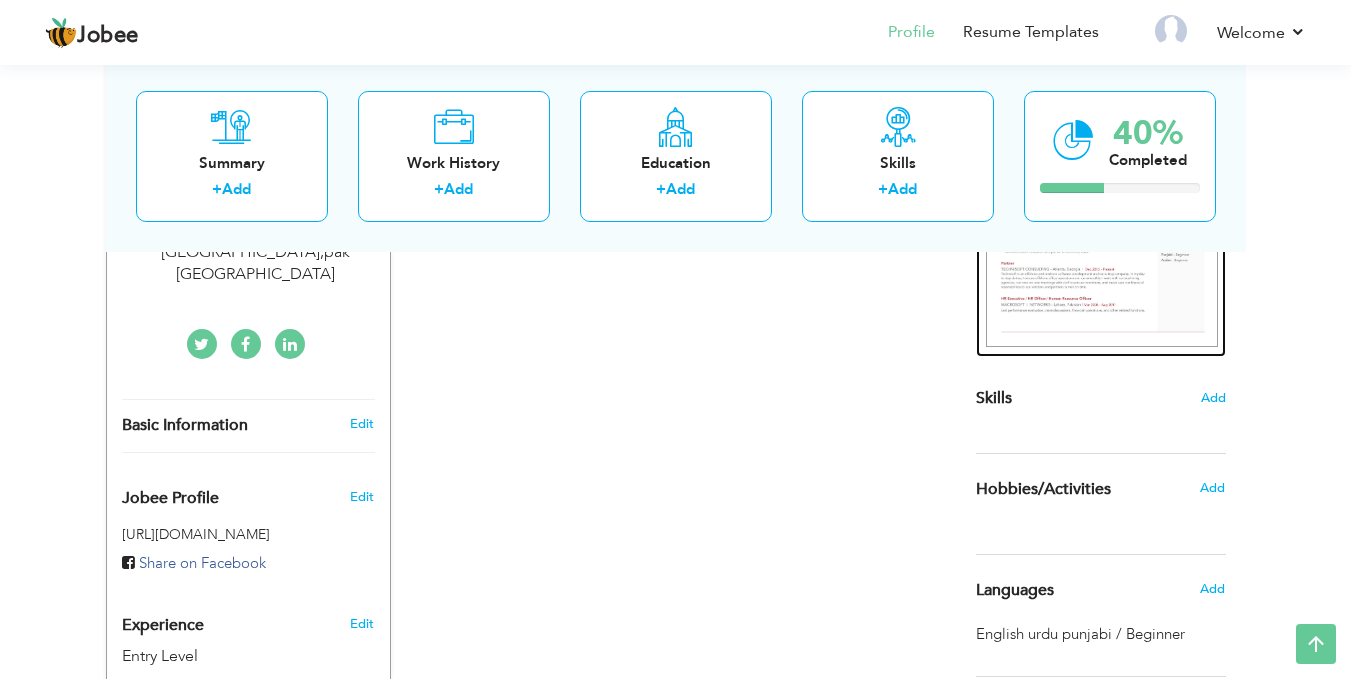 click at bounding box center [1102, 198] 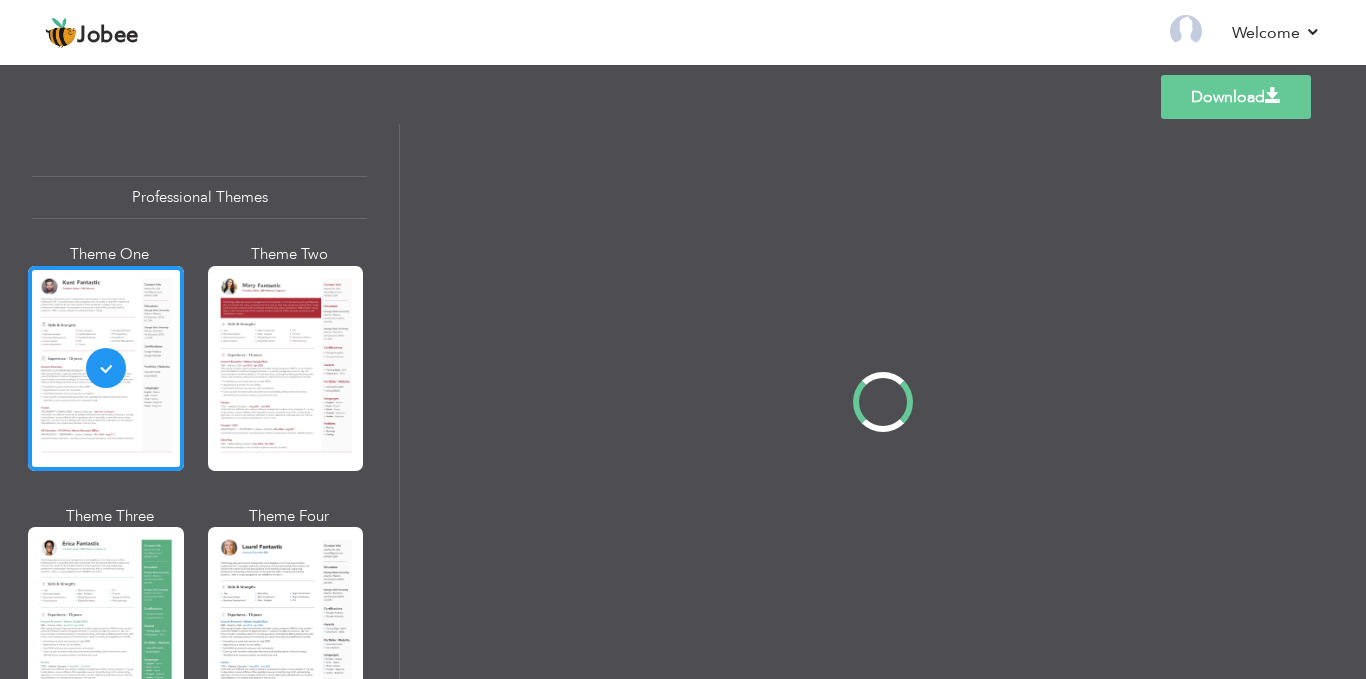 scroll, scrollTop: 0, scrollLeft: 0, axis: both 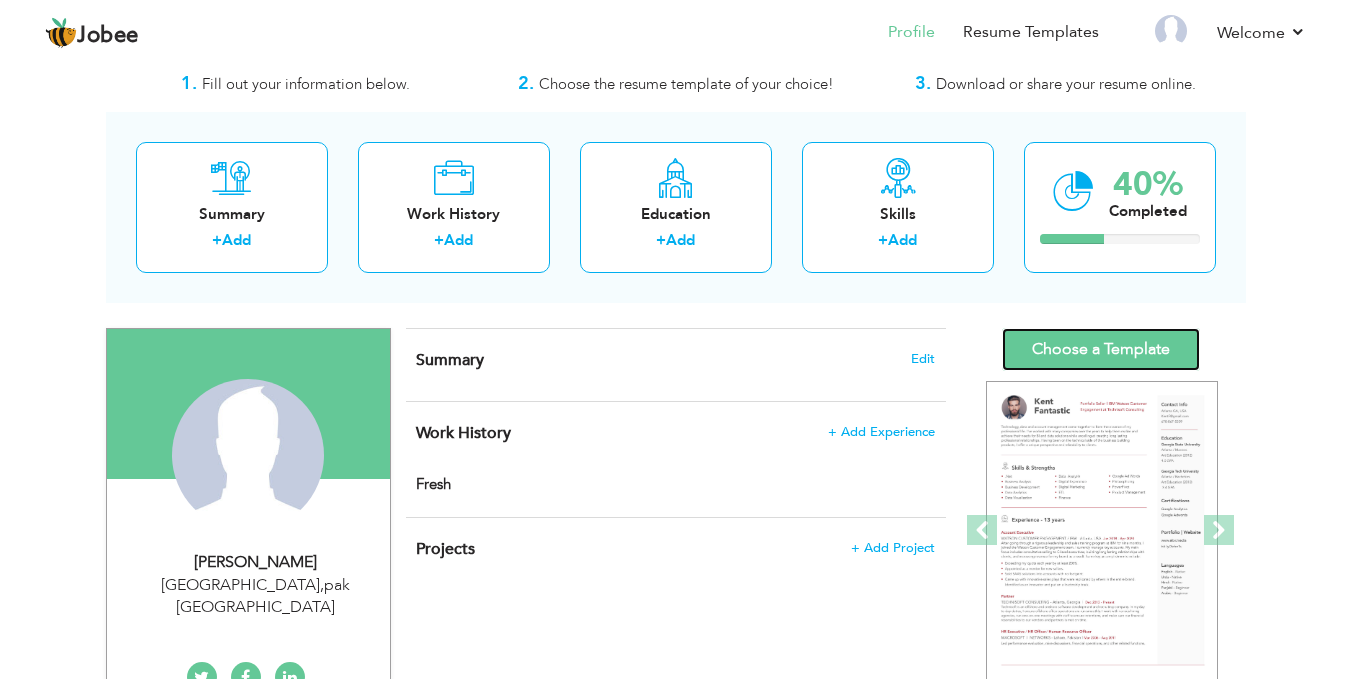 click on "Choose a Template" at bounding box center (1101, 349) 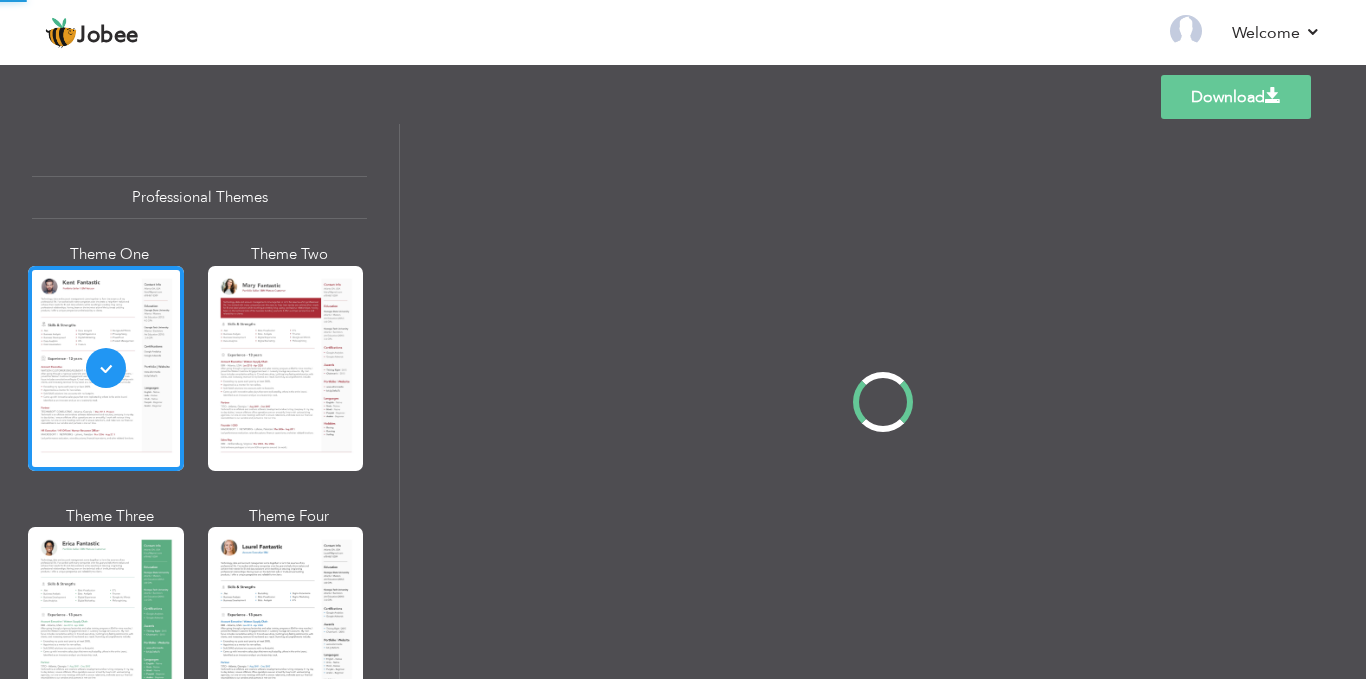 scroll, scrollTop: 0, scrollLeft: 0, axis: both 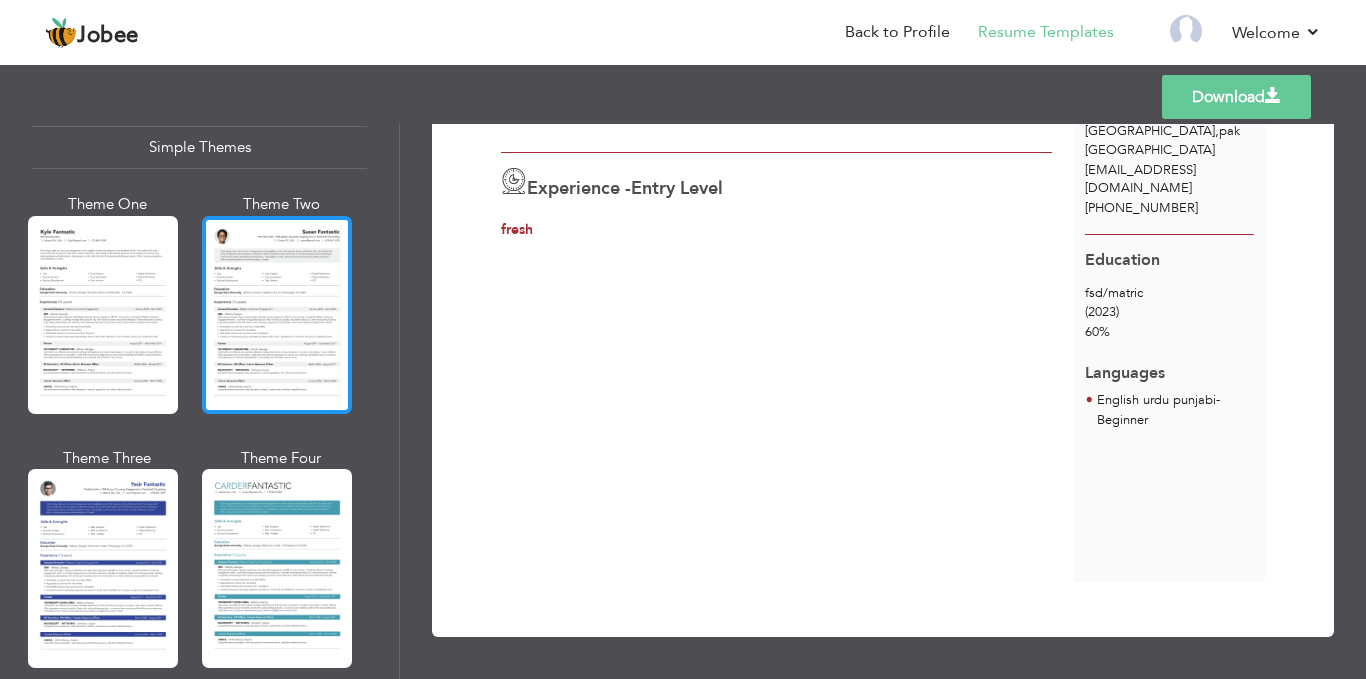 click at bounding box center (277, 315) 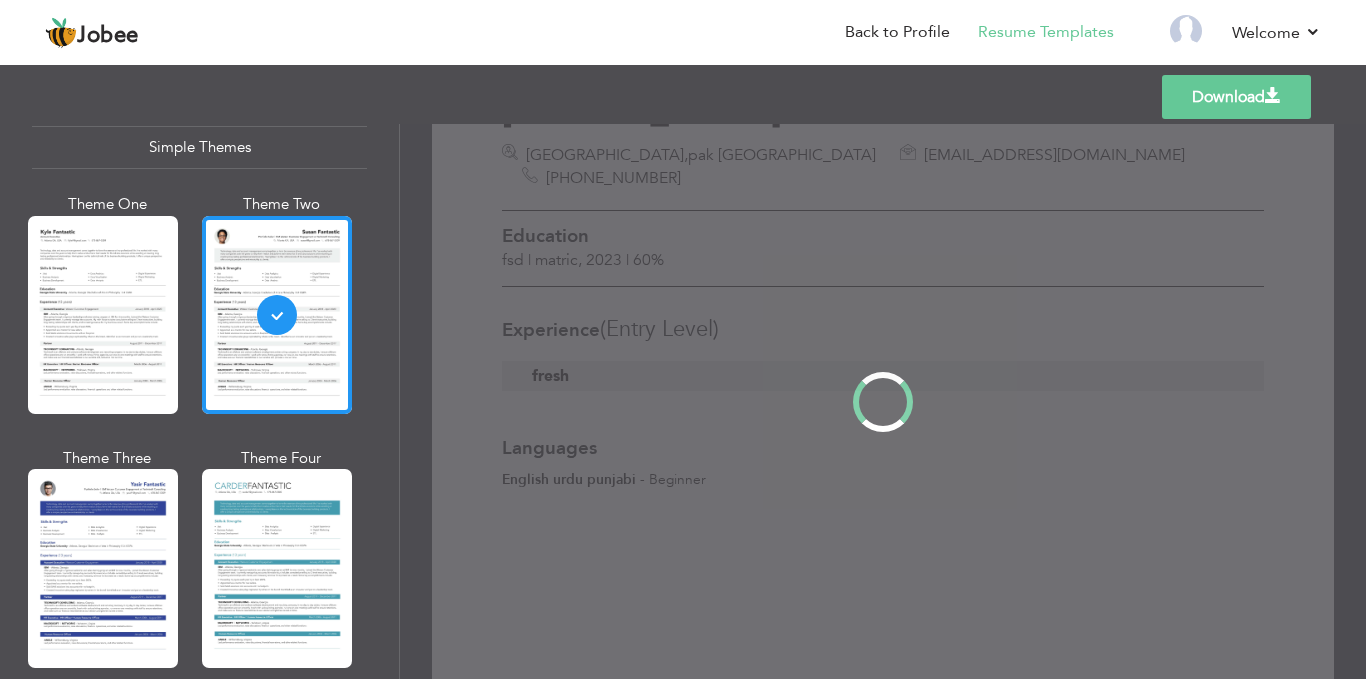 scroll, scrollTop: 0, scrollLeft: 0, axis: both 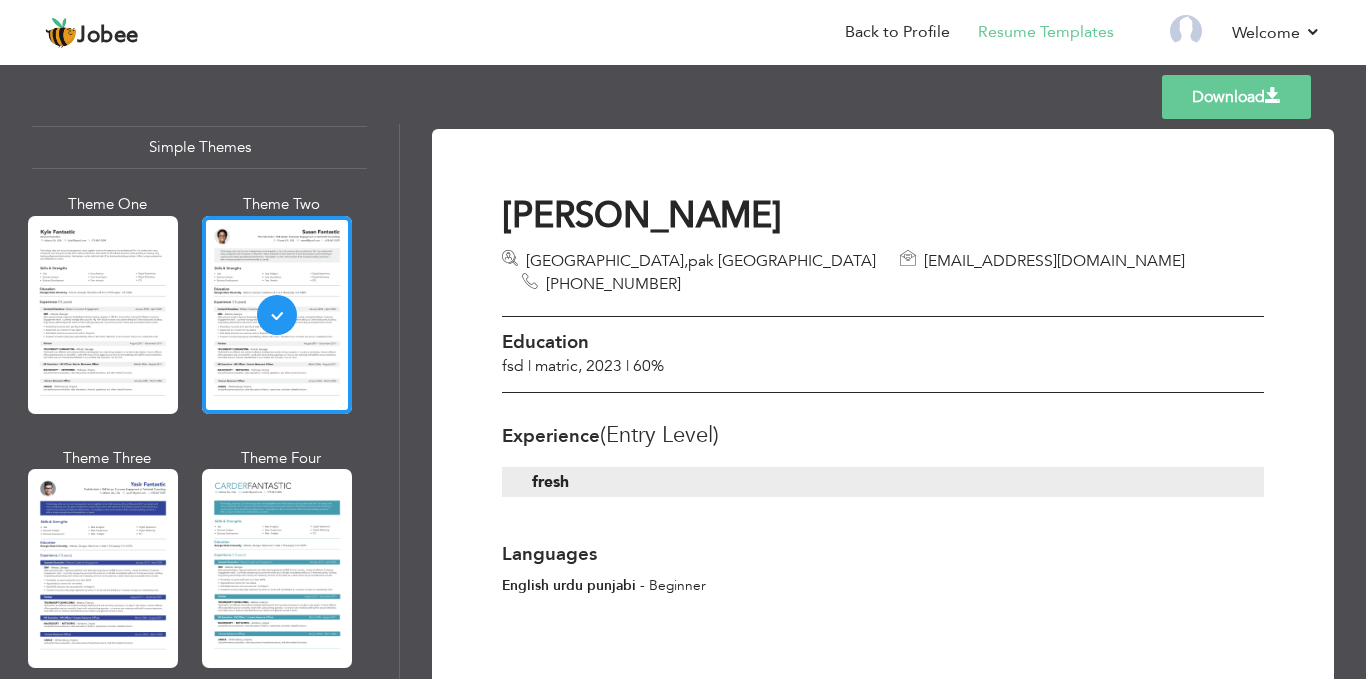 click on "alifazeen997@gmail.com" at bounding box center [1054, 261] 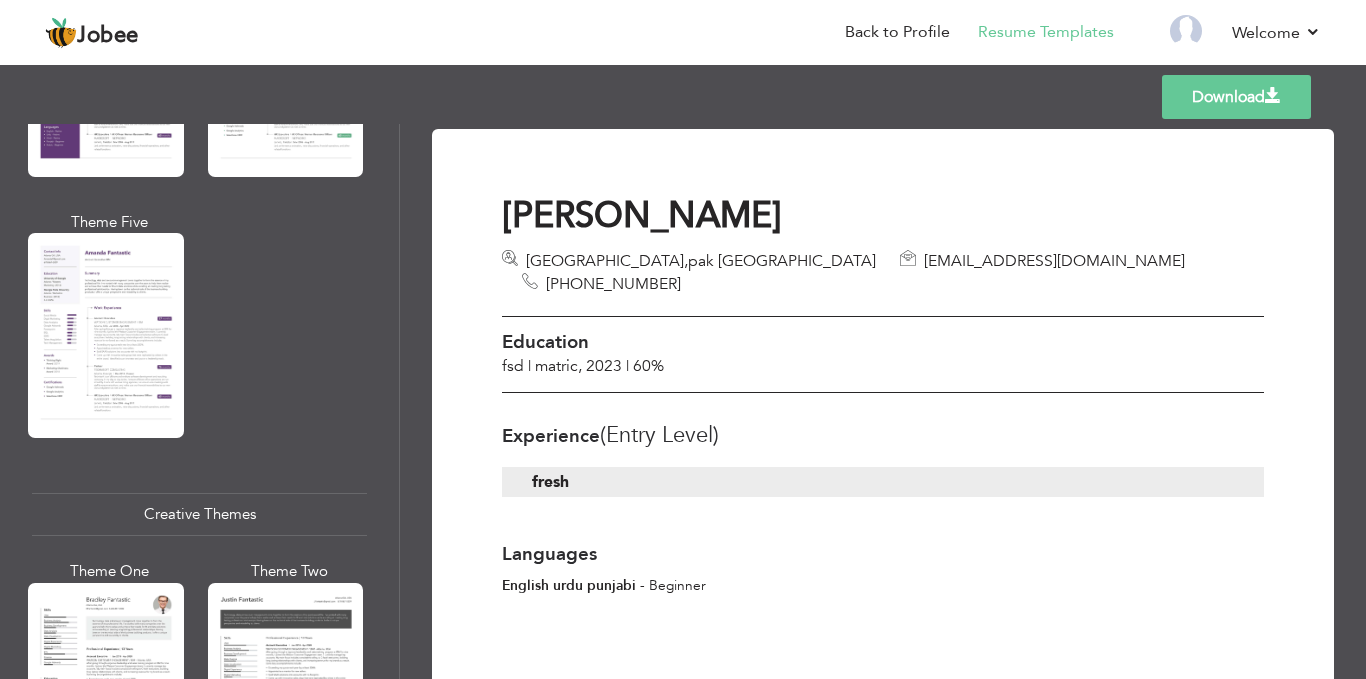 scroll, scrollTop: 1855, scrollLeft: 0, axis: vertical 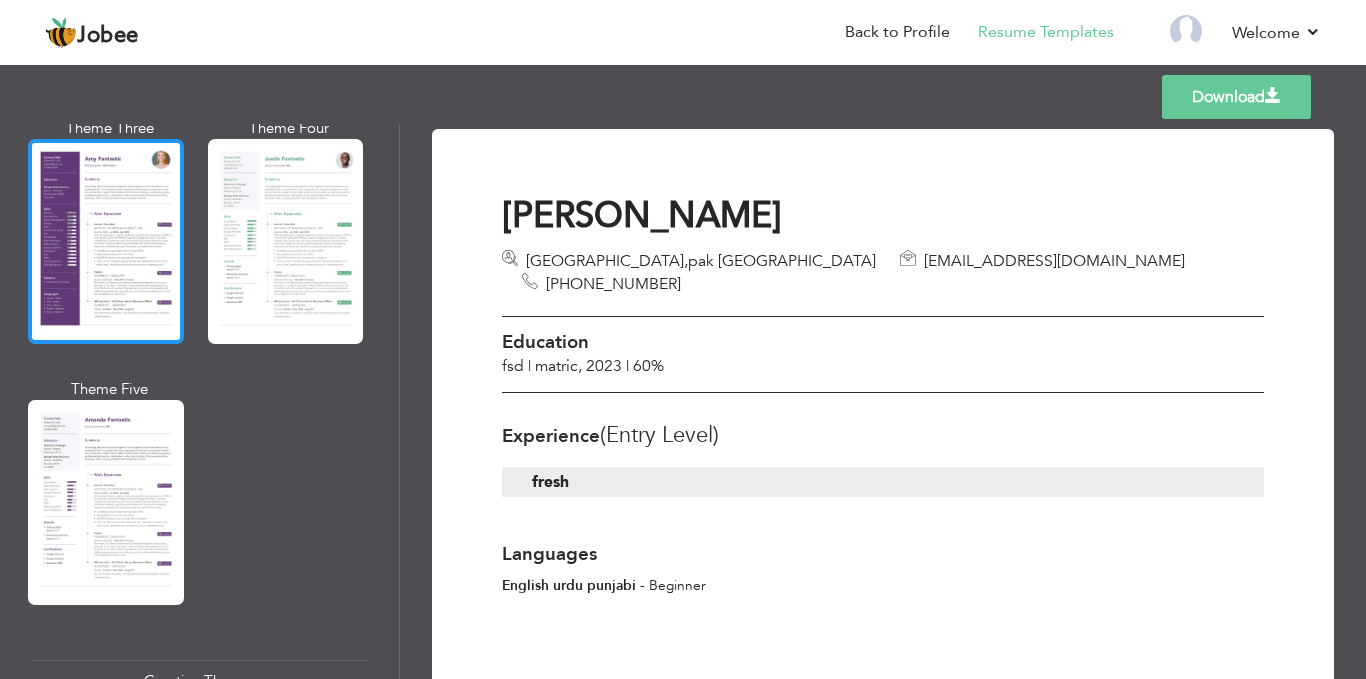 click at bounding box center [106, 241] 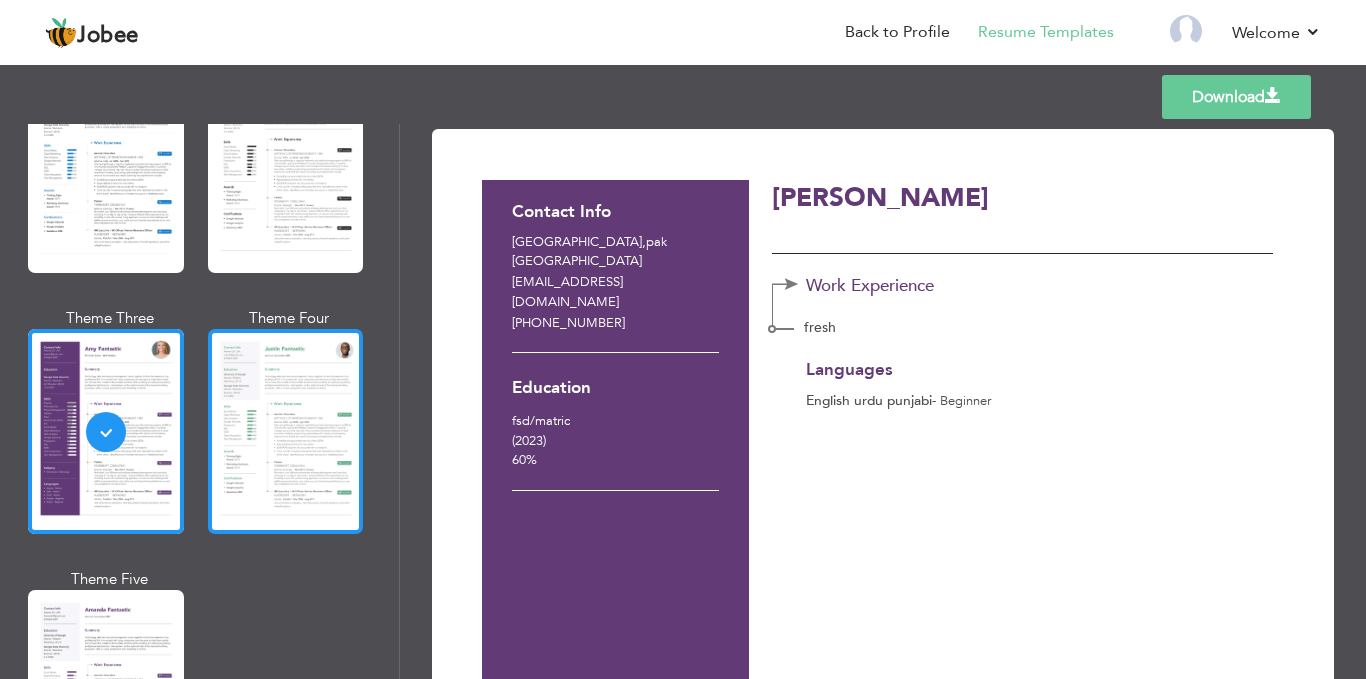 scroll, scrollTop: 1522, scrollLeft: 0, axis: vertical 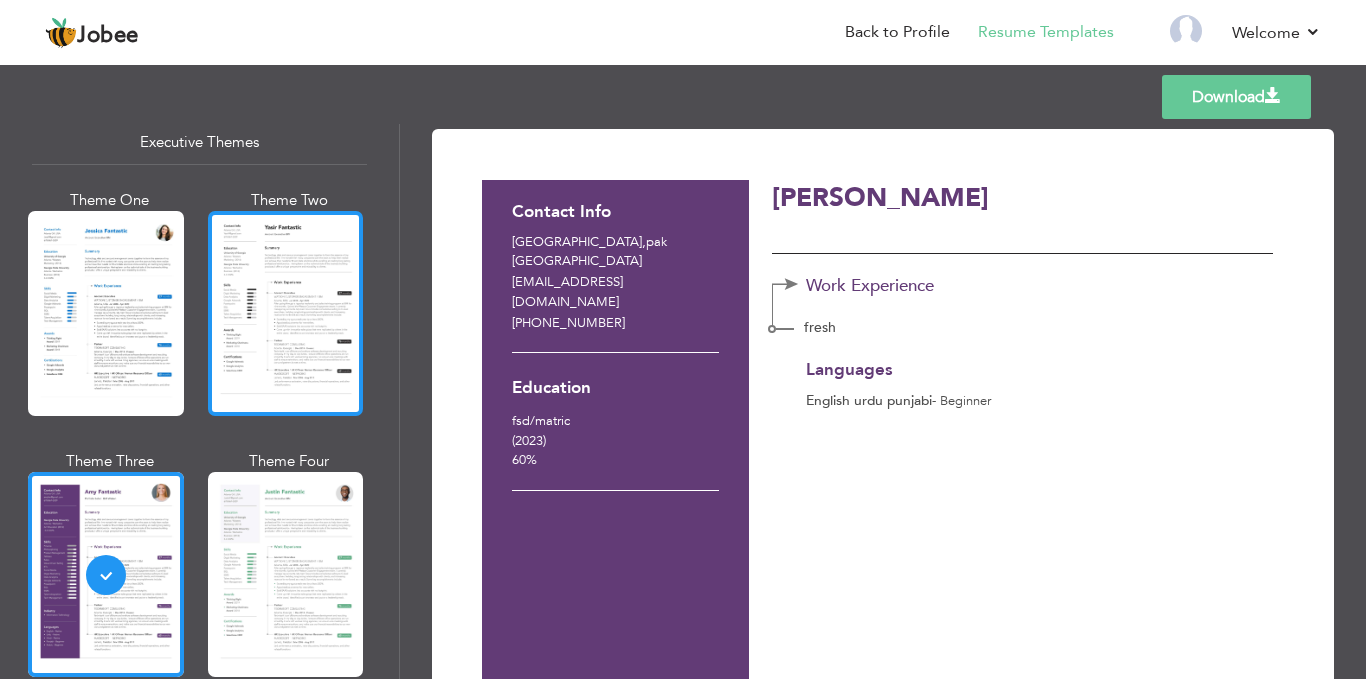 click at bounding box center [286, 313] 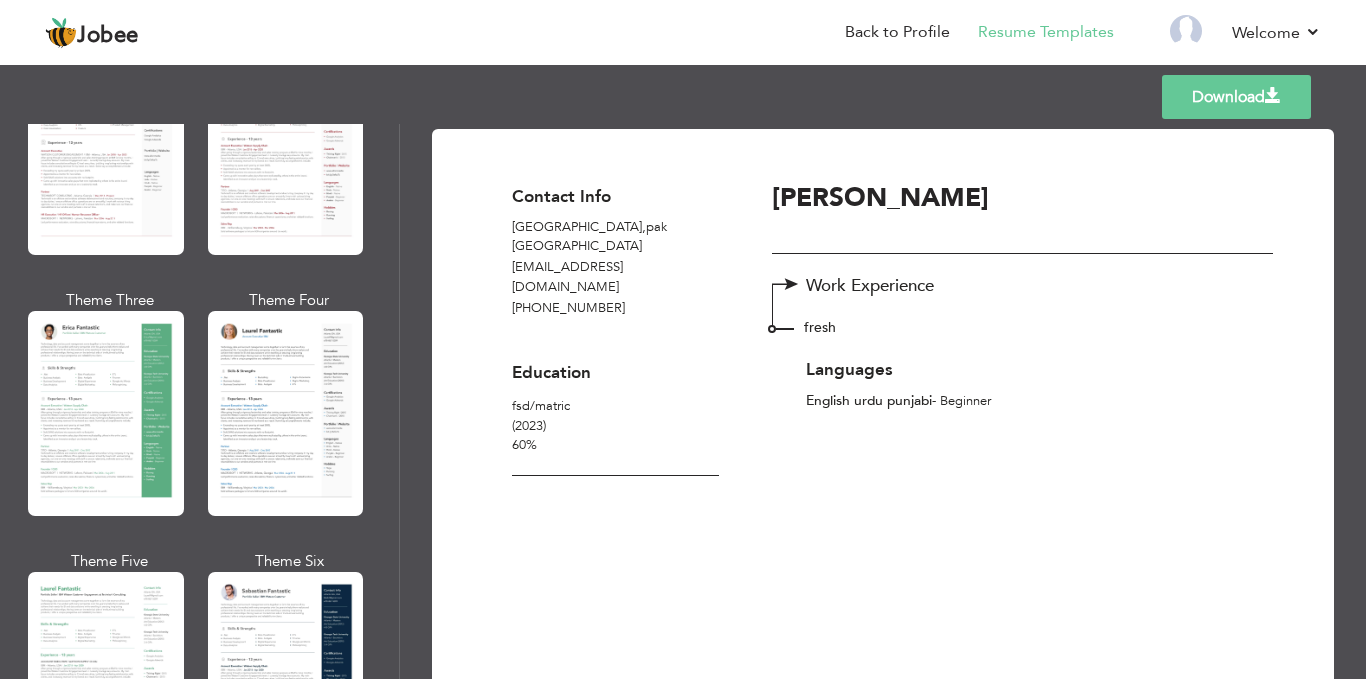 scroll, scrollTop: 189, scrollLeft: 0, axis: vertical 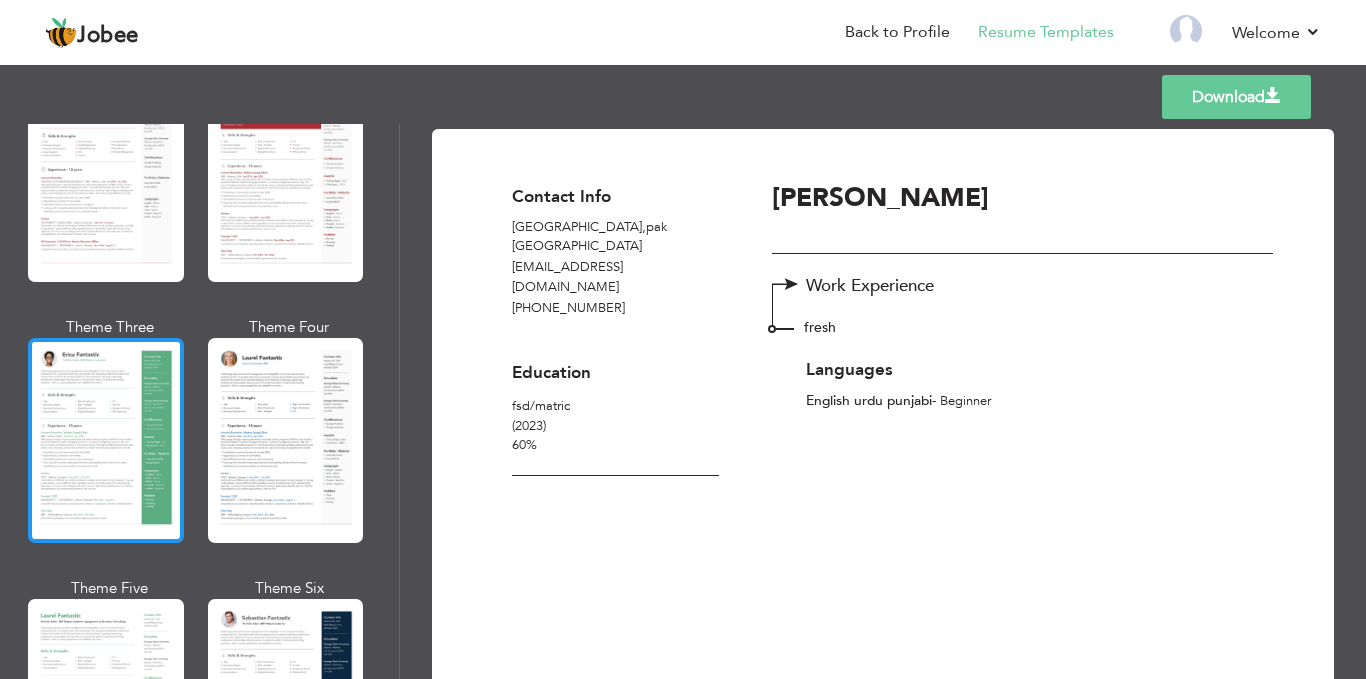 click at bounding box center [106, 440] 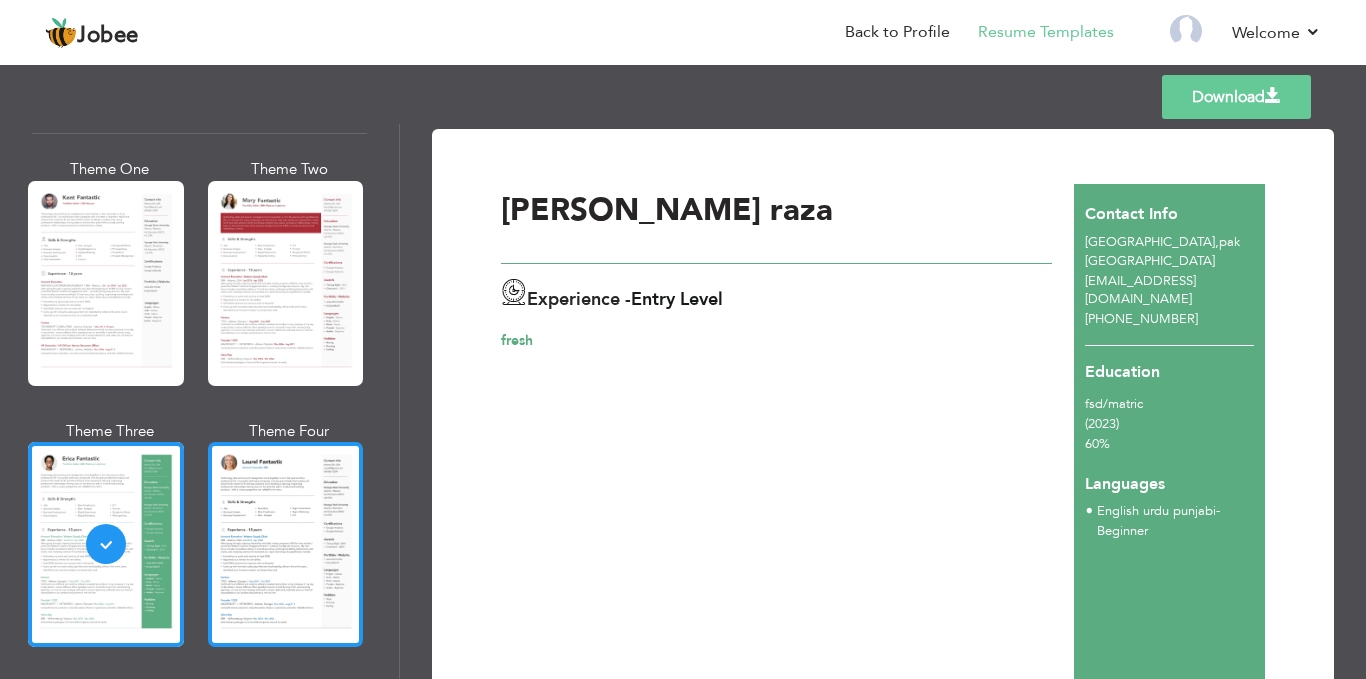 scroll, scrollTop: 0, scrollLeft: 0, axis: both 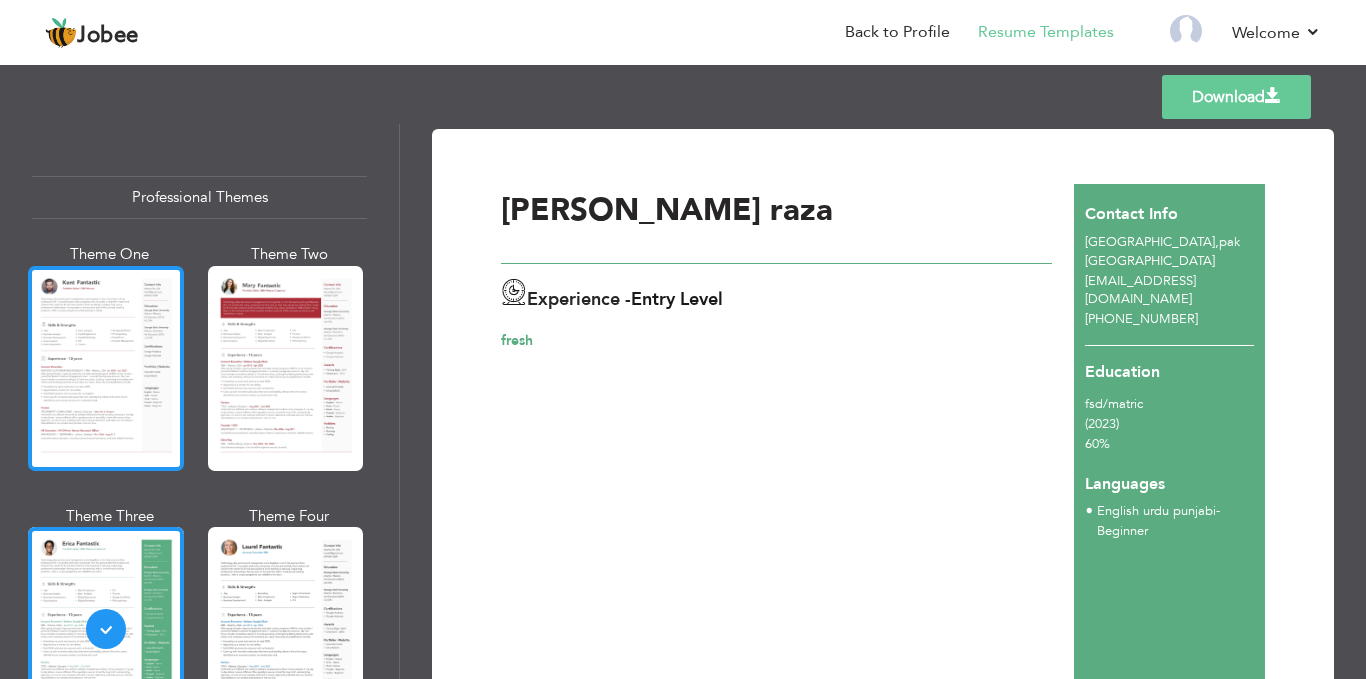 click at bounding box center (106, 368) 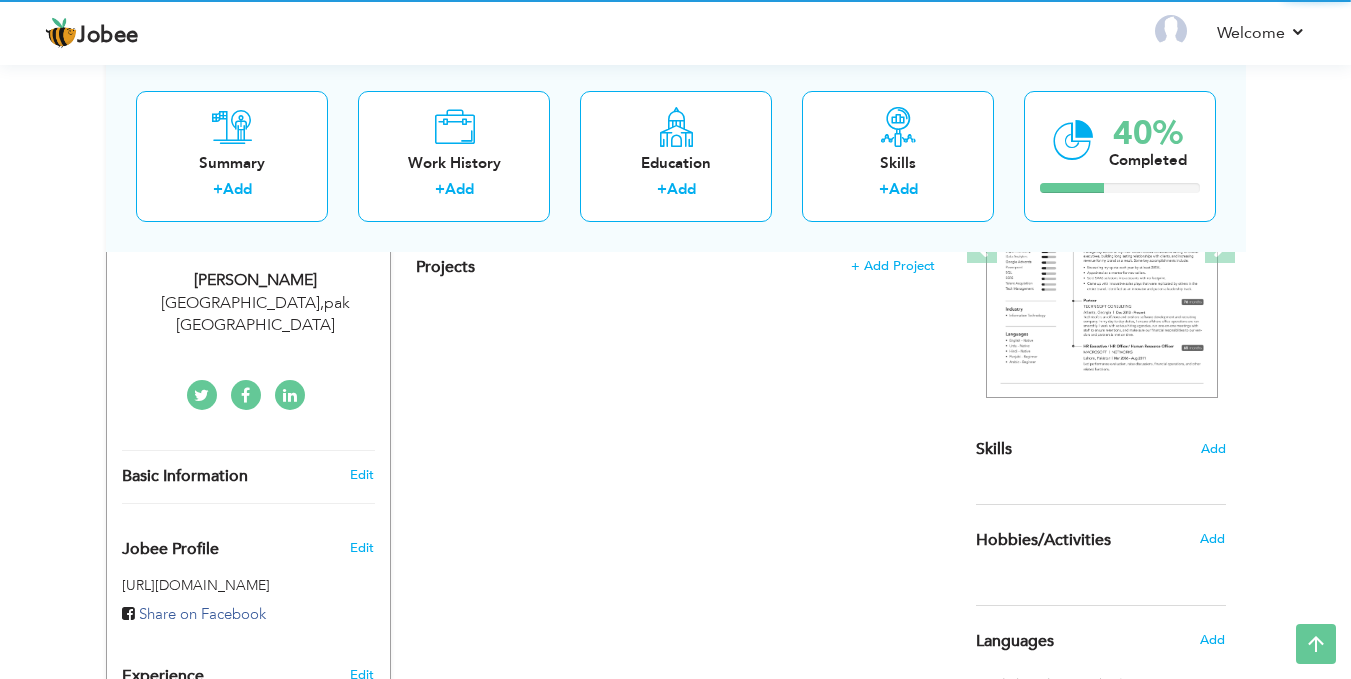 scroll, scrollTop: 49, scrollLeft: 0, axis: vertical 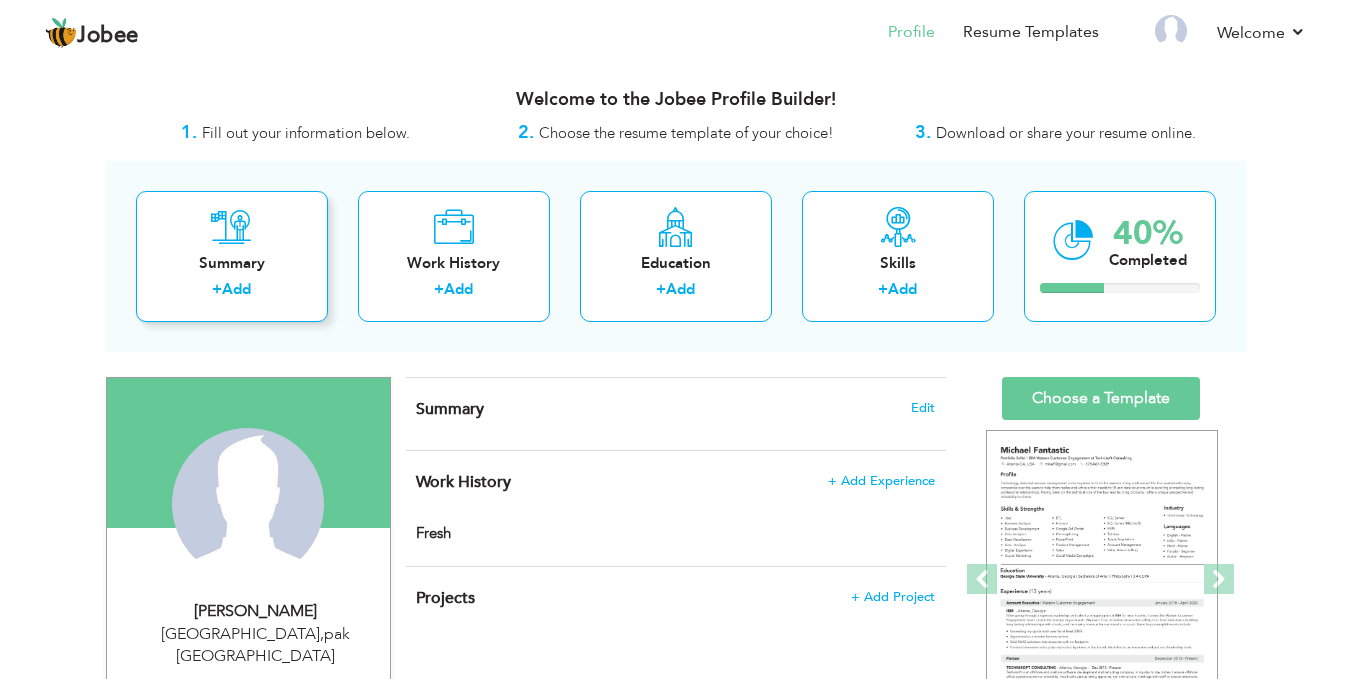 click on "Add" at bounding box center [236, 289] 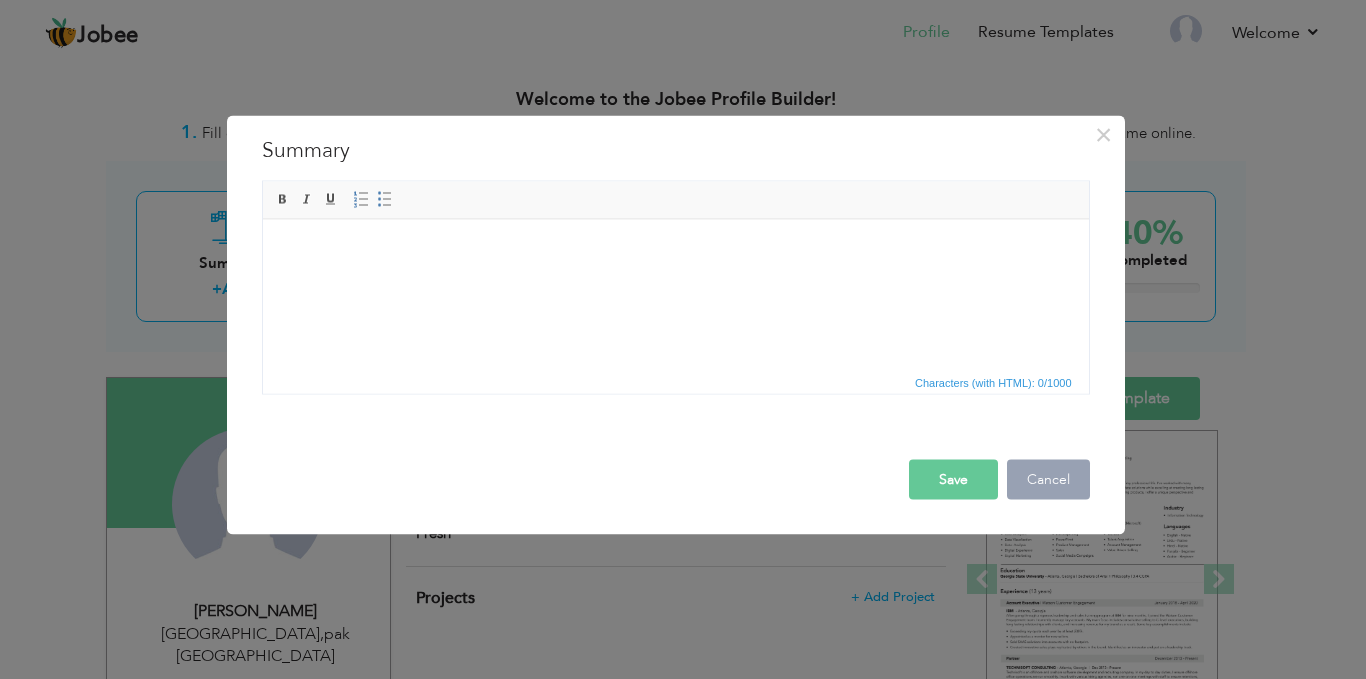 click on "Cancel" at bounding box center (1048, 479) 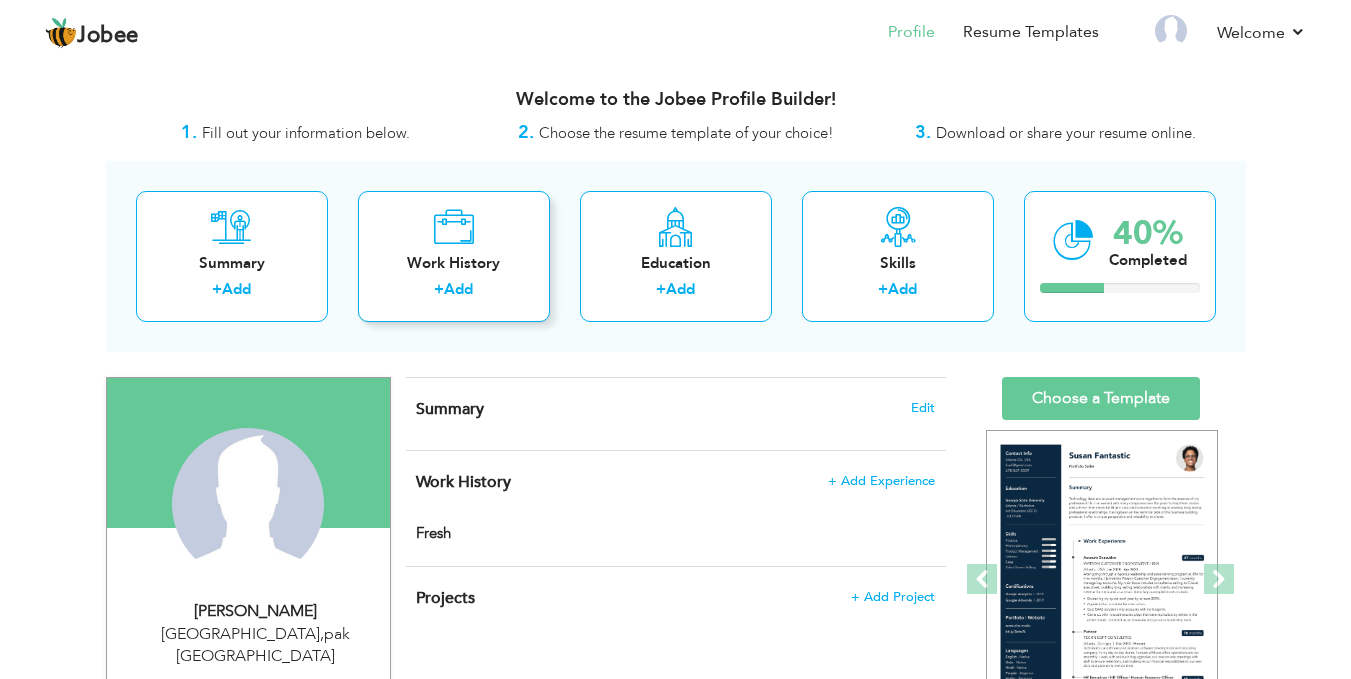 click on "+  Add" at bounding box center [454, 292] 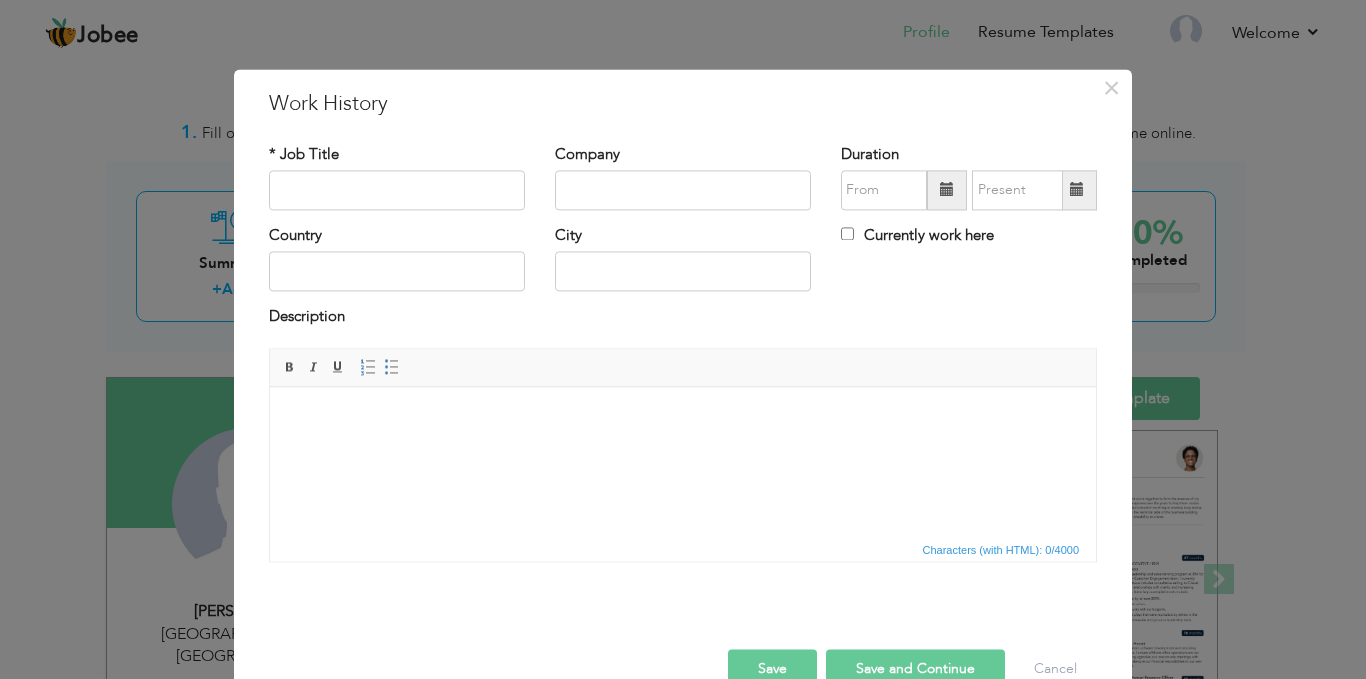 click at bounding box center [947, 190] 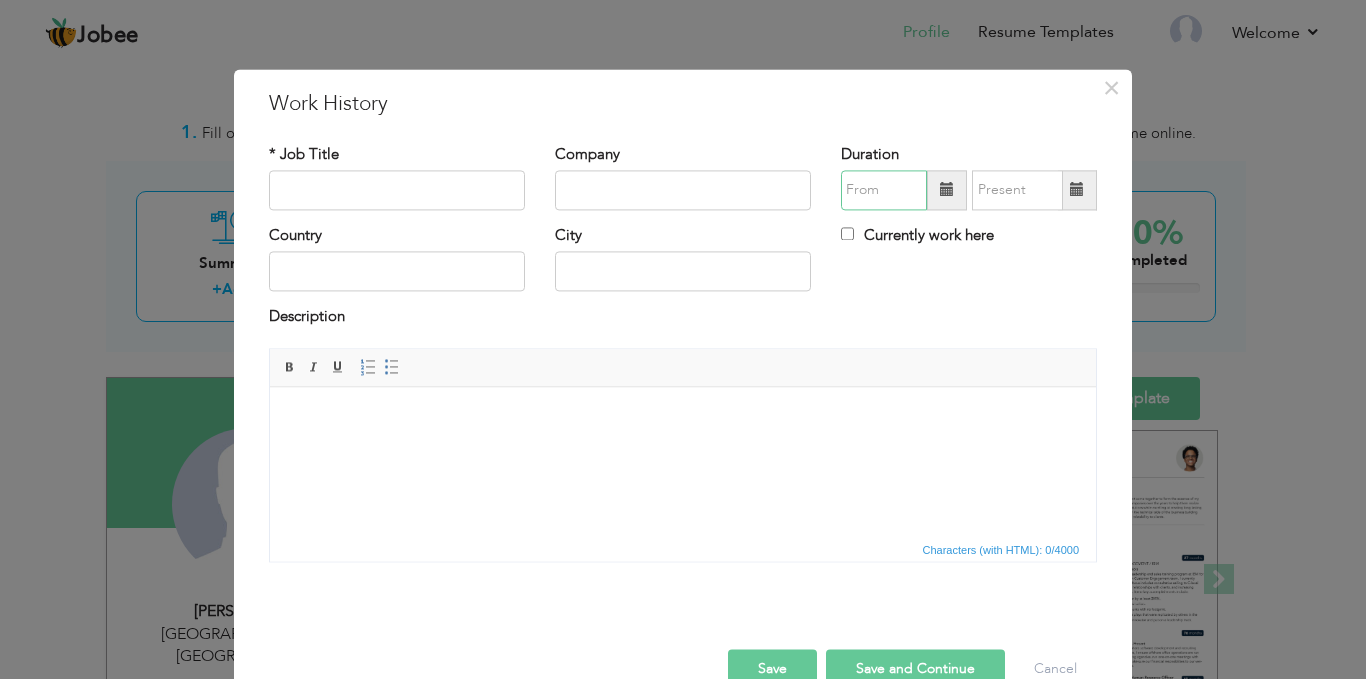 type on "07/2025" 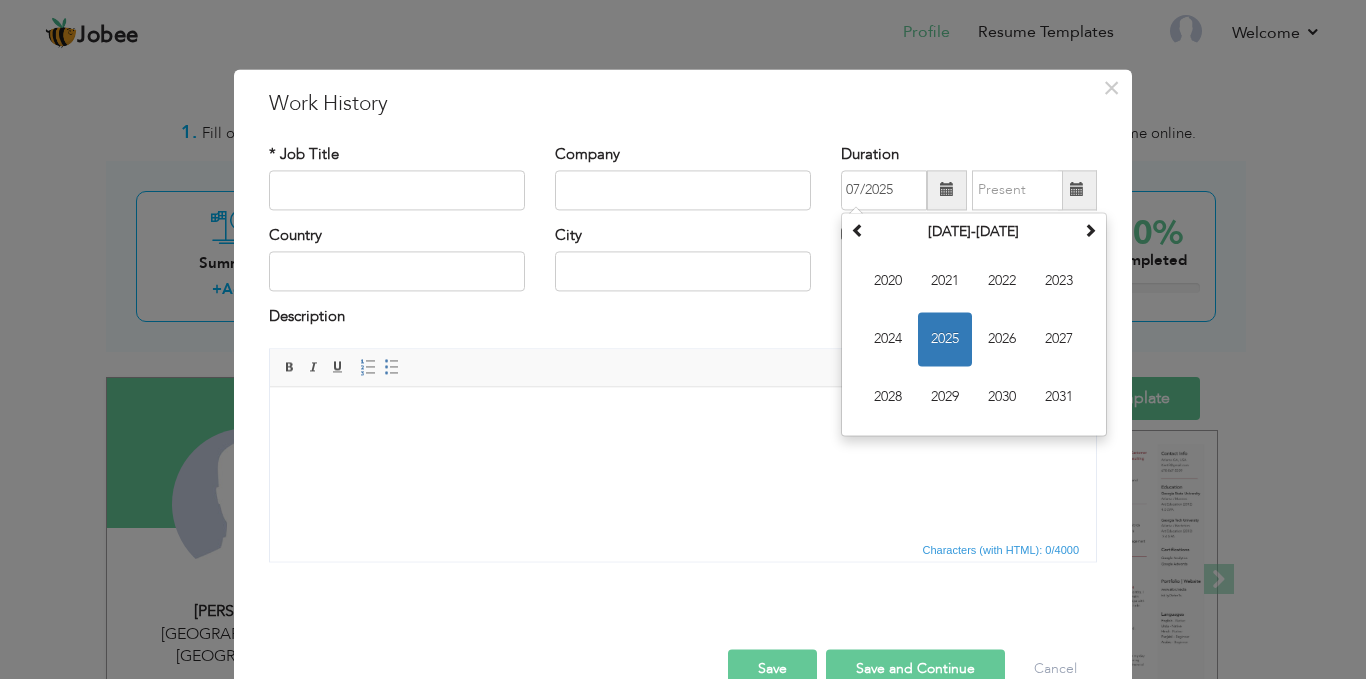 click at bounding box center (1077, 190) 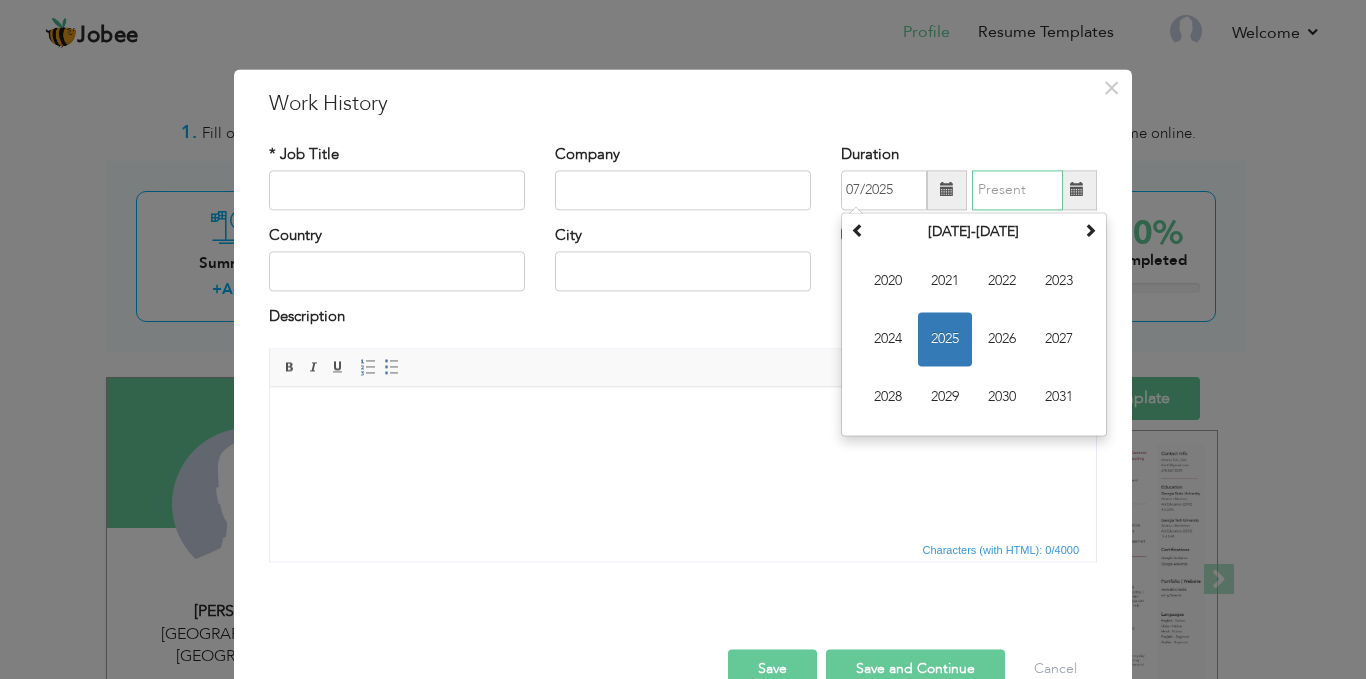type on "07/2025" 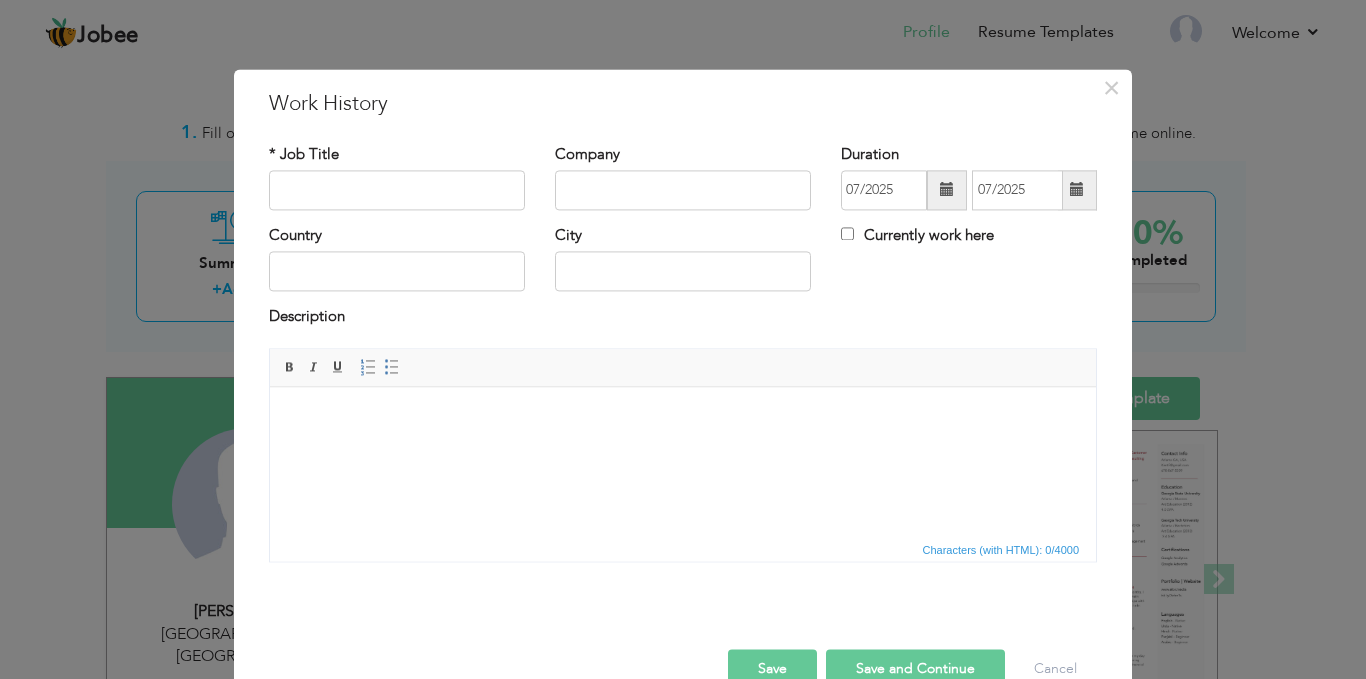 click at bounding box center (683, 417) 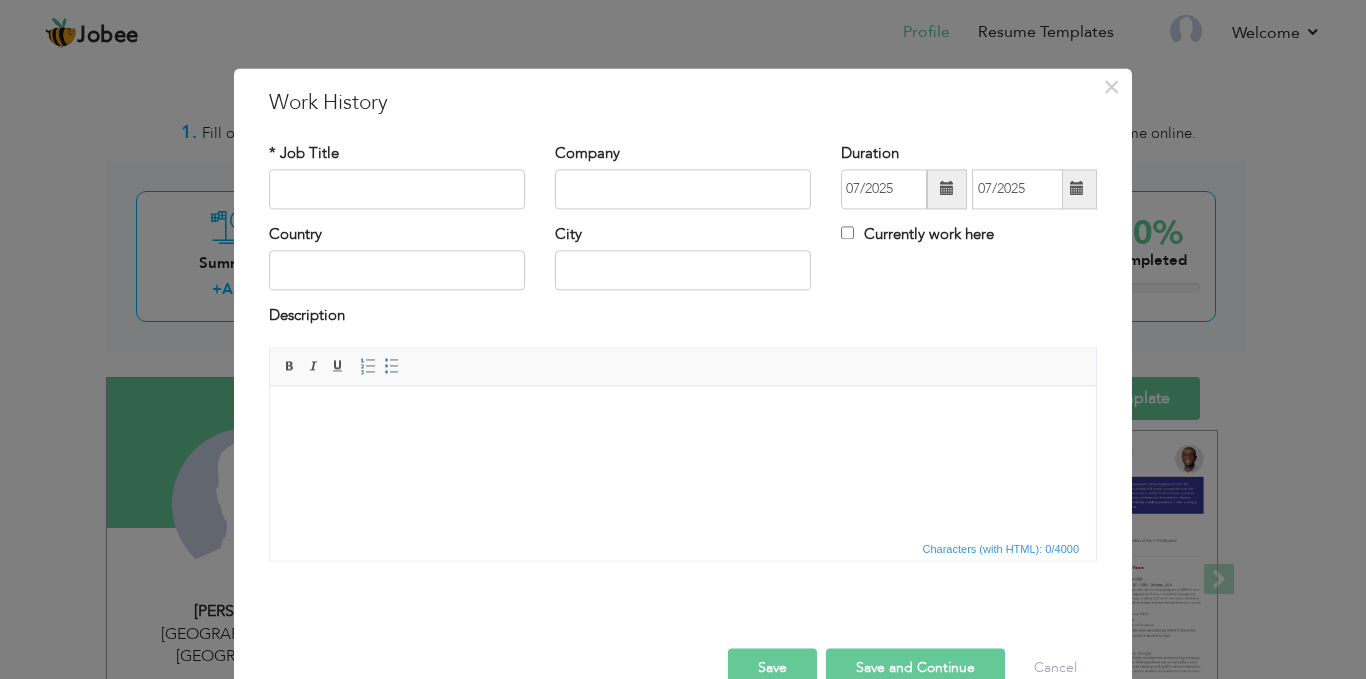 scroll, scrollTop: 0, scrollLeft: 0, axis: both 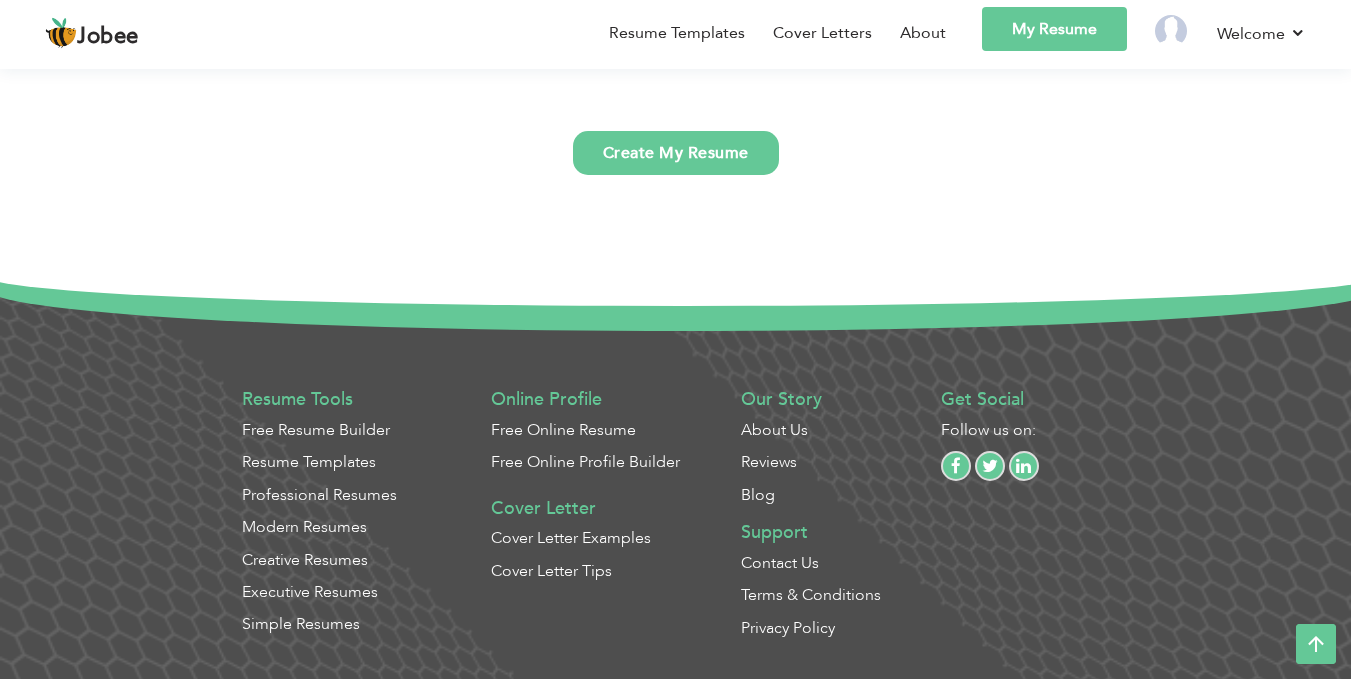 click on "Create My Resume" at bounding box center [676, 153] 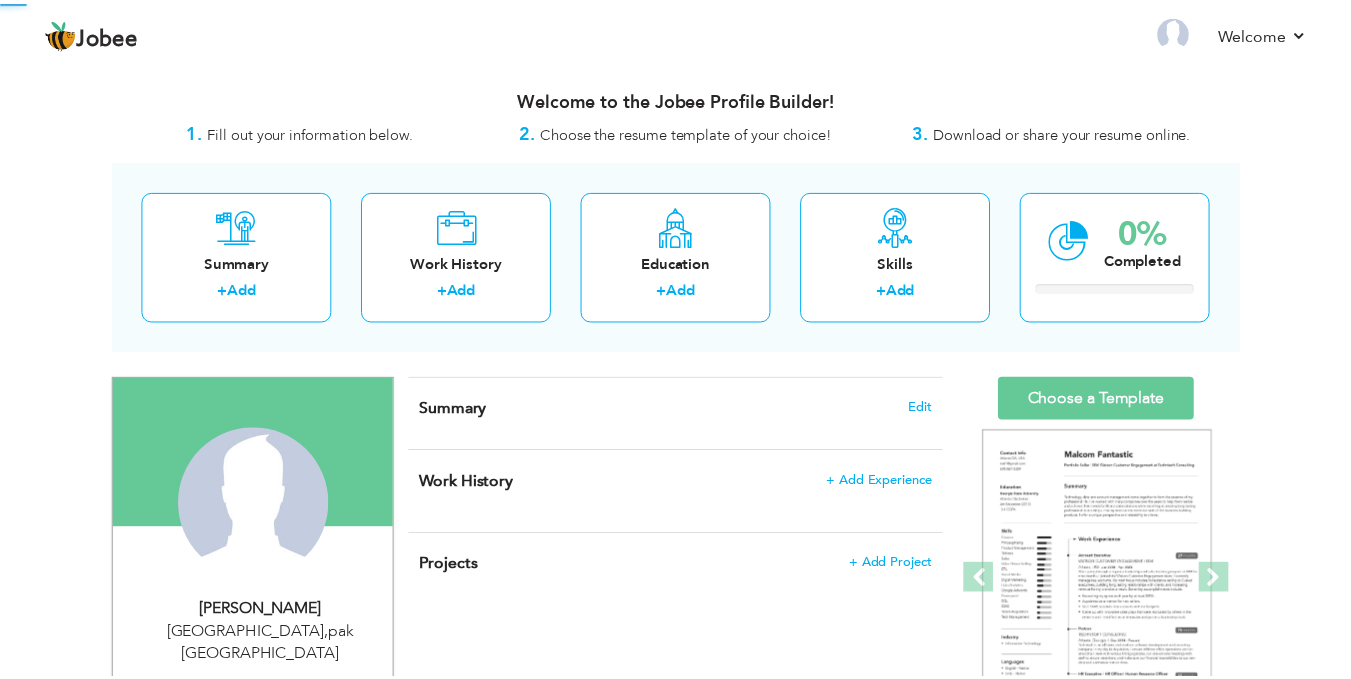 scroll, scrollTop: 0, scrollLeft: 0, axis: both 